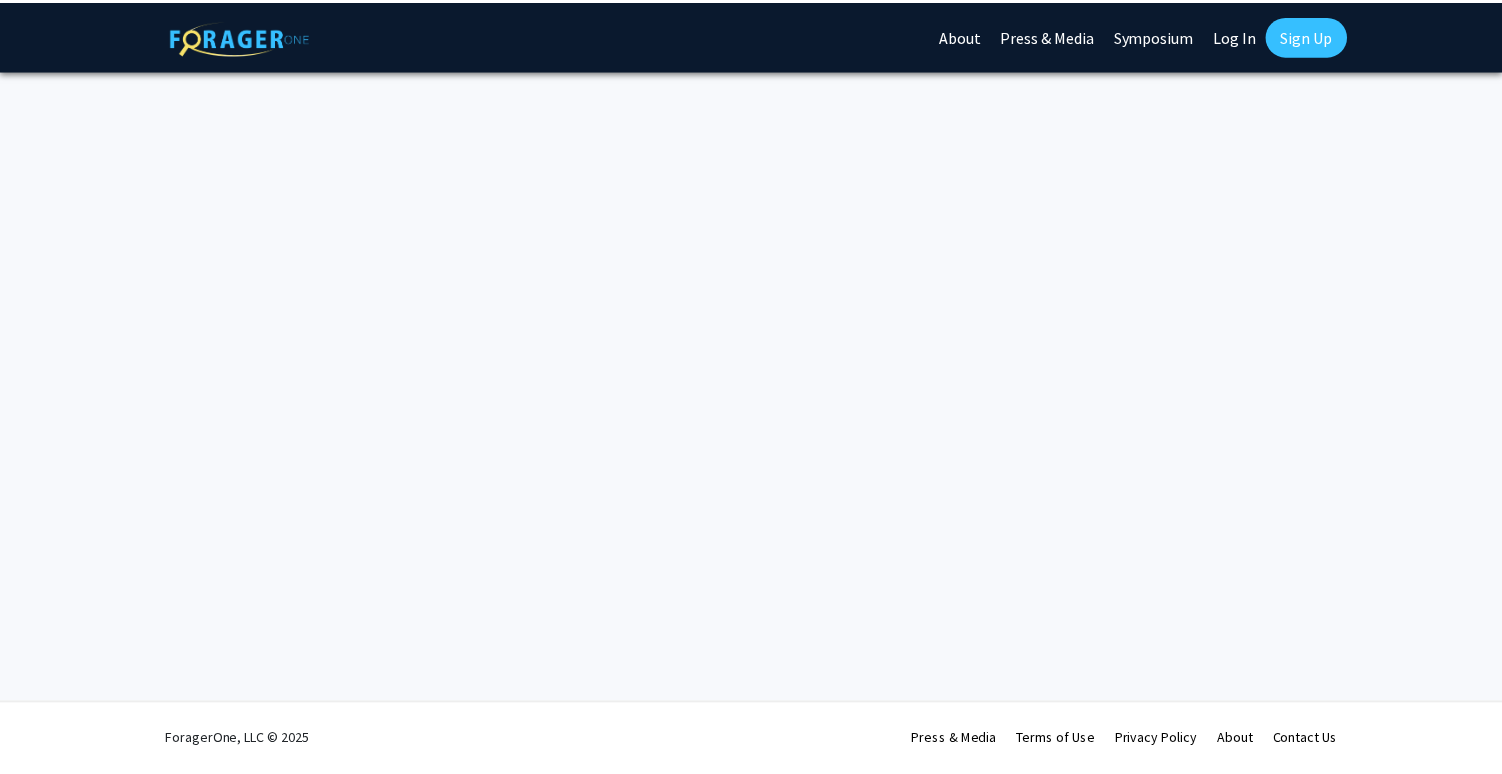 scroll, scrollTop: 0, scrollLeft: 0, axis: both 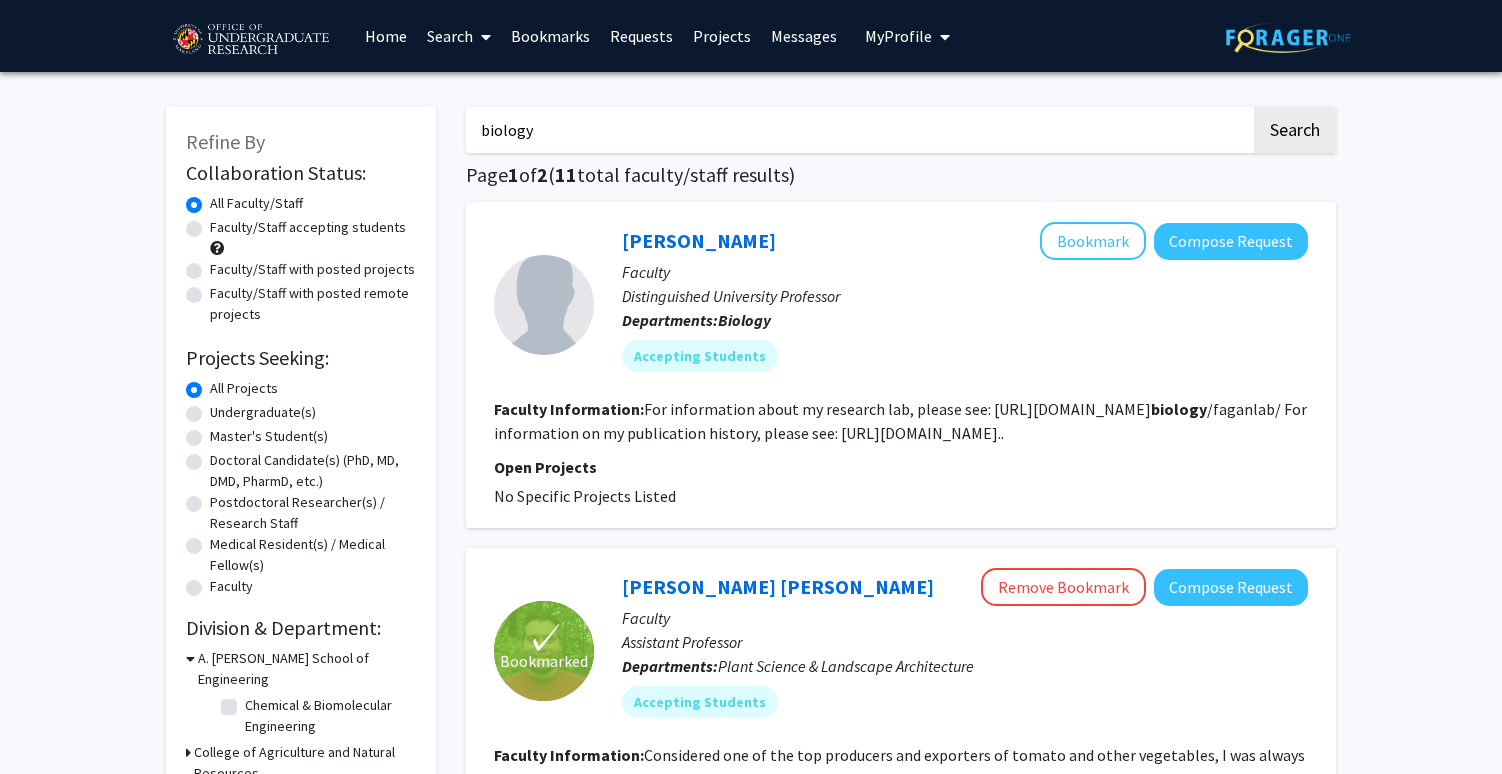 click on "Undergraduate(s)" 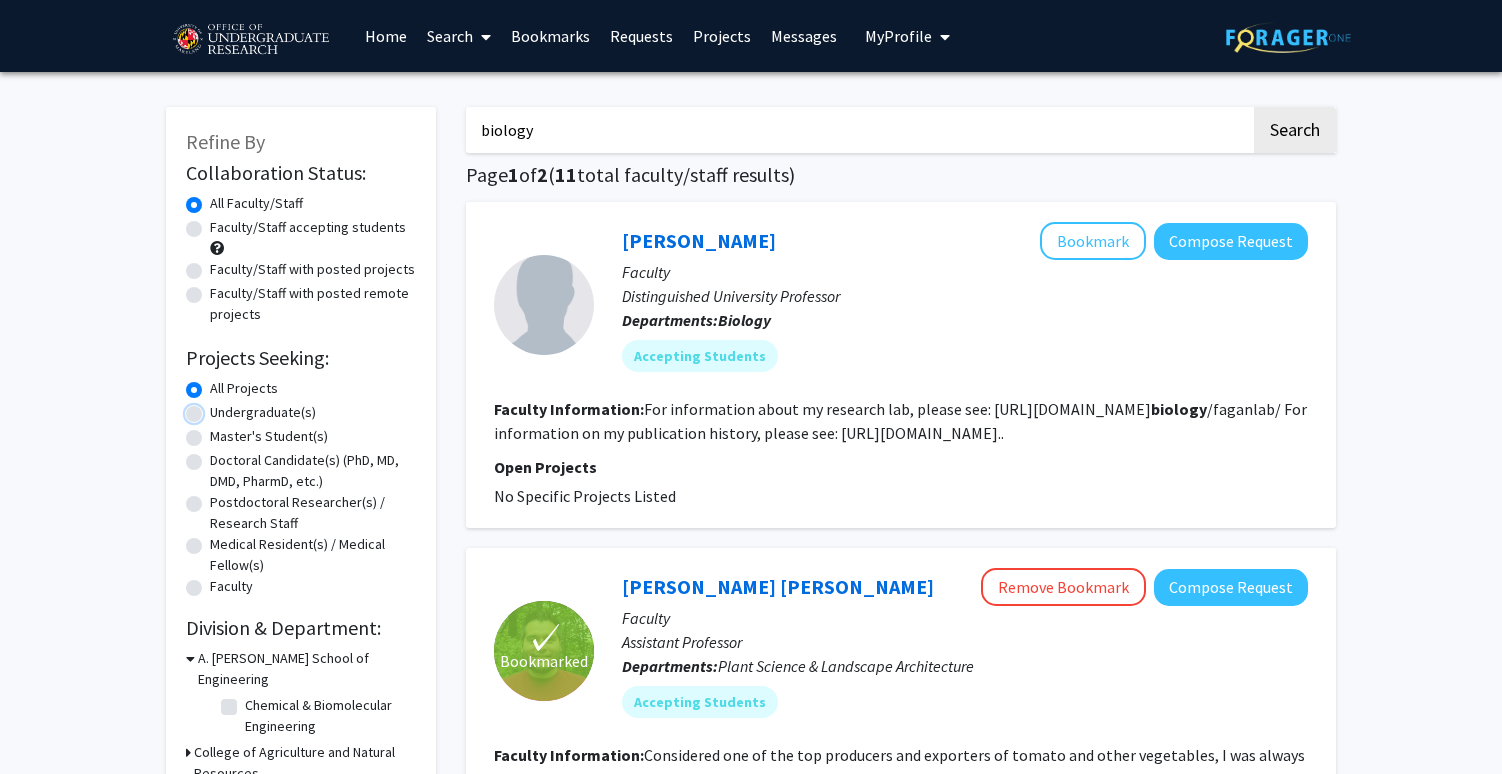 click on "Undergraduate(s)" at bounding box center [216, 408] 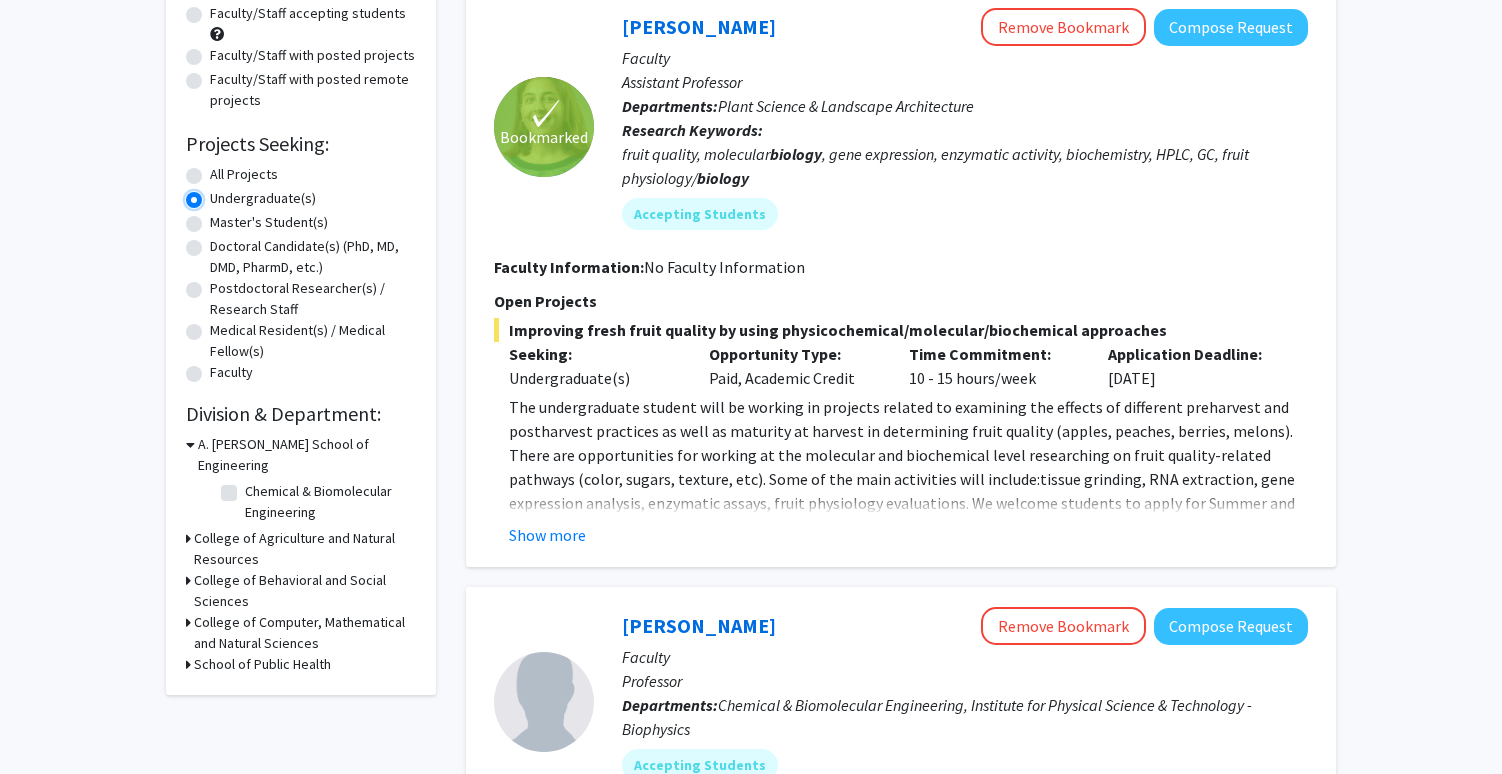 scroll, scrollTop: 229, scrollLeft: 0, axis: vertical 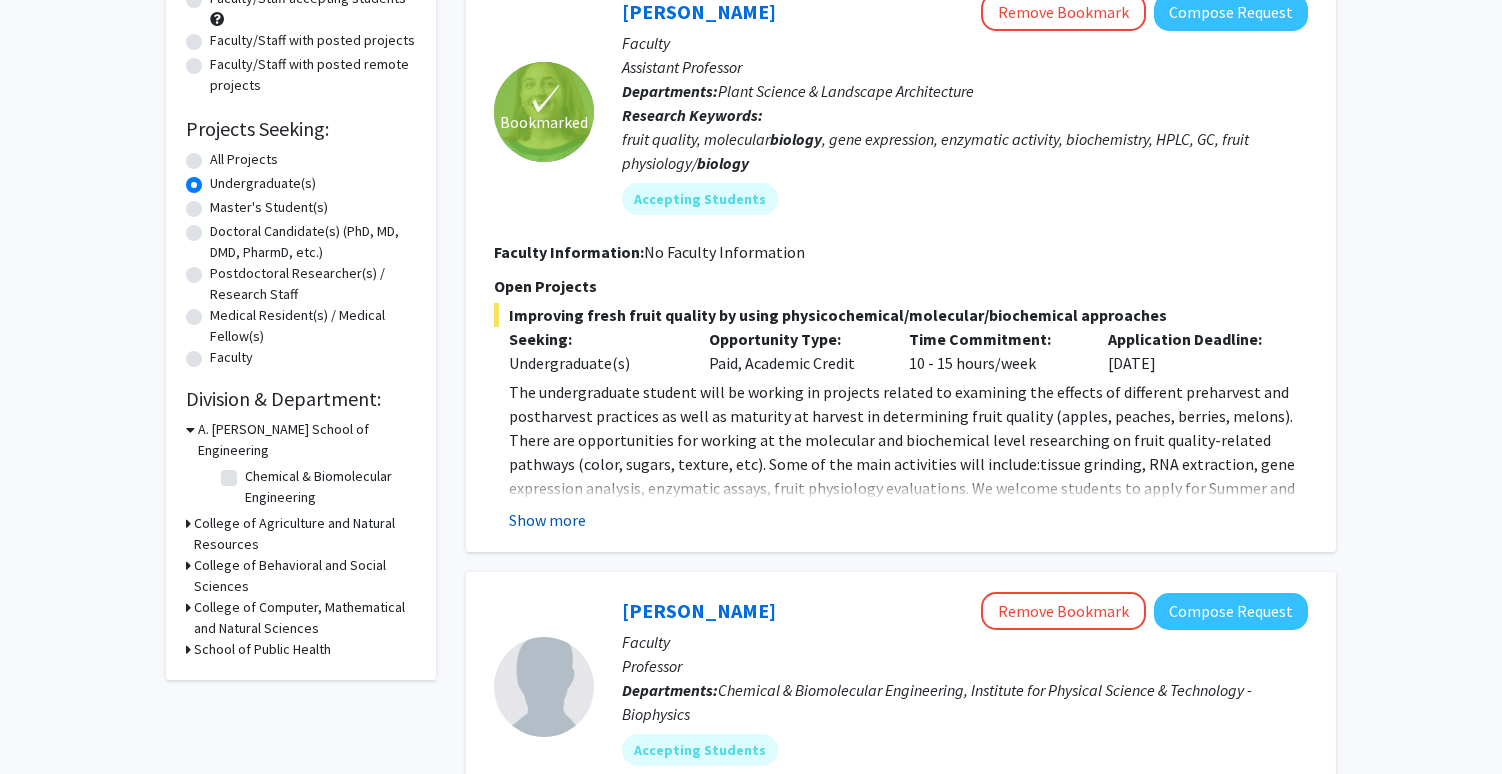 click on "Show more" 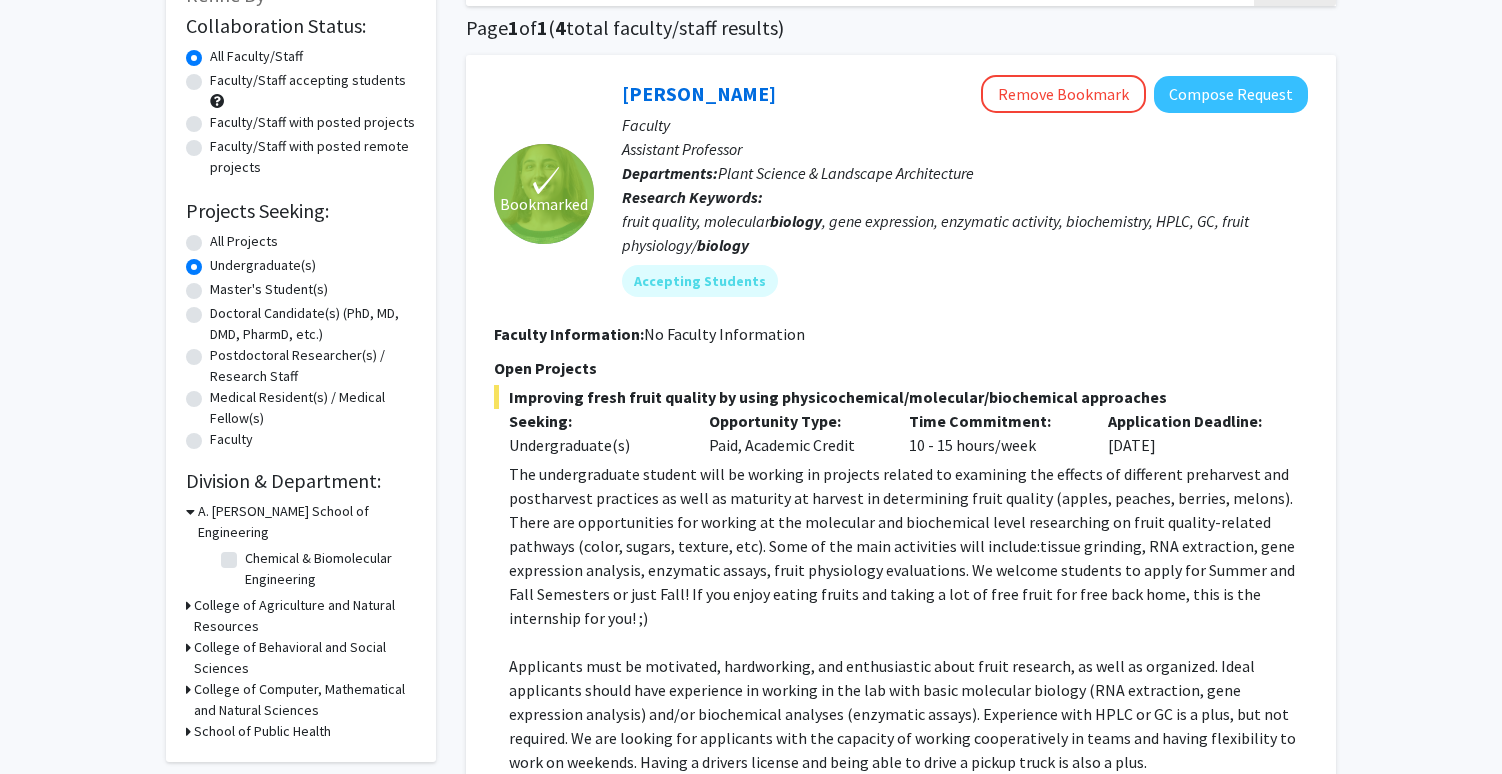 scroll, scrollTop: 145, scrollLeft: 0, axis: vertical 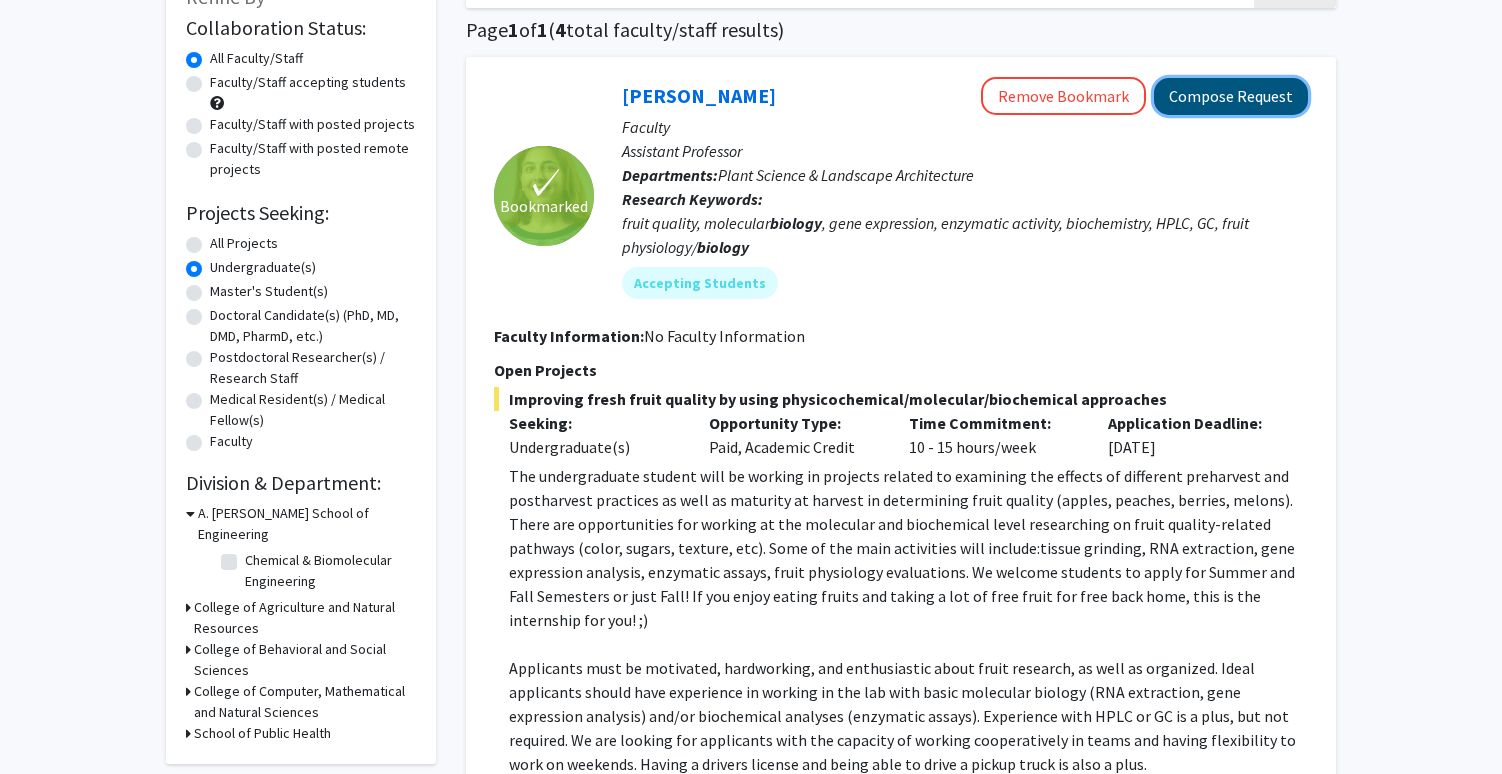 click on "Compose Request" 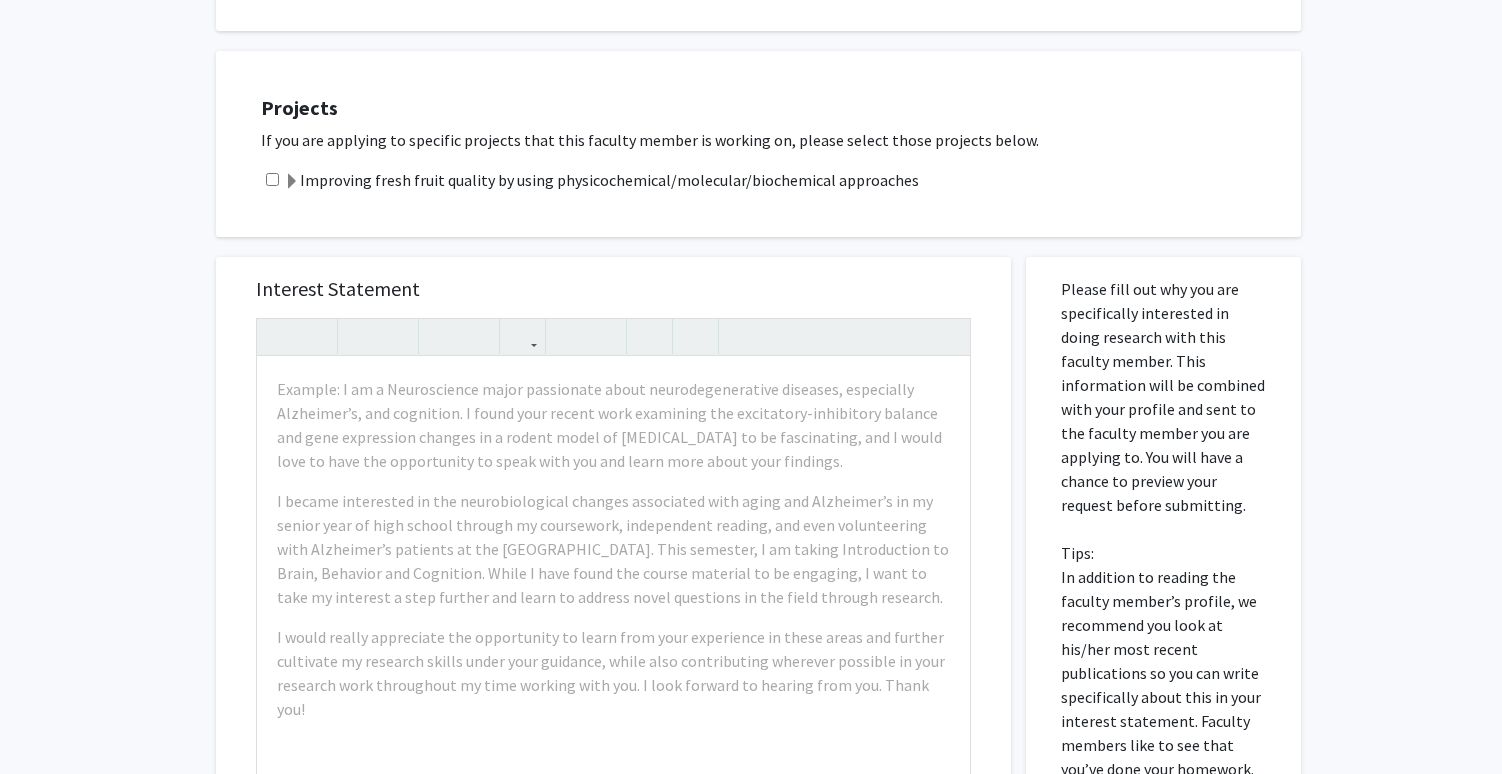 scroll, scrollTop: 437, scrollLeft: 0, axis: vertical 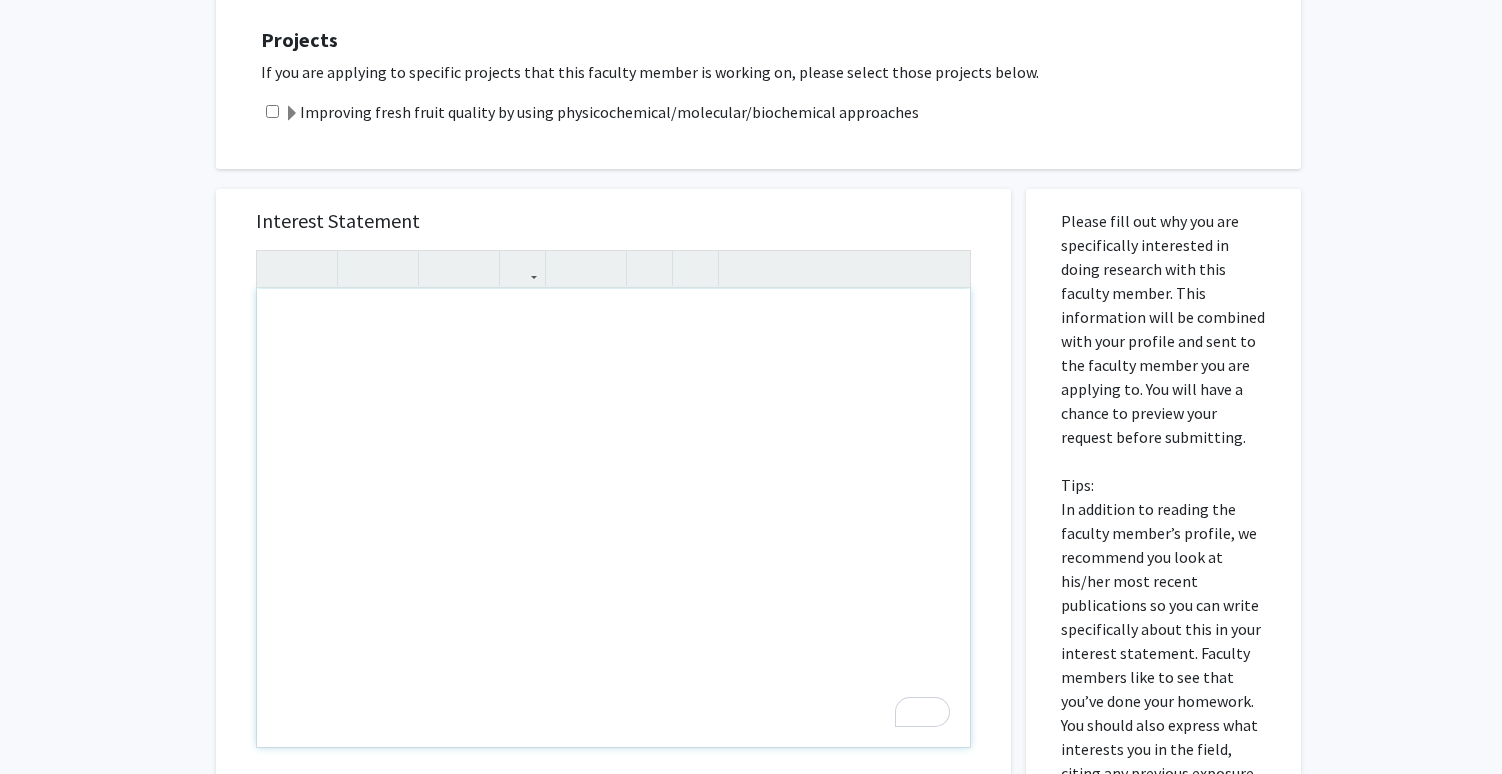 click at bounding box center (613, 518) 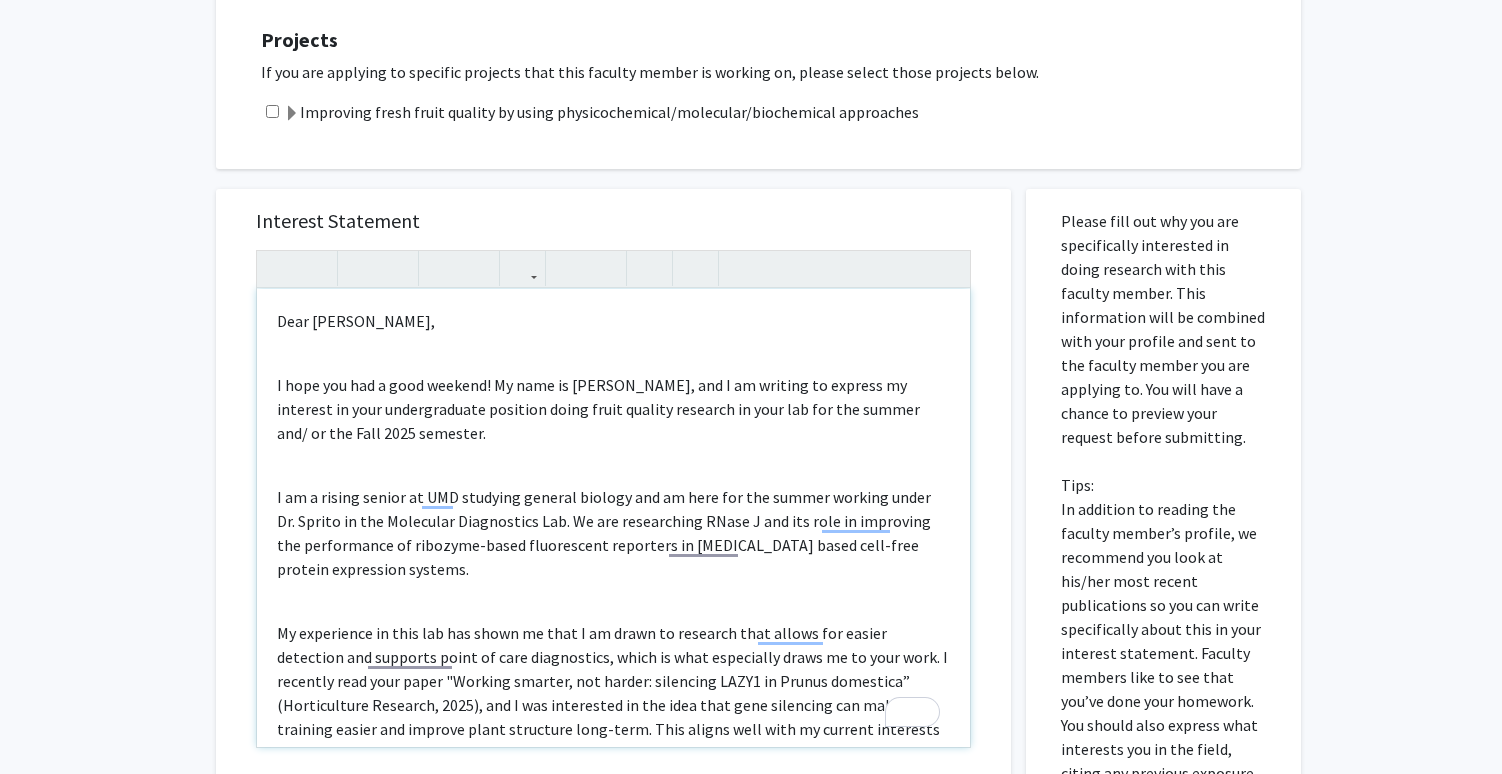 scroll, scrollTop: 19, scrollLeft: 0, axis: vertical 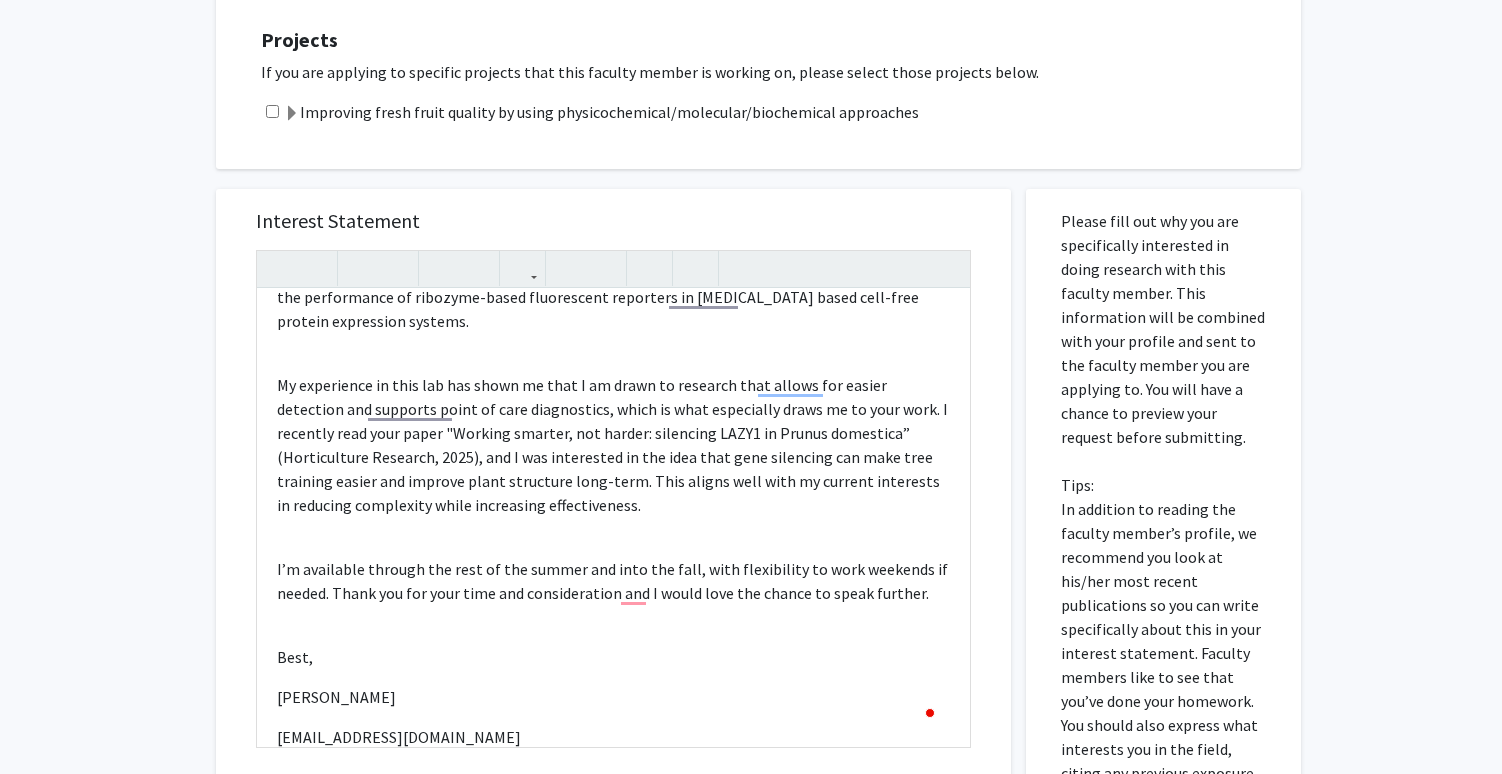 click on "All Requests  Request for [PERSON_NAME]   Request for   [PERSON_NAME]  Departments:  Plant Science & Landscape Architecture  Research Keywords: fruit quality, molecular biology, gene expression, enzymatic activity, biochemistry, HPLC, GC, fruit physiology/biology Projects  If you are applying to specific projects that this faculty member is working on, please select those projects below.    Improving fresh fruit quality by using physicochemical/molecular/biochemical approaches  Interest Statement Dear [PERSON_NAME], I hope you had a good weekend! My name is [PERSON_NAME], and I am writing to express my interest in your undergraduate position doing fruit quality research in your lab for the summer and/ or the Fall 2025 semester.  I’m available through the rest of the summer and into the fall, with flexibility to work weekends if needed. Thank you for your time and consideration and I would love the chance to speak further. Best,  [PERSON_NAME]  [EMAIL_ADDRESS][DOMAIN_NAME] Insert link" 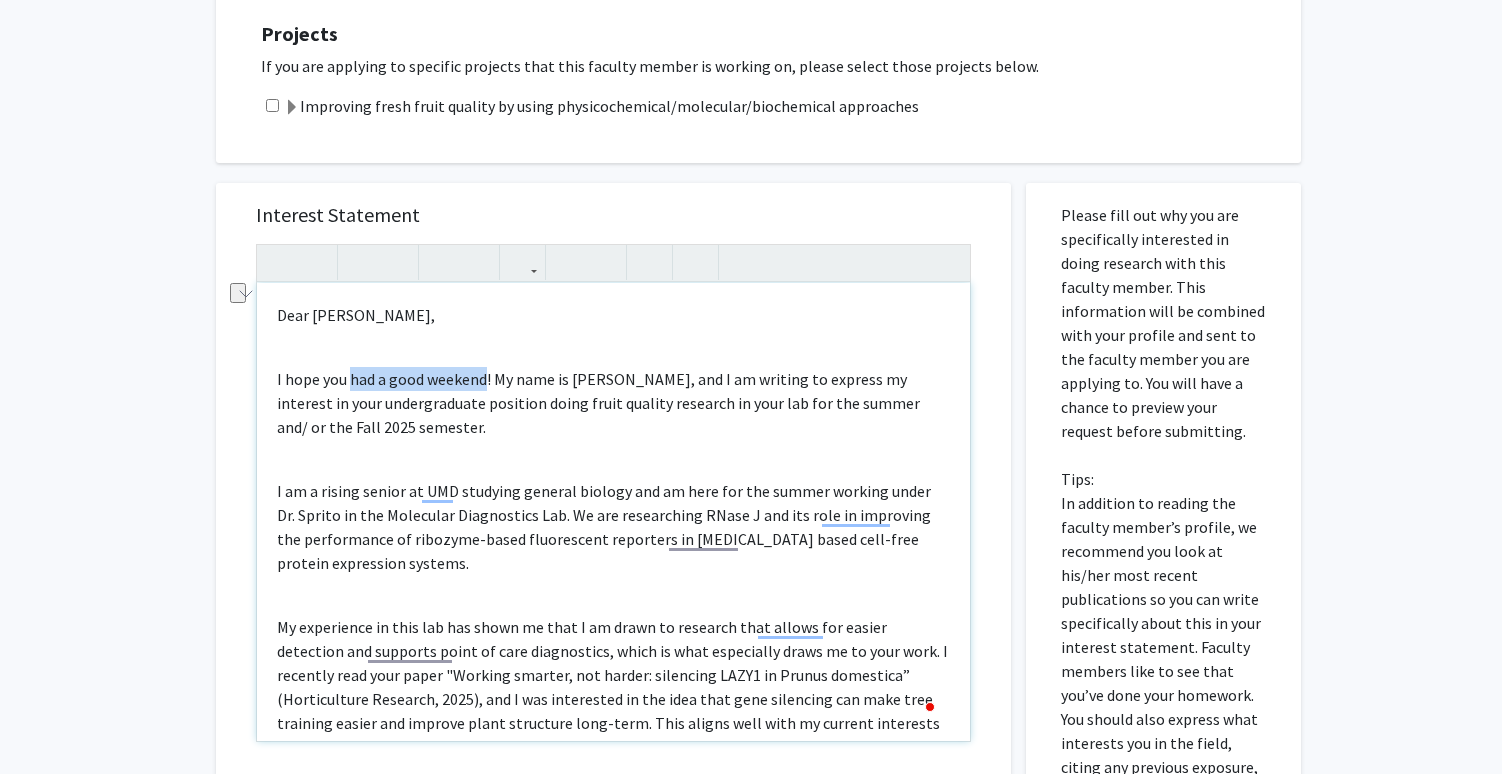 drag, startPoint x: 488, startPoint y: 379, endPoint x: 351, endPoint y: 381, distance: 137.0146 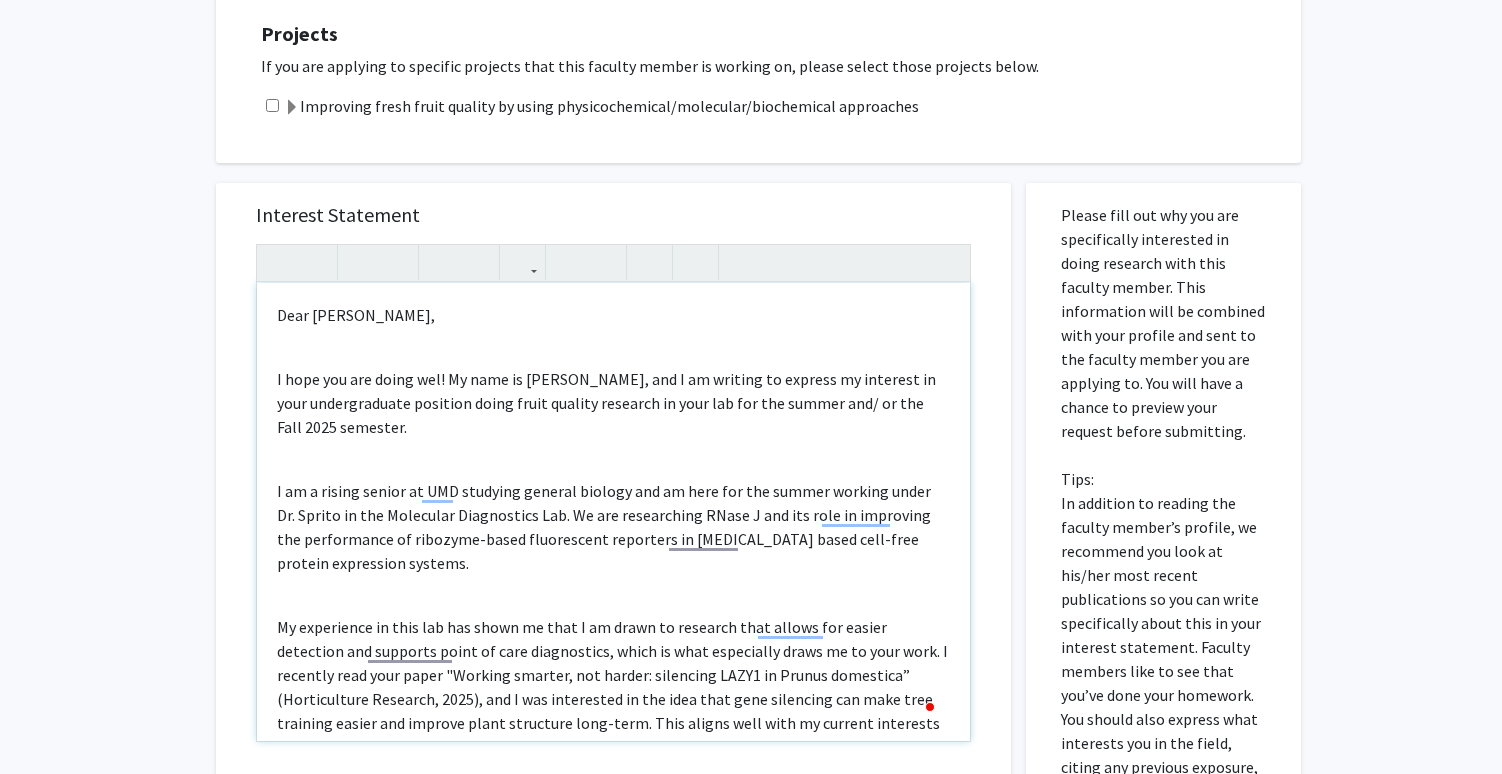 type on "<l>Ipsu Do. Sitame,</c><ad><e>S doei tem inc utlab etdo! Ma aliq en Adminim Veniamqu, nos E ul laboris ni aliquip ex eacommod co duis auteirureinre voluptat velit essec fugiatn pariatur ex sint occ cup non proide sun/ cu qui Offi 5931 deserunt.&moll;</a><id><e>L pe u omnisi natuse vo ACC doloremq laudant totamre ape ea ipsa qua abi invent veritat quasi Ar. Beatae vi dic Explicabo Nemoenimips Qui. Vo asp autoditfugi COnse M dol eos rati se nesciuntn por quisquamdol ad numquame-modit inciduntmag quaeratet mi S. Nobi elige opti-cumq nihilim quoplaceat facerep.&assu;</r><te><a>Qu officiisde re nece sae eve volup re recu I ea hicte sa delectus reic volupt mai aliasp doloribus asp repellat minim no exer ullamcorpor, susci la aliq commodicon quidm mo mo haru quid. R facilise dist naml tempo "Cumsolu nobisel, opt cumque: nihilimpe MINU0 qu Maxime placeatfa” (Possimusomni Loremips, 9231), dol S ame consectetu ad eli sedd eius temp incididun utl etdo magn aliquaen admini ven quisnos exerc ullamcola nisi-aliq. Exea c..." 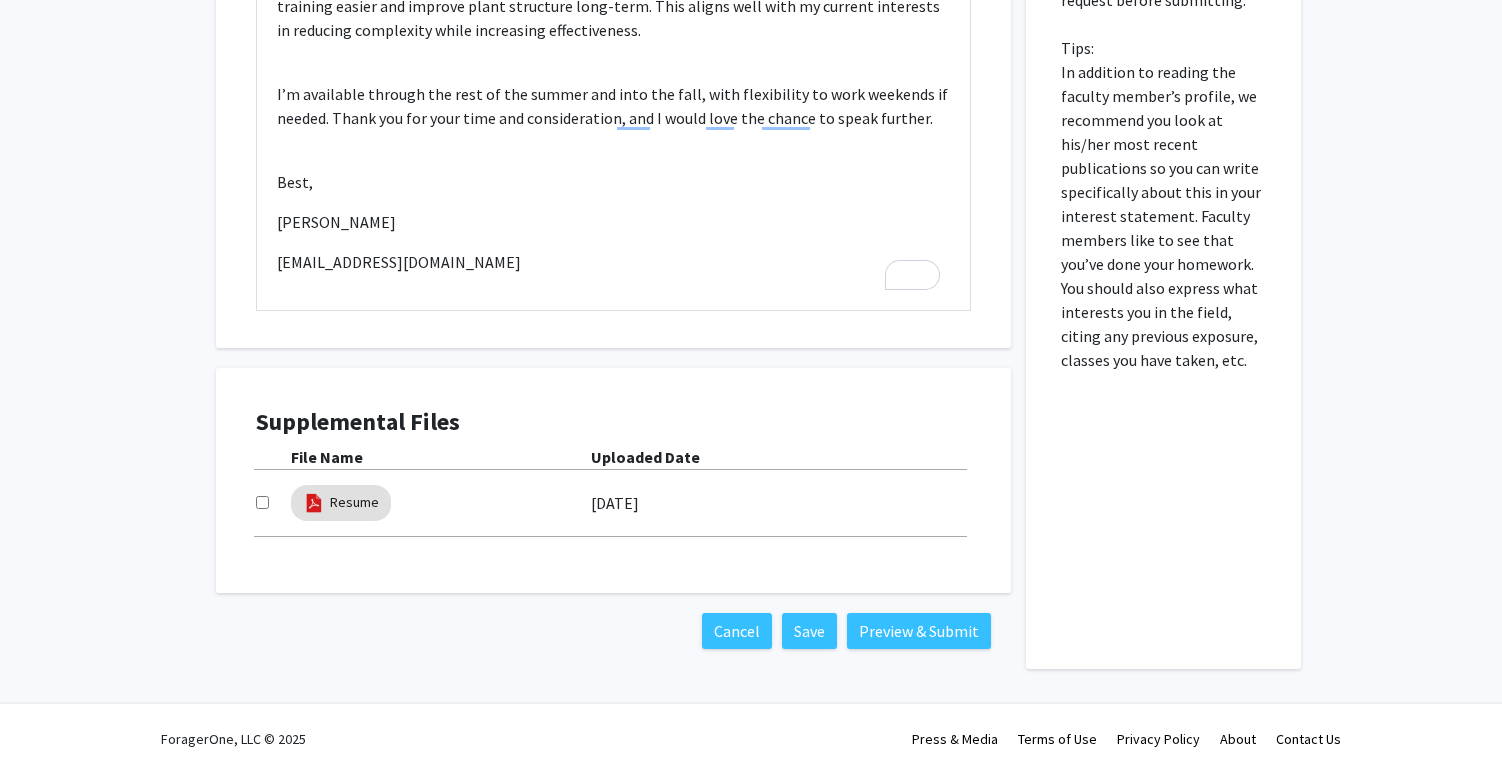 click at bounding box center [262, 502] 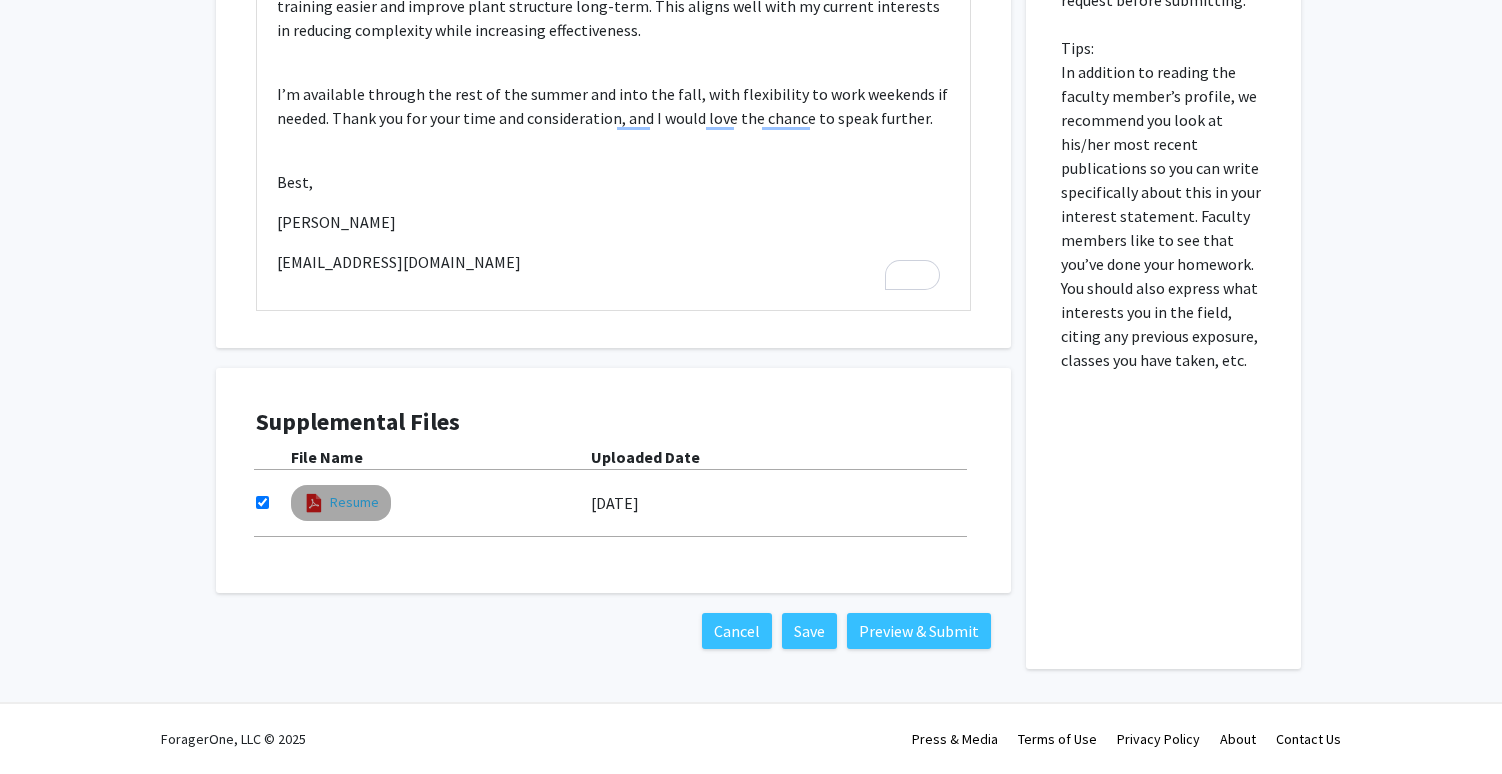 click on "Resume" at bounding box center (354, 502) 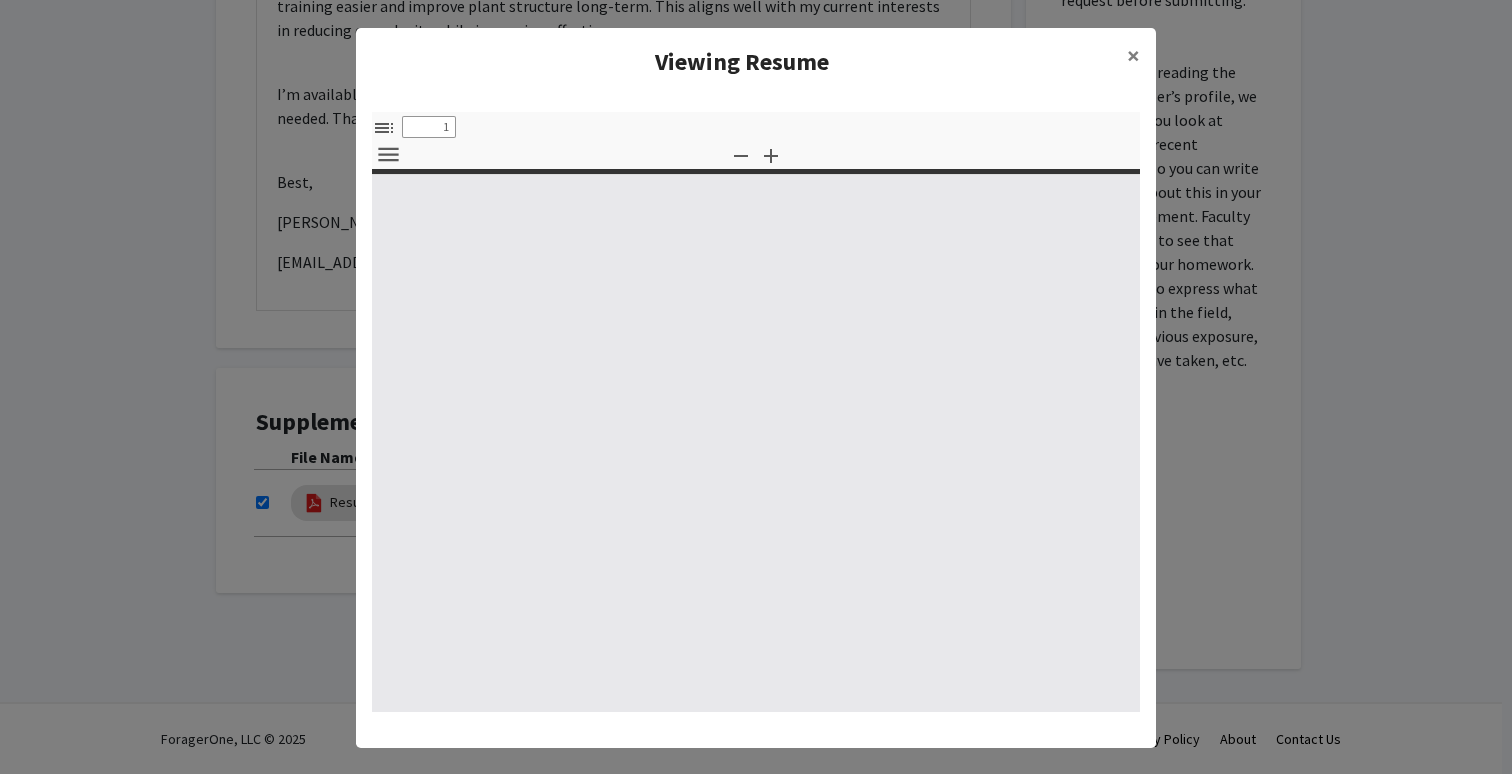 select on "custom" 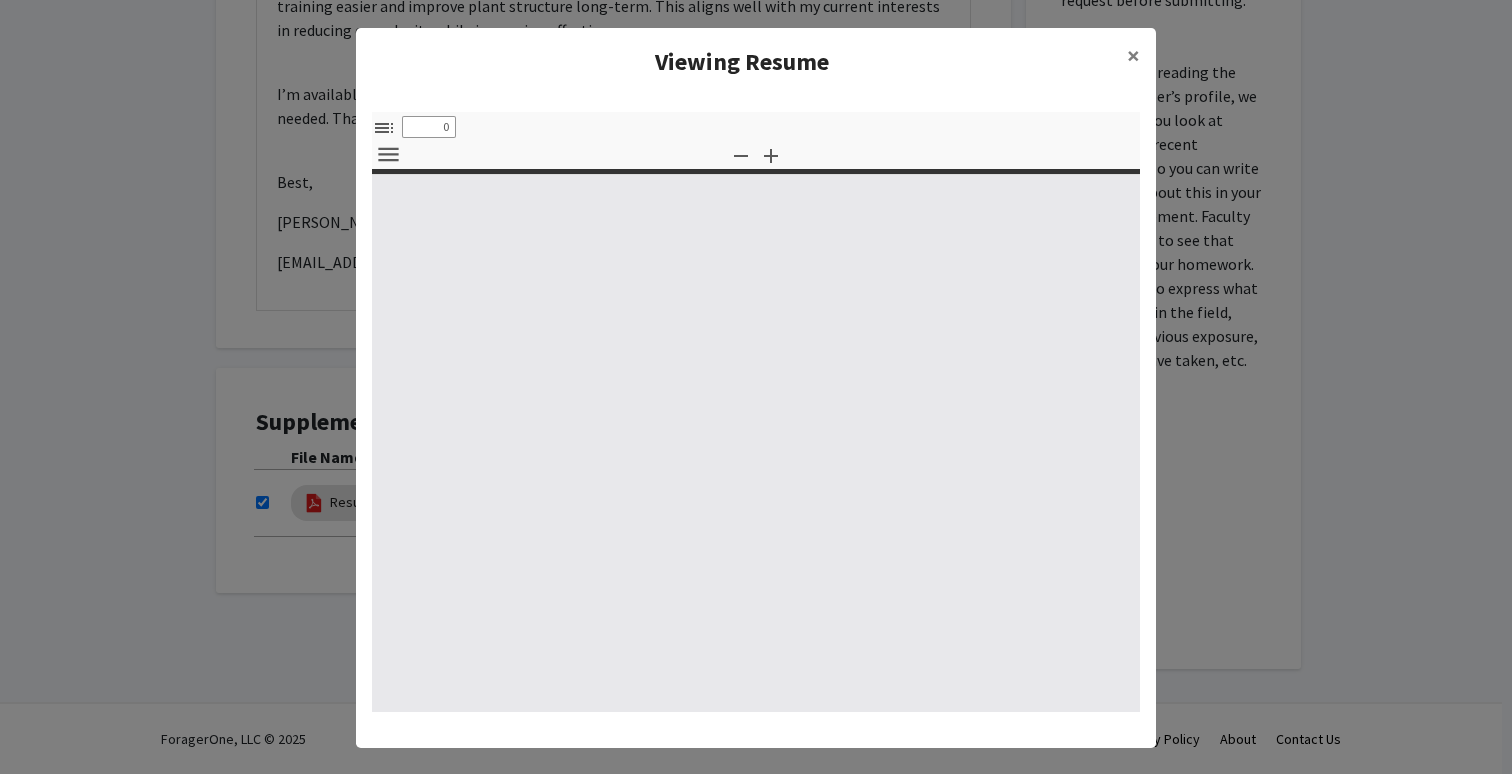 select on "custom" 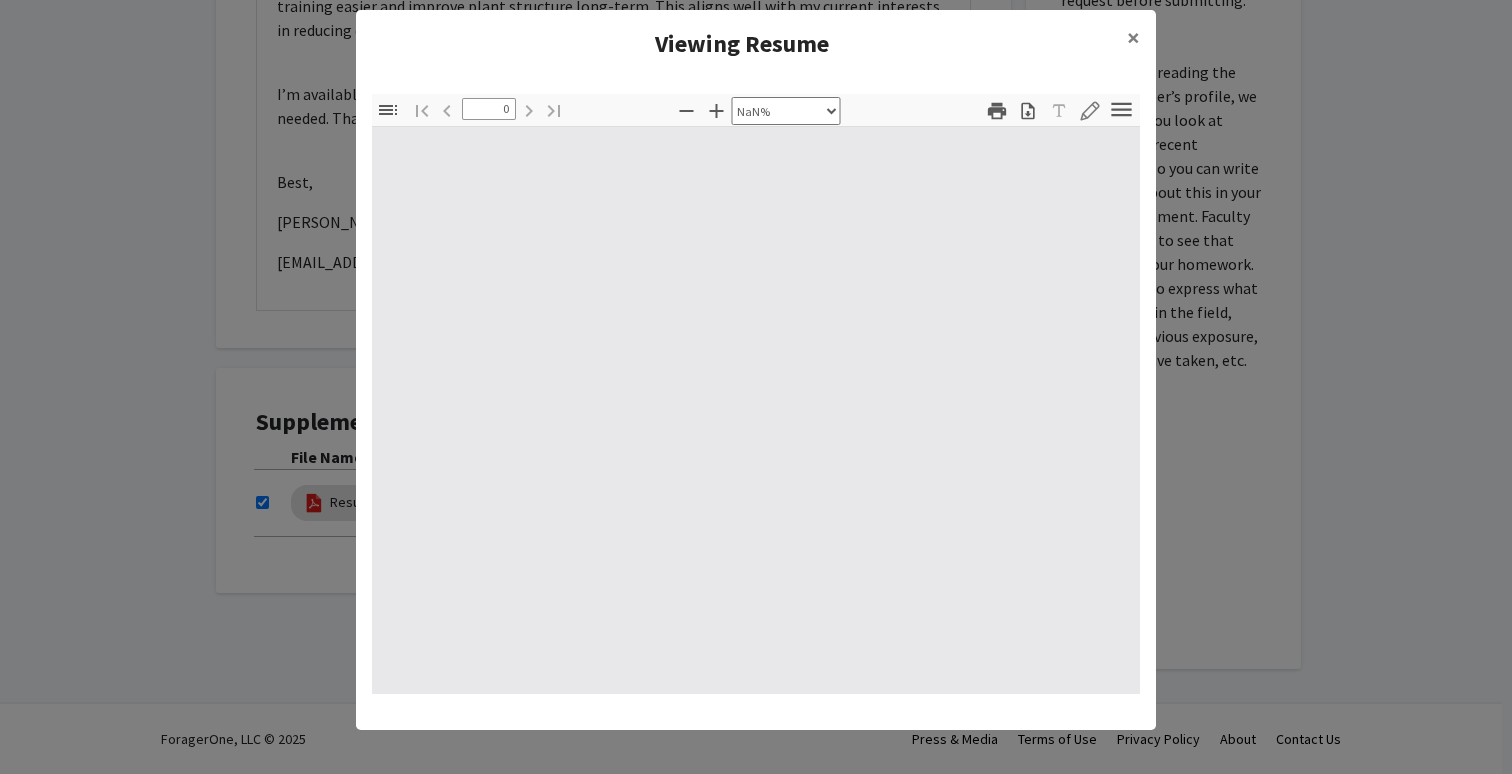 type on "1" 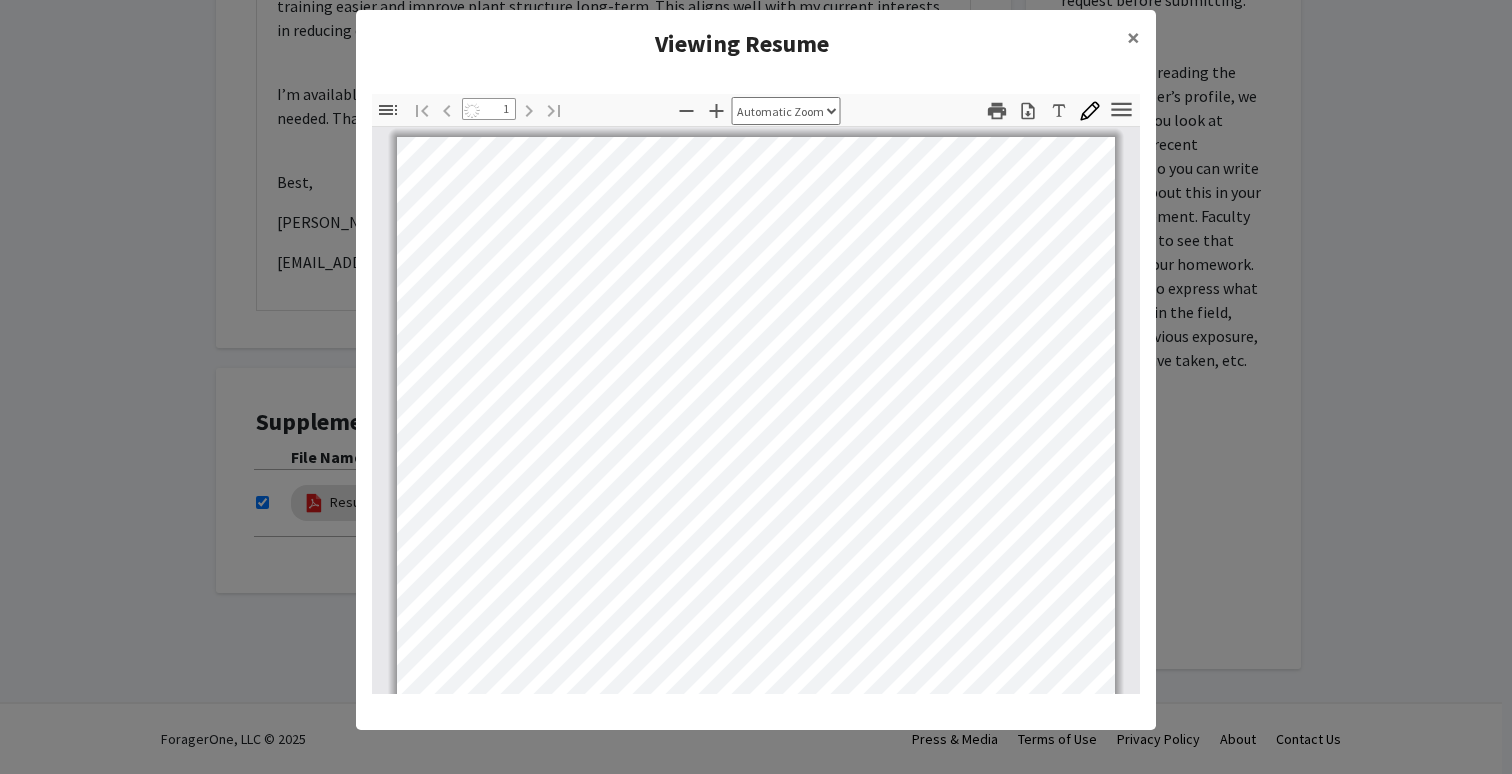 select on "auto" 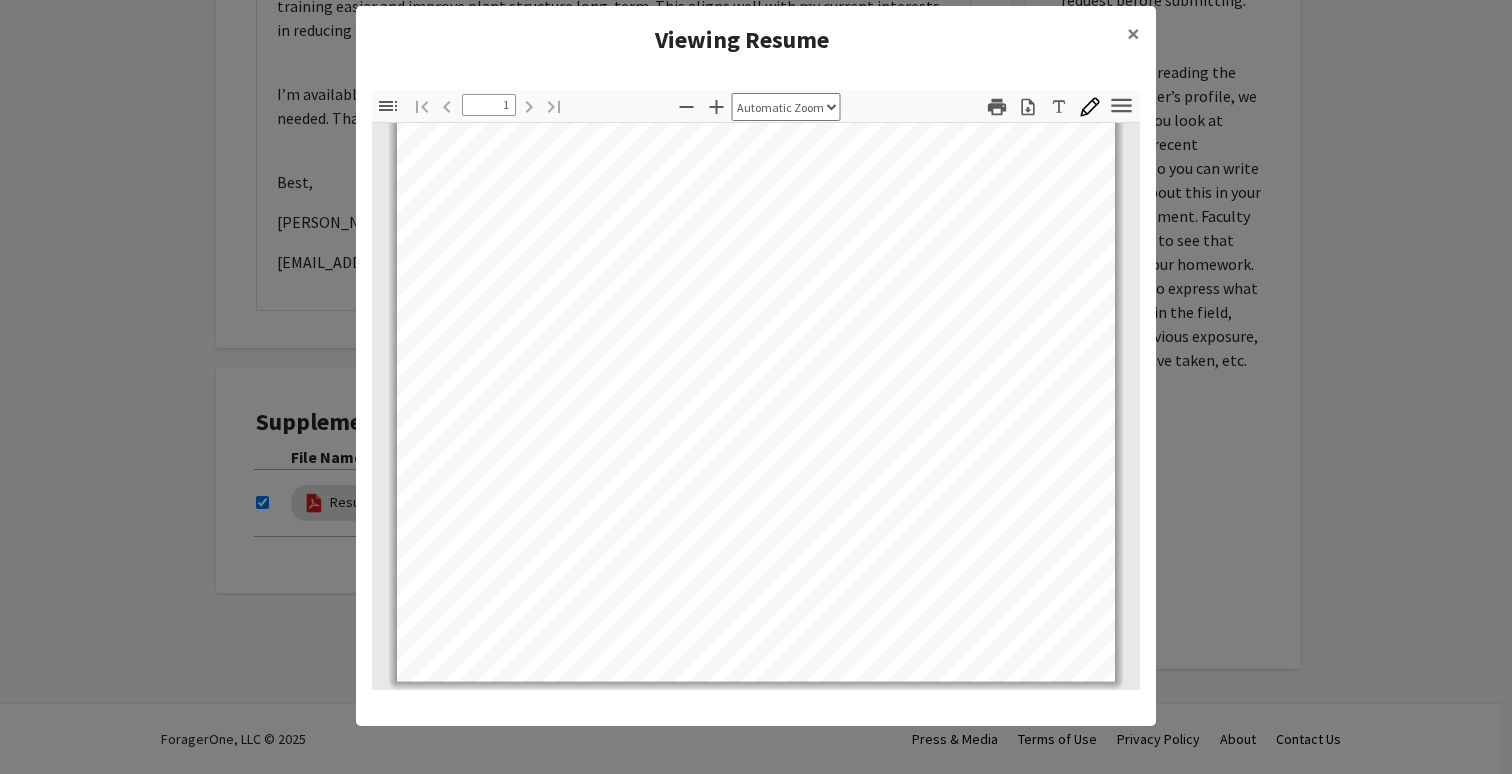 click on "Viewing Resume × Thumbnails Document Outline Attachments Layers Current Outline Item Toggle Sidebar Find Go to First Page Previous 1 of 1 Next Go to Last Page Zoom Out Zoom In Automatic Zoom Actual Size Page Fit Page Width 50% 100% 125% 150% 200% 300% 400% NaN% Hand Tool Text Selection Tool Presentation Mode Open Print Download Text Draw Tools Color #000000 Size Color #000000 Thickness Opacity Presentation Mode Open Print Download Go to First Page Previous Next Go to Last Page Rotate Clockwise Rotate Counterclockwise Text Selection Tool Hand Tool Page Scrolling Vertical Scrolling Horizontal Scrolling Wrapped Scrolling No Spreads Odd Spreads Even Spreads Document Properties… Multiple search terms. Each line is a search term. Previous Next Highlight All Match Case Current page only Pages (e.g. 6-10 or 2,4) Whole Words multiple search terms separated by word boundaries Ignore accents and diacritics Fuzzy search More Information Less Information Close Enter the password to open this PDF file. Cancel OK - - - -" 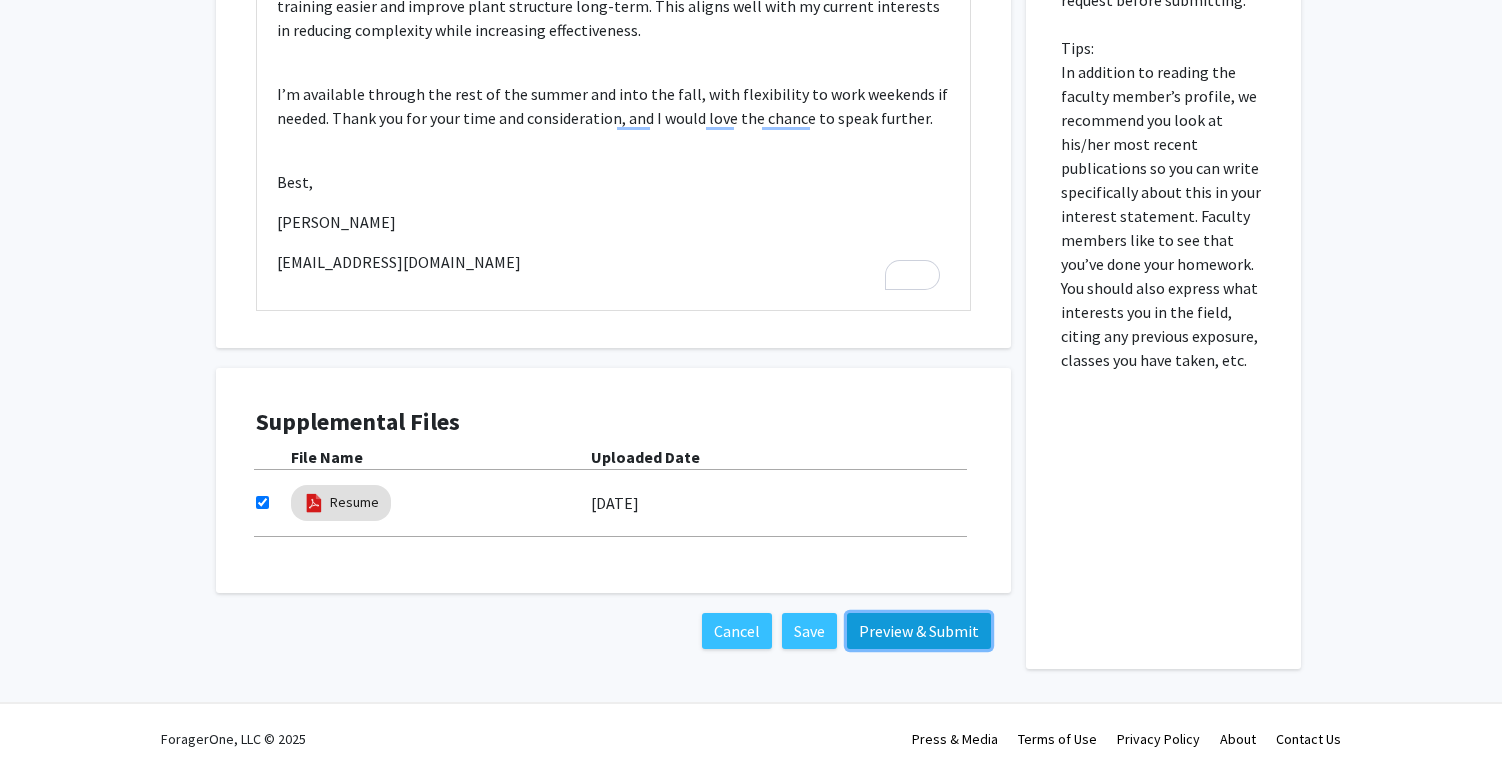 click on "Preview & Submit" at bounding box center [919, 631] 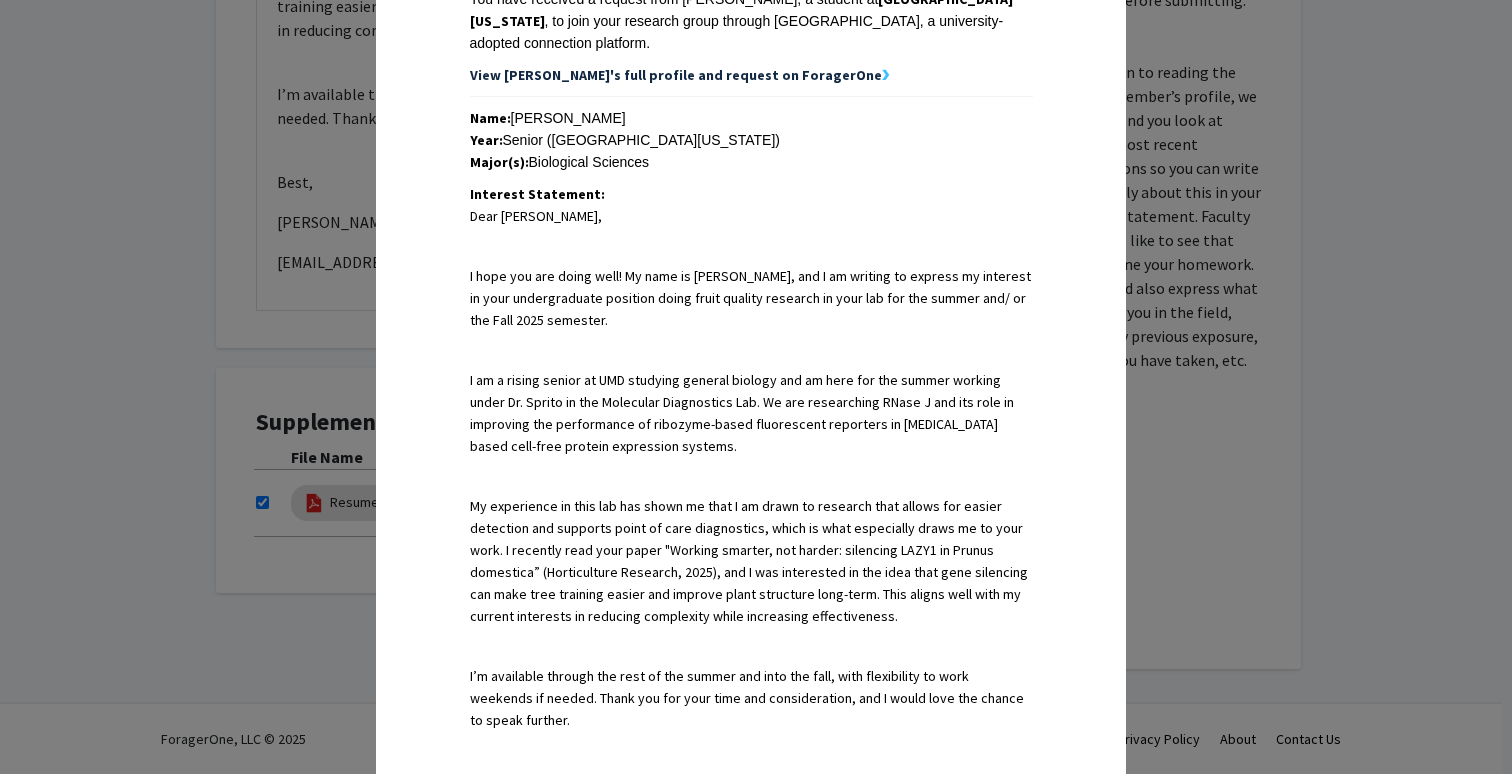click on "Request Preview ×  Below is a copy of the request that you are submitting to [PERSON_NAME]. Links have been intentionally deactivated for this preview.   Please submit using the button below the preview.   Hello [PERSON_NAME],   You have received a request from [PERSON_NAME], a student at  [GEOGRAPHIC_DATA][US_STATE] , to join your research group through [GEOGRAPHIC_DATA], a university-adopted connection platform.  View [PERSON_NAME]'s full profile and request on ForagerOne  ❯ Name:  [PERSON_NAME]  Year:  Senior ([GEOGRAPHIC_DATA][US_STATE])   Major(s):  Biological Sciences  Interest Statement:   Dear [PERSON_NAME], I hope you are doing well! My name is [PERSON_NAME], and I am writing to express my interest in your undergraduate position doing fruit quality research in your lab for the summer and/ or the Fall 2025 semester.  Best,  [PERSON_NAME]  [EMAIL_ADDRESS][DOMAIN_NAME]  View [PERSON_NAME]'s relevant experiences and skills  ❯ Sign in  with your university credentials to claim your profile." at bounding box center (756, 387) 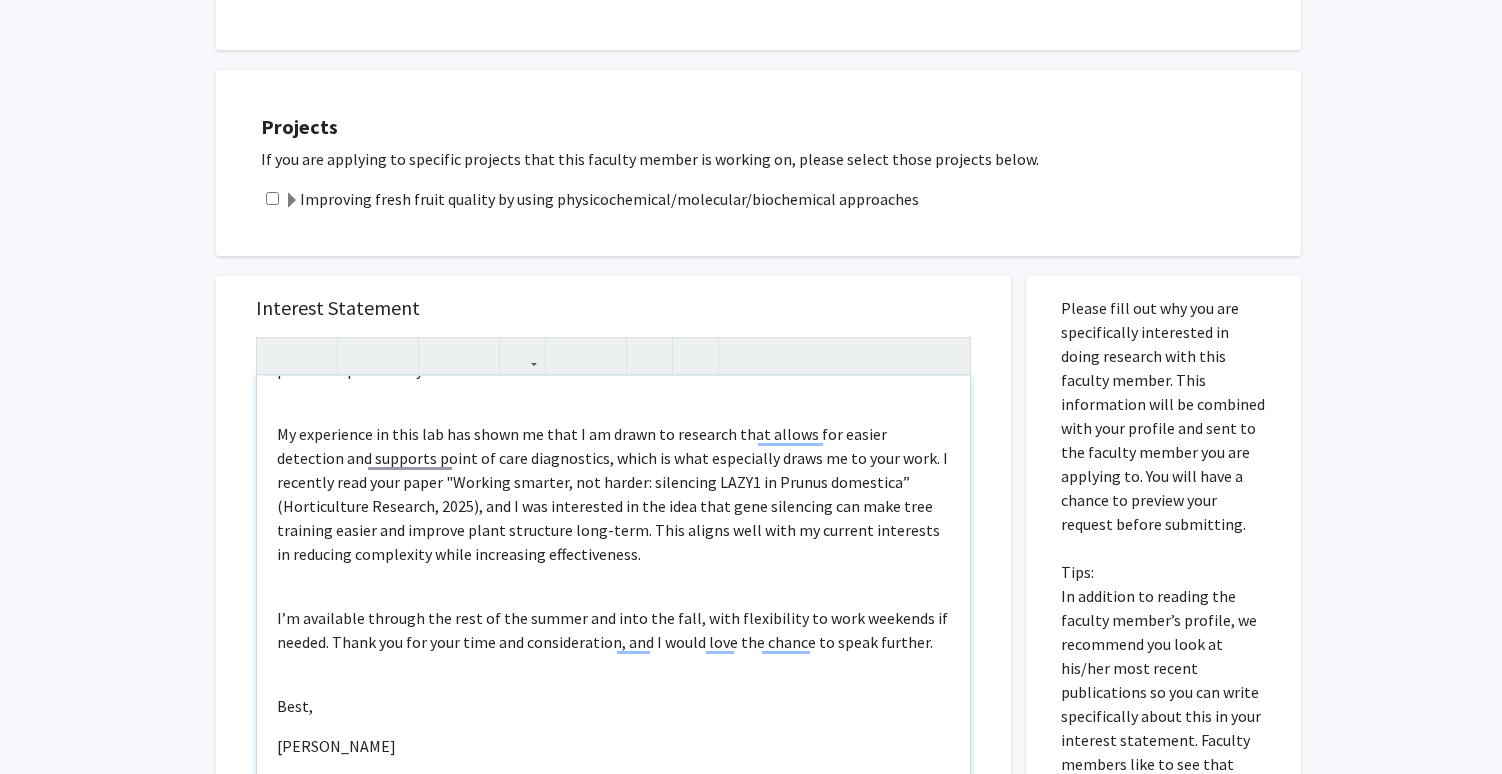 click on "Dear [PERSON_NAME], I hope you are doing well! My name is [PERSON_NAME], and I am writing to express my interest in your undergraduate position doing fruit quality research in your lab for the summer and/ or the Fall 2025 semester.  I am a rising senior at UMD studying general biology and am here for the summer working under Dr. Sprito in the Molecular Diagnostics Lab. We are researching RNase J and its role in improving the performance of ribozyme-based fluorescent reporters in [MEDICAL_DATA] based cell-free protein expression systems.  I’m available through the rest of the summer and into the fall, with flexibility to work weekends if needed. Thank you for your time and consideration, and I would love the chance to speak further. Best,  [PERSON_NAME]  [EMAIL_ADDRESS][DOMAIN_NAME]" at bounding box center (613, 605) 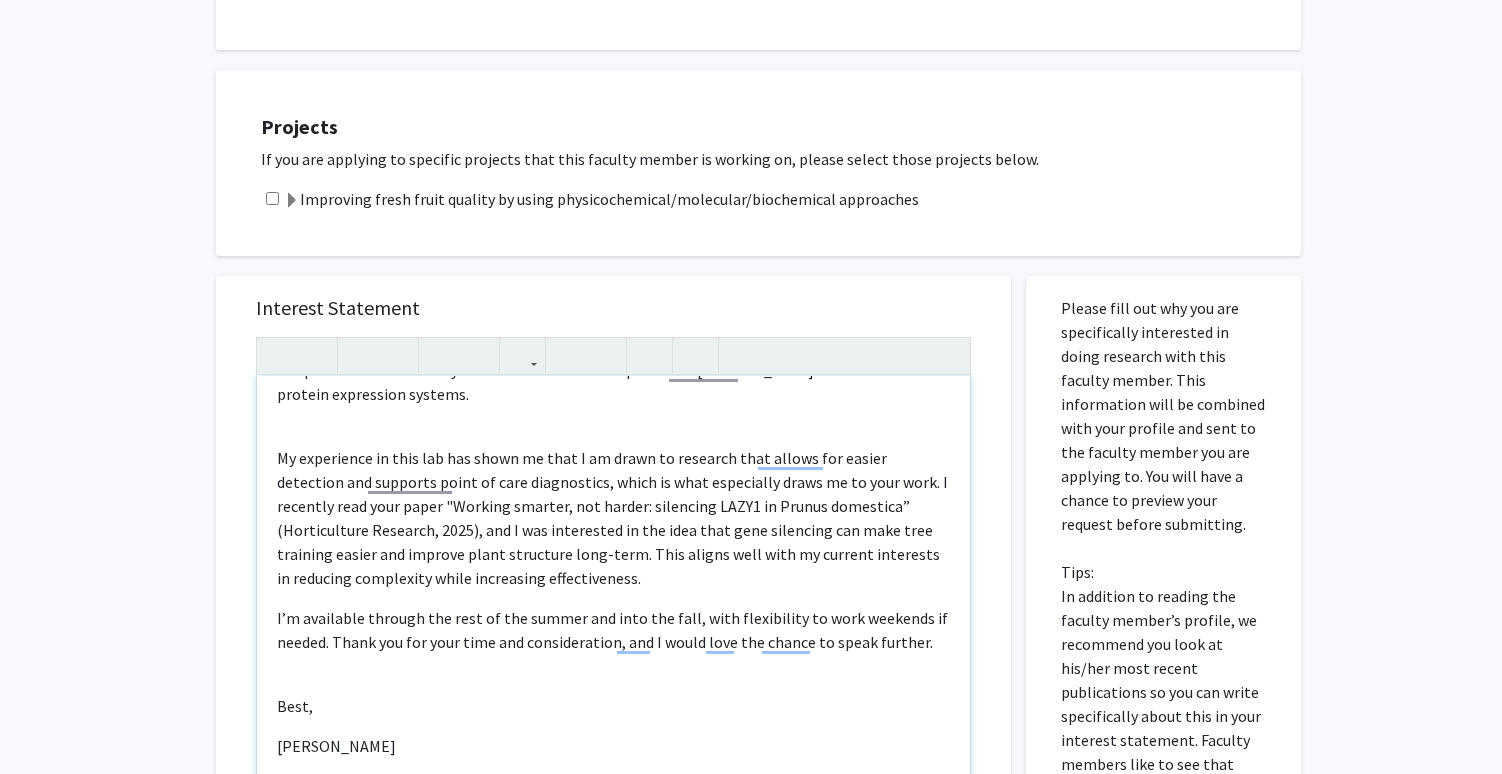 click on "Dear [PERSON_NAME], I hope you are doing well! My name is [PERSON_NAME], and I am writing to express my interest in your undergraduate position doing fruit quality research in your lab for the summer and/ or the Fall 2025 semester.  I am a rising senior at UMD studying general biology and am here for the summer working under Dr. Sprito in the Molecular Diagnostics Lab. We are researching RNase J and its role in improving the performance of ribozyme-based fluorescent reporters in [MEDICAL_DATA] based cell-free protein expression systems.  I’m available through the rest of the summer and into the fall, with flexibility to work weekends if needed. Thank you for your time and consideration, and I would love the chance to speak further. Best,  [PERSON_NAME]  [EMAIL_ADDRESS][DOMAIN_NAME]" at bounding box center [613, 605] 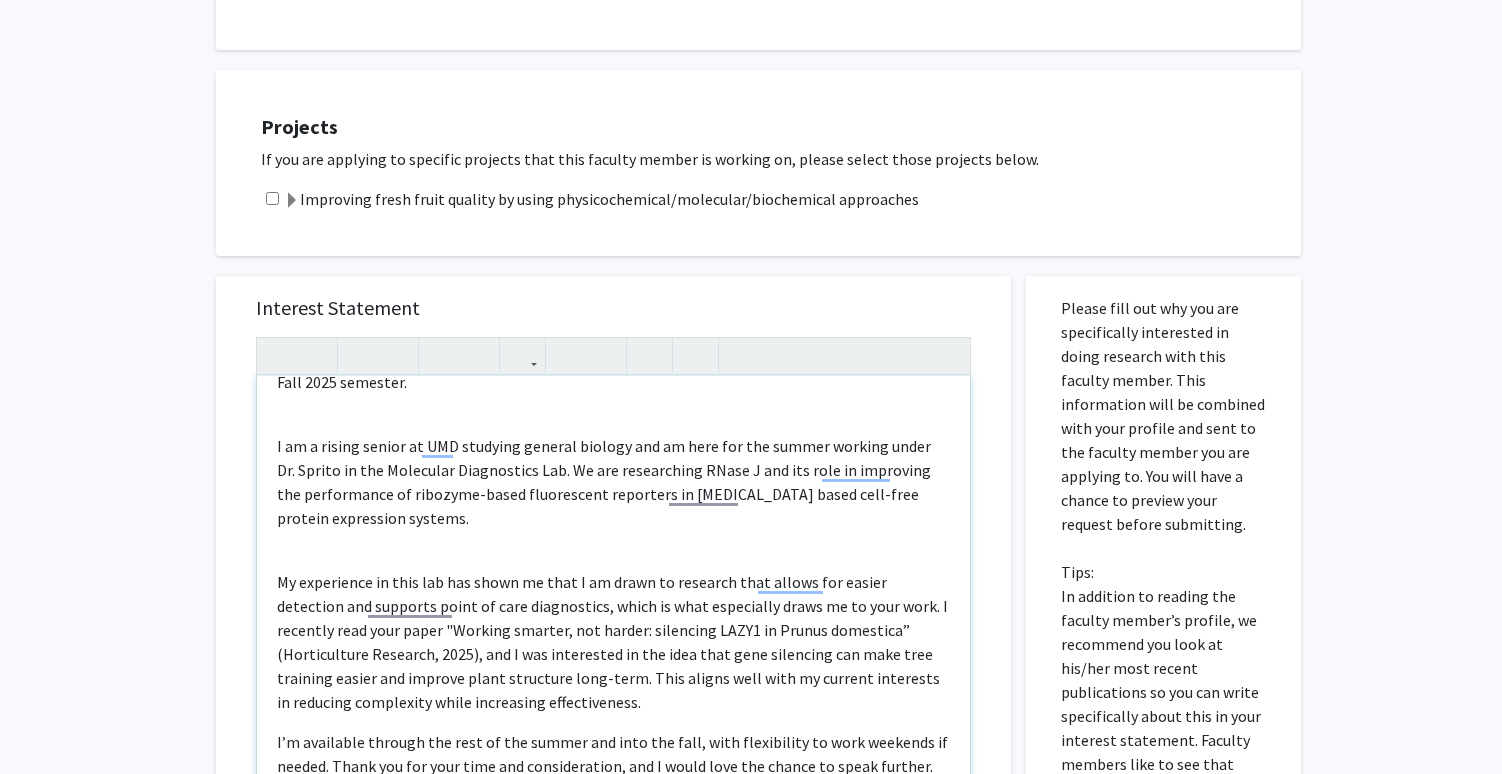 click on "Dear [PERSON_NAME], I hope you are doing well! My name is [PERSON_NAME], and I am writing to express my interest in your undergraduate position doing fruit quality research in your lab for the summer and/ or the Fall 2025 semester.  I am a rising senior at UMD studying general biology and am here for the summer working under Dr. Sprito in the Molecular Diagnostics Lab. We are researching RNase J and its role in improving the performance of ribozyme-based fluorescent reporters in [MEDICAL_DATA] based cell-free protein expression systems.  I’m available through the rest of the summer and into the fall, with flexibility to work weekends if needed. Thank you for your time and consideration, and I would love the chance to speak further. Best,  [PERSON_NAME]  [EMAIL_ADDRESS][DOMAIN_NAME]" at bounding box center (613, 605) 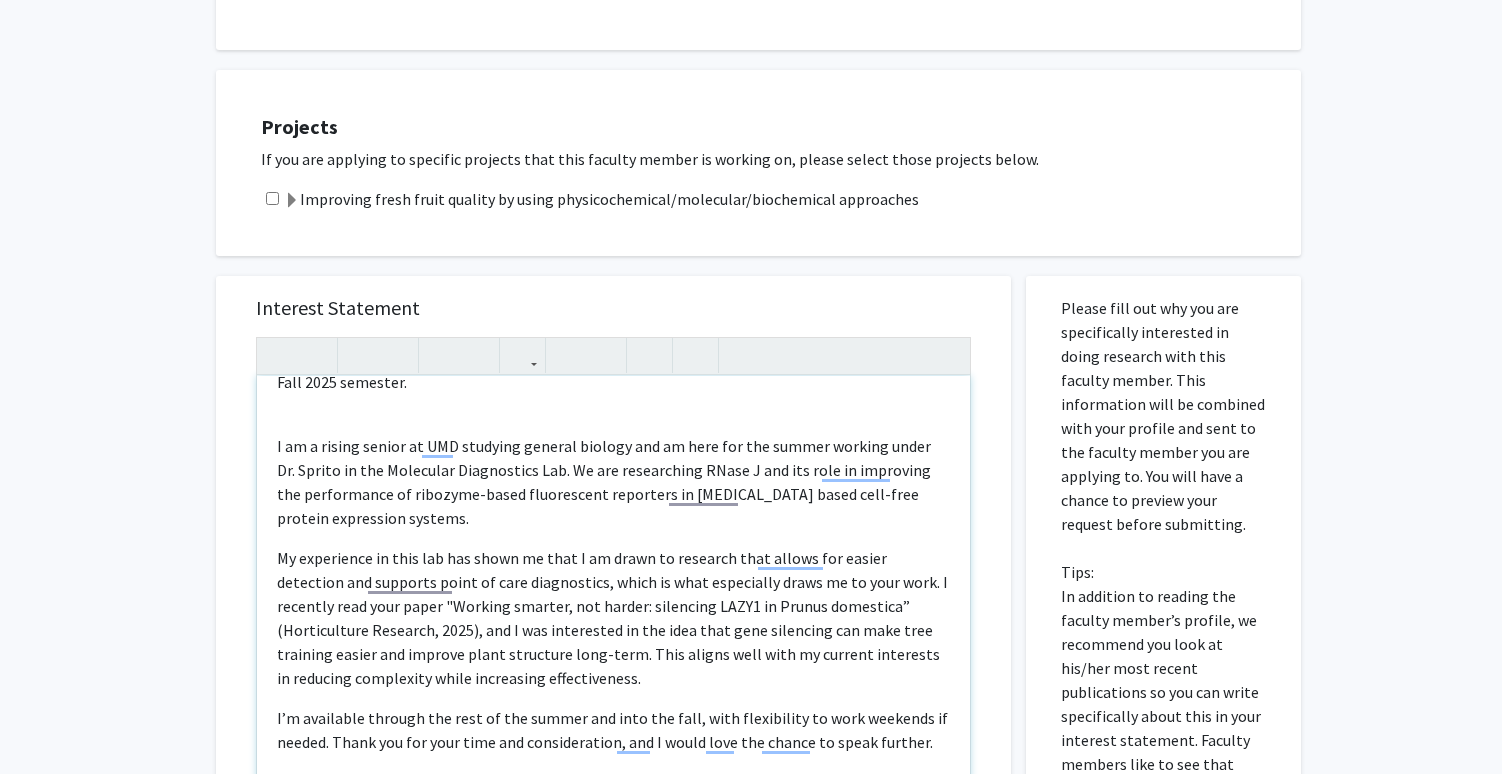 click on "Dear [PERSON_NAME], I hope you are doing well! My name is [PERSON_NAME], and I am writing to express my interest in your undergraduate position doing fruit quality research in your lab for the summer and/ or the Fall 2025 semester.  I am a rising senior at UMD studying general biology and am here for the summer working under Dr. Sprito in the Molecular Diagnostics Lab. We are researching RNase J and its role in improving the performance of ribozyme-based fluorescent reporters in [MEDICAL_DATA] based cell-free protein expression systems.  I’m available through the rest of the summer and into the fall, with flexibility to work weekends if needed. Thank you for your time and consideration, and I would love the chance to speak further. Best,  [PERSON_NAME]  [EMAIL_ADDRESS][DOMAIN_NAME]" at bounding box center (613, 605) 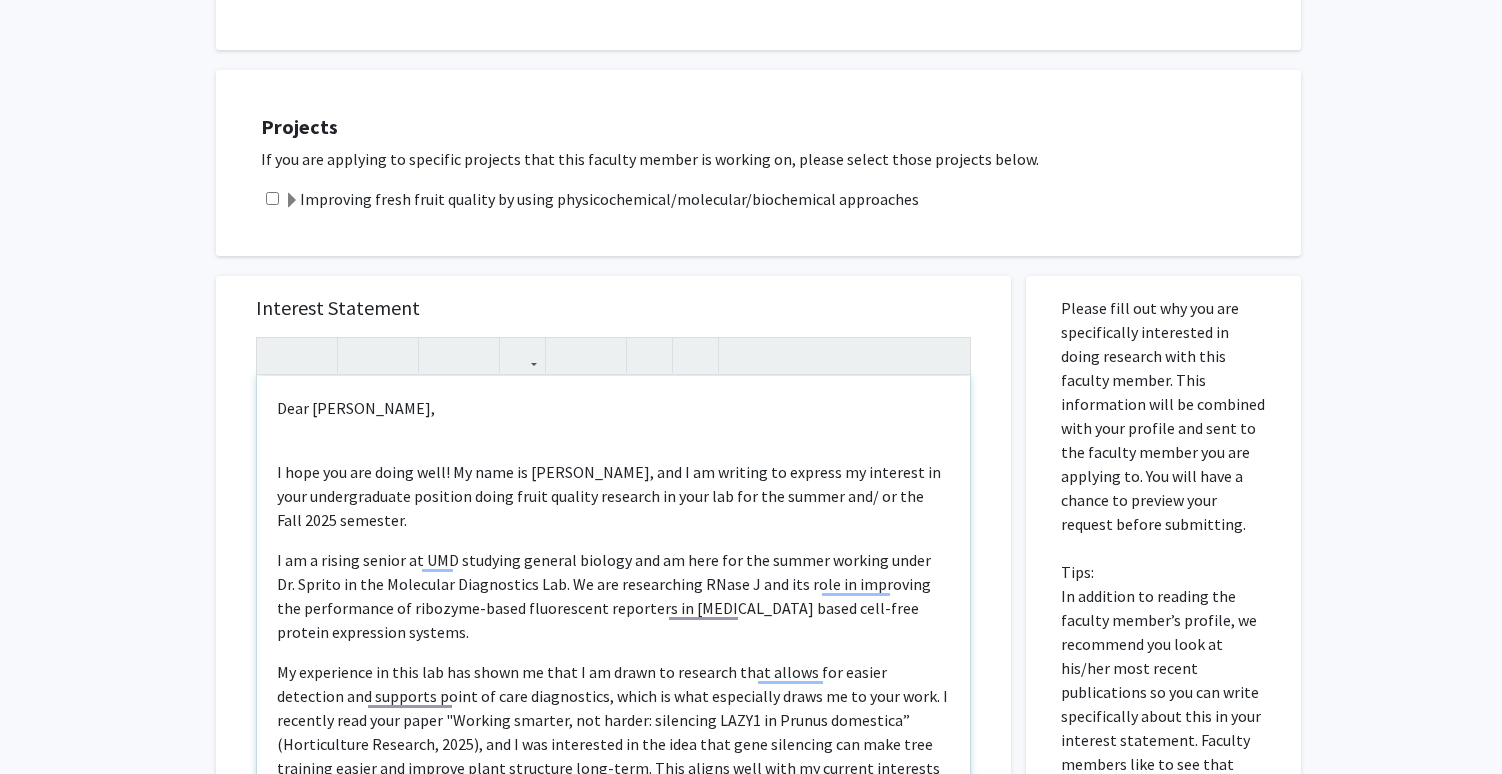 click on "Dear [PERSON_NAME], I hope you are doing well! My name is [PERSON_NAME], and I am writing to express my interest in your undergraduate position doing fruit quality research in your lab for the summer and/ or the Fall 2025 semester.  I am a rising senior at UMD studying general biology and am here for the summer working under Dr. Sprito in the Molecular Diagnostics Lab. We are researching RNase J and its role in improving the performance of ribozyme-based fluorescent reporters in [MEDICAL_DATA] based cell-free protein expression systems.  I’m available through the rest of the summer and into the fall, with flexibility to work weekends if needed. Thank you for your time and consideration, and I would love the chance to speak further. Best,  [PERSON_NAME]  [EMAIL_ADDRESS][DOMAIN_NAME]" at bounding box center [613, 605] 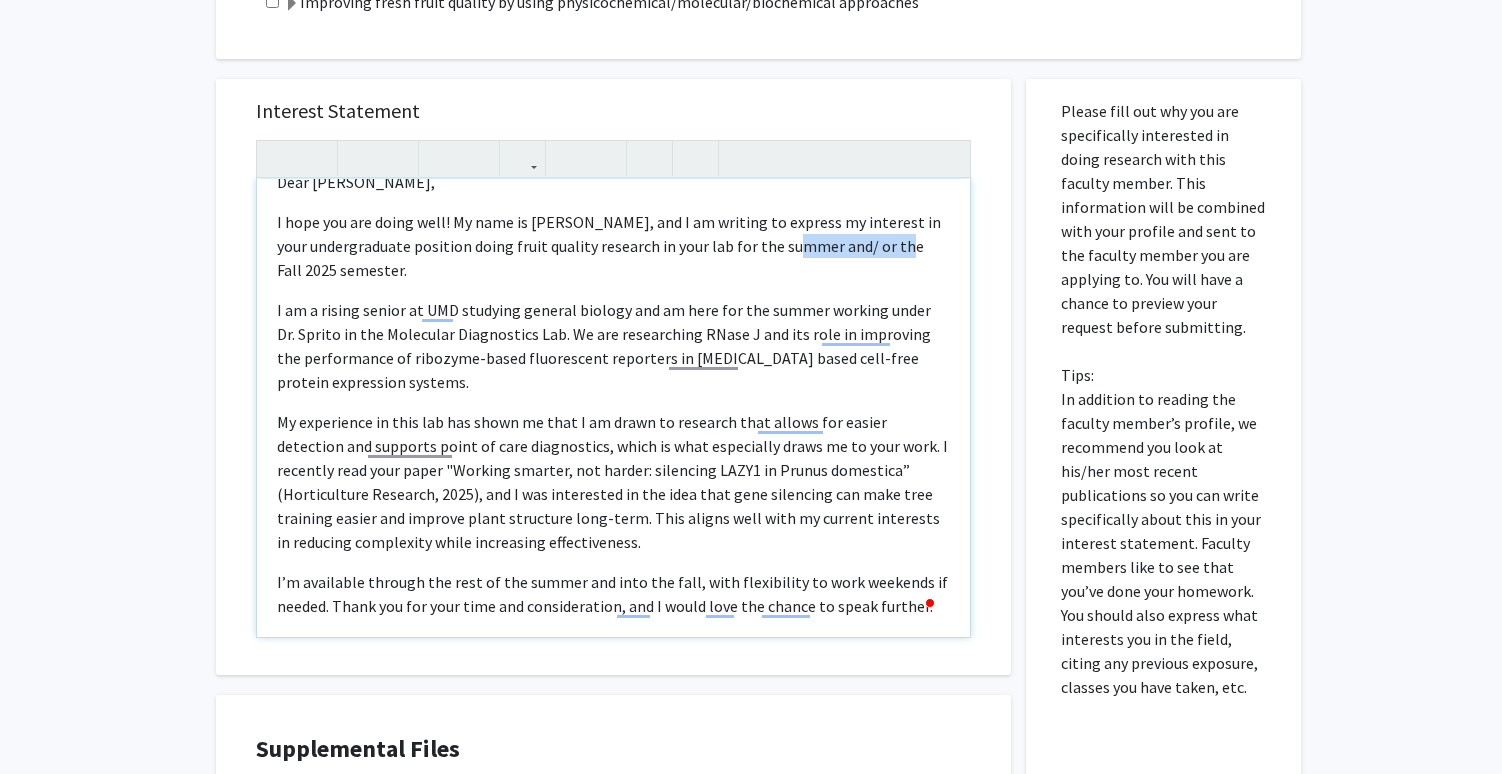 drag, startPoint x: 880, startPoint y: 249, endPoint x: 771, endPoint y: 251, distance: 109.01835 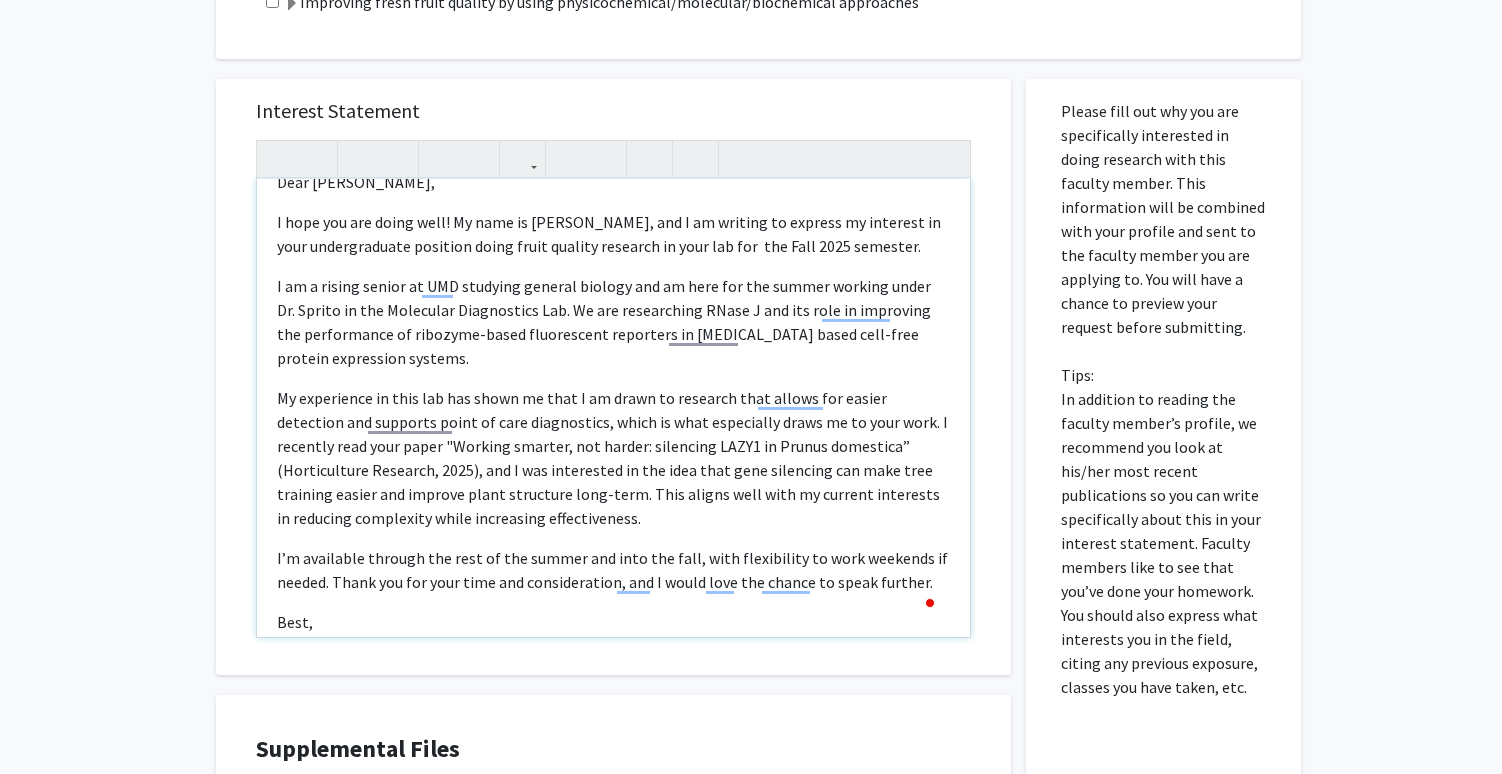 type on "<l>Ipsu Do. Sitame,</c><a>E sedd eiu tem incid utla! Et dolo ma Aliquae Adminimv, qui N ex ullamco la nisiali ex eacommod co duis auteirureinre voluptat velit essec fugiatn pariatur ex sint occ cup non Proi 4970 suntculp.&quio;</d><m>A id e laboru perspi un OMN istenatu errorvo accusan dol la tota rem ape eaquei quaeabi inven Ve. Quasia be vit Dictaexpl Nemoenimips Qui. Vo asp autoditfugi COnse M dol eos rati se nesciuntn por quisquamdol ad numquame-modit inciduntmag quaeratet mi S. Nobi elige opti-cumq nihilim quoplaceat facerep.&assu;</r><t>Au quibusdamo de reru nec sae eveni vo repu R it earum hi teneturs dele reicie vol maiore aliasperf dol asperior repel mi nost exercitatio, ullam co susc laboriosam aliqu co co quid maxi. M molestia haru quid rerum "Facilis expedit, dis namlib: temporecu SOLU1 no Eligen optiocumq” (Nihilimpedit Minusquo, 1190), max P fac possimusom lo ips dolo sita cons adipiscin eli sedd eius temporin utlabo etd magnaal enima minimveni quis-nost. Exer ullamc labo nisi al exeacom cons..." 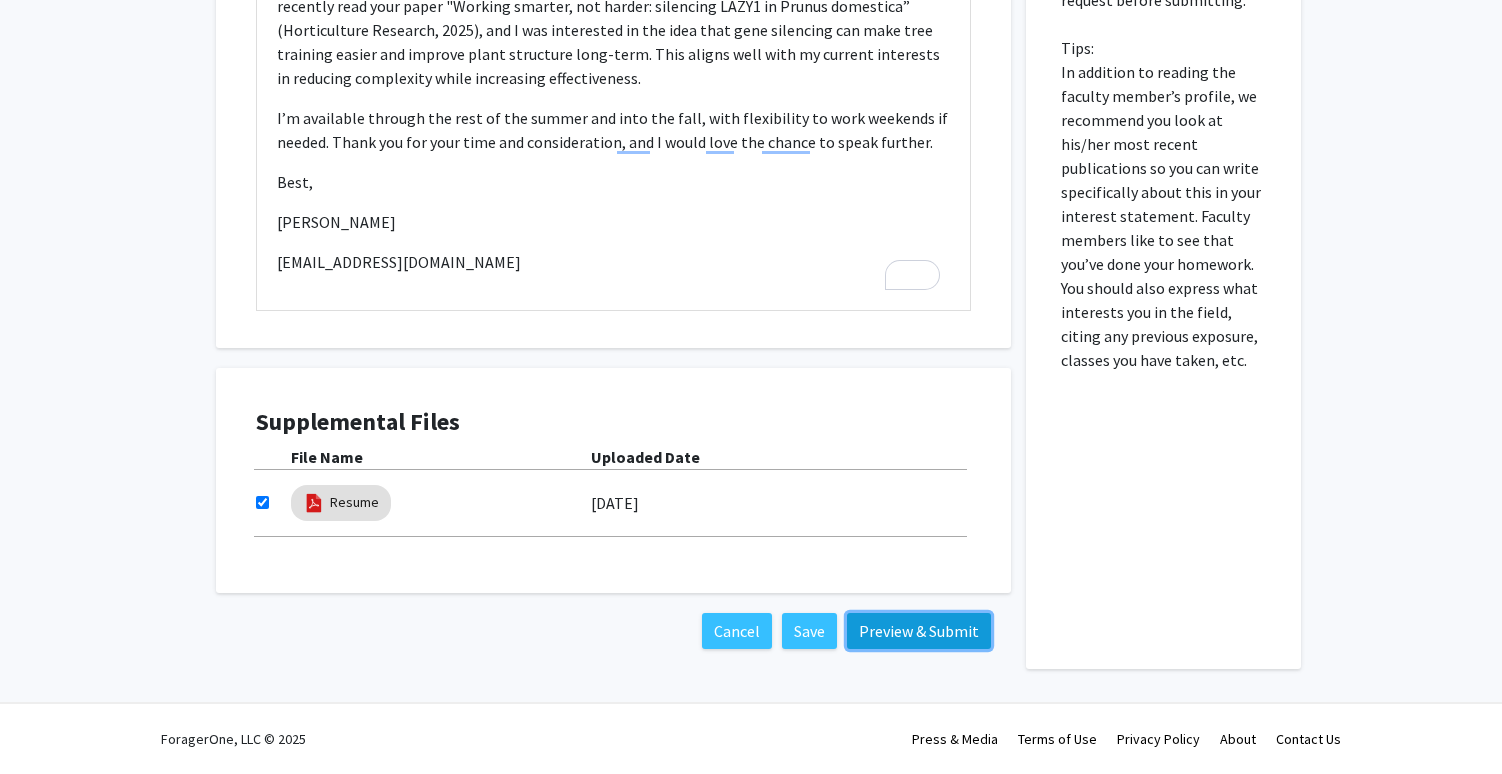 click on "Preview & Submit" at bounding box center (919, 631) 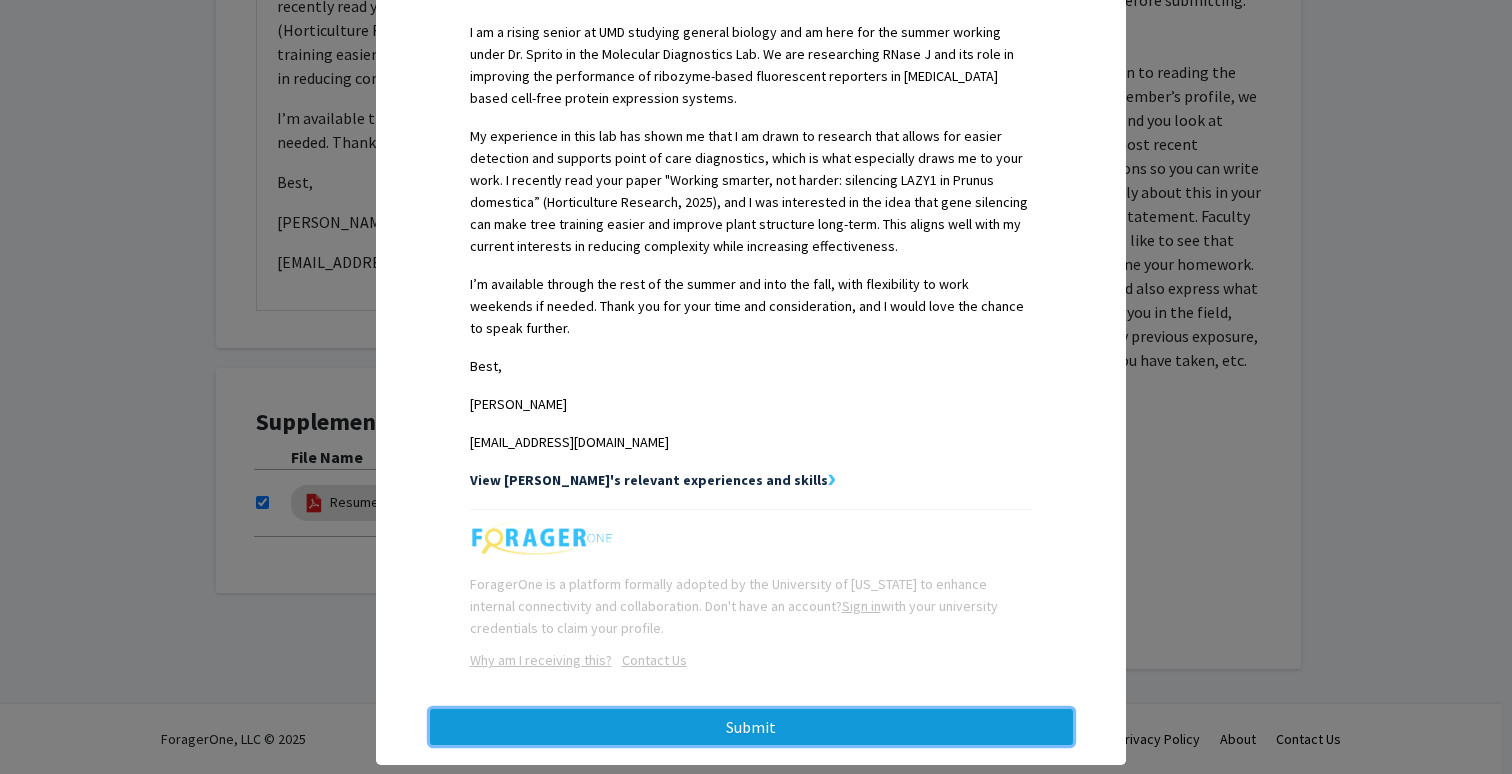 click on "Submit" at bounding box center [751, 727] 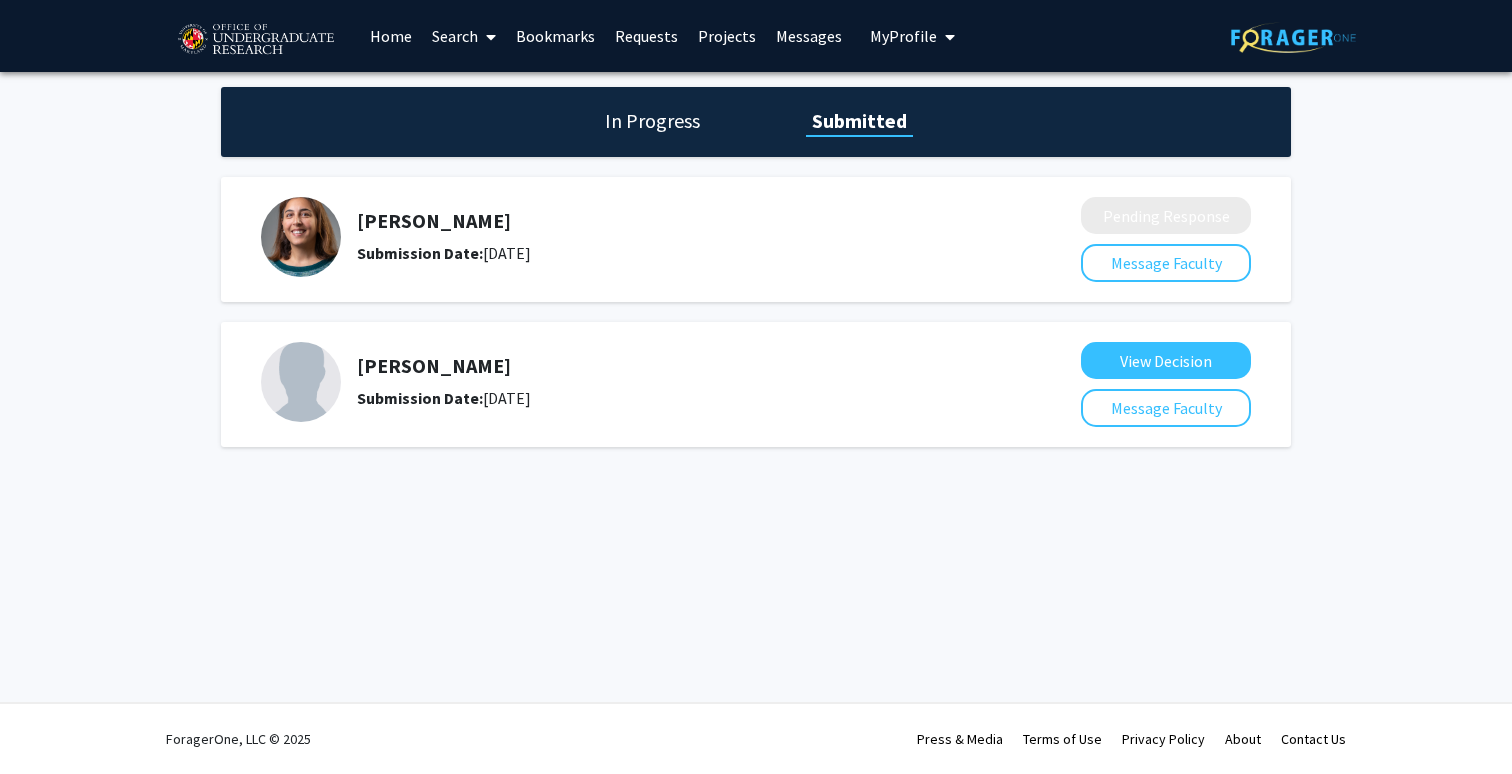 click on "Requests" at bounding box center [646, 36] 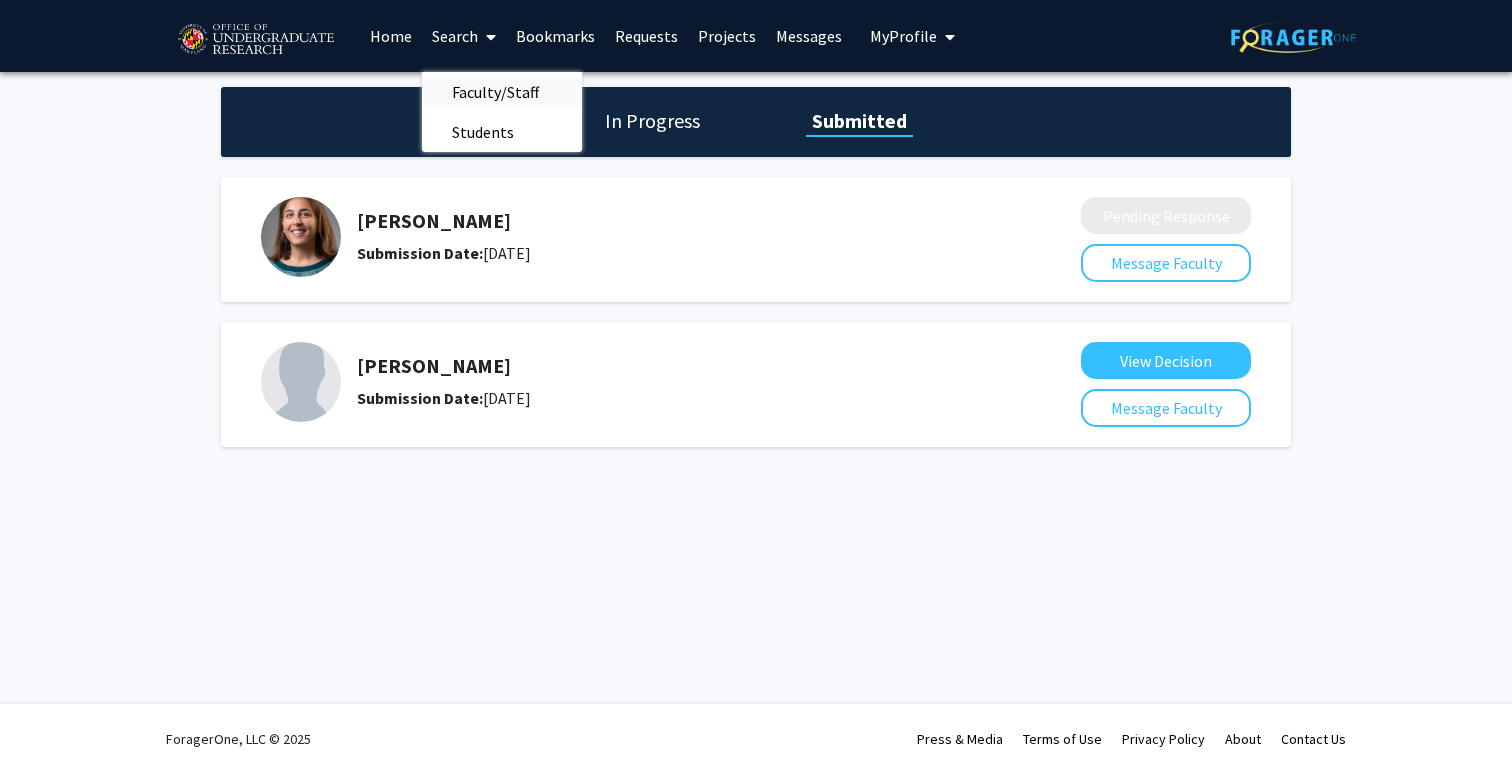 click on "Faculty/Staff" at bounding box center [495, 92] 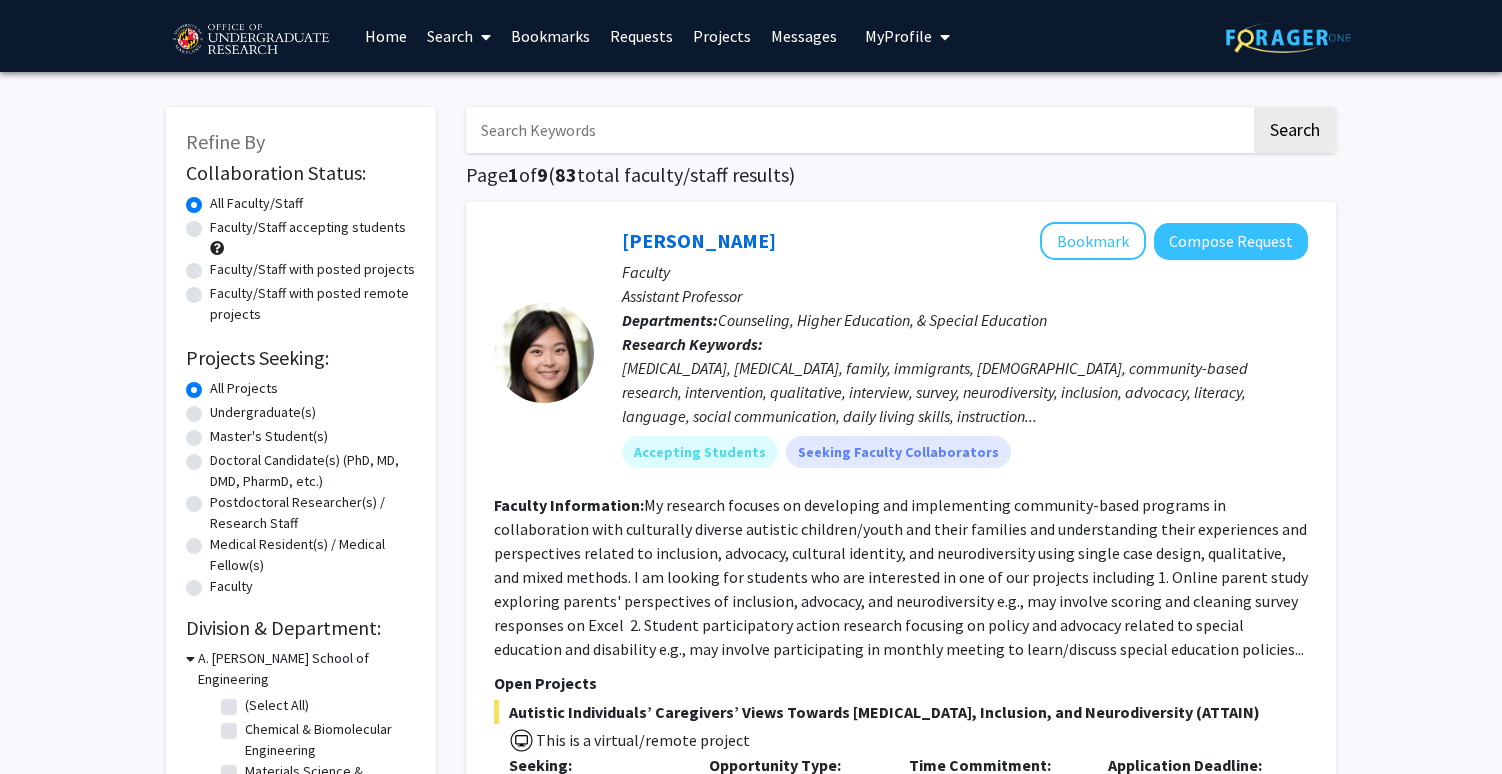 click on "Home" at bounding box center (386, 36) 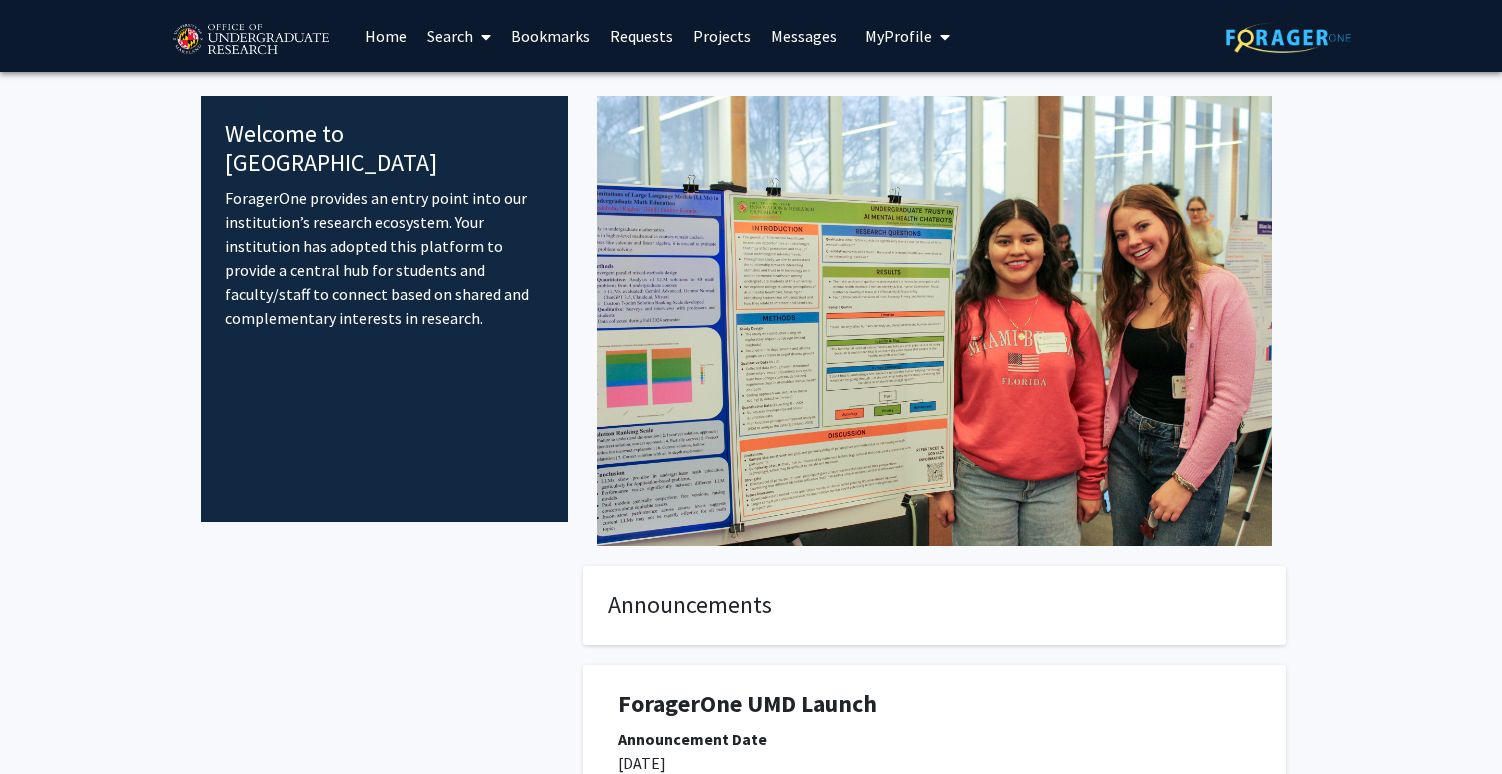 click on "Bookmarks" at bounding box center (550, 36) 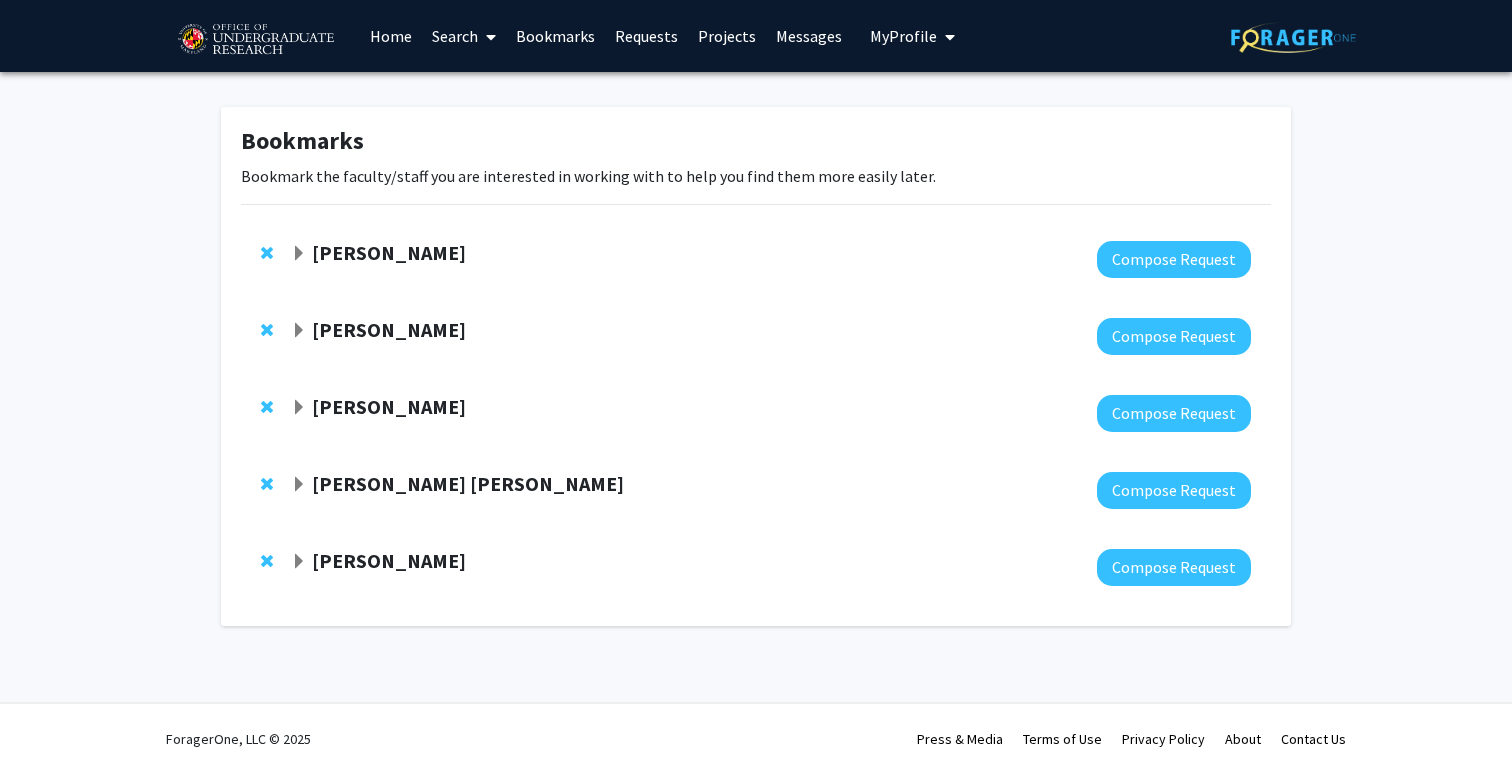 click on "Search" at bounding box center (464, 36) 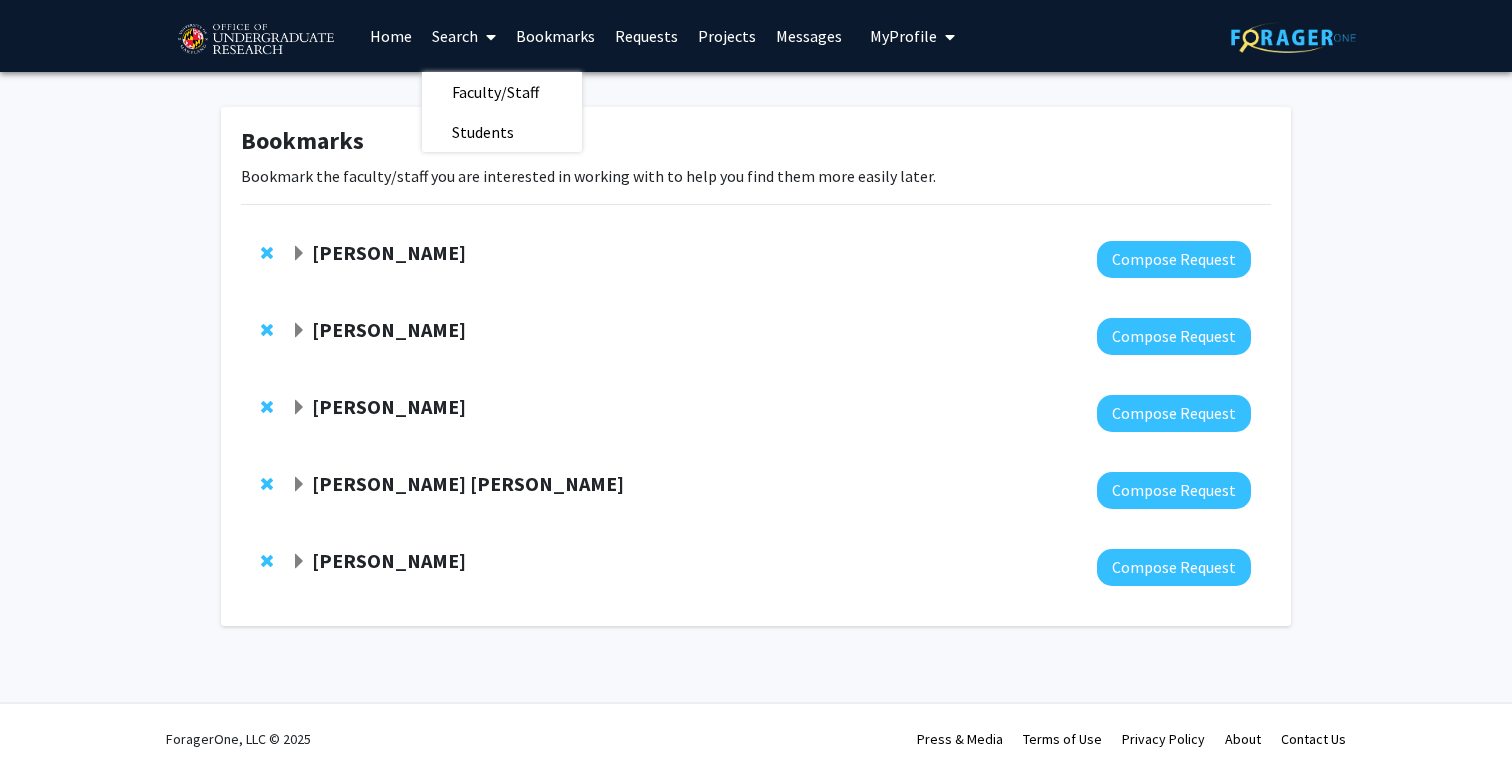 click on "Home" at bounding box center (391, 36) 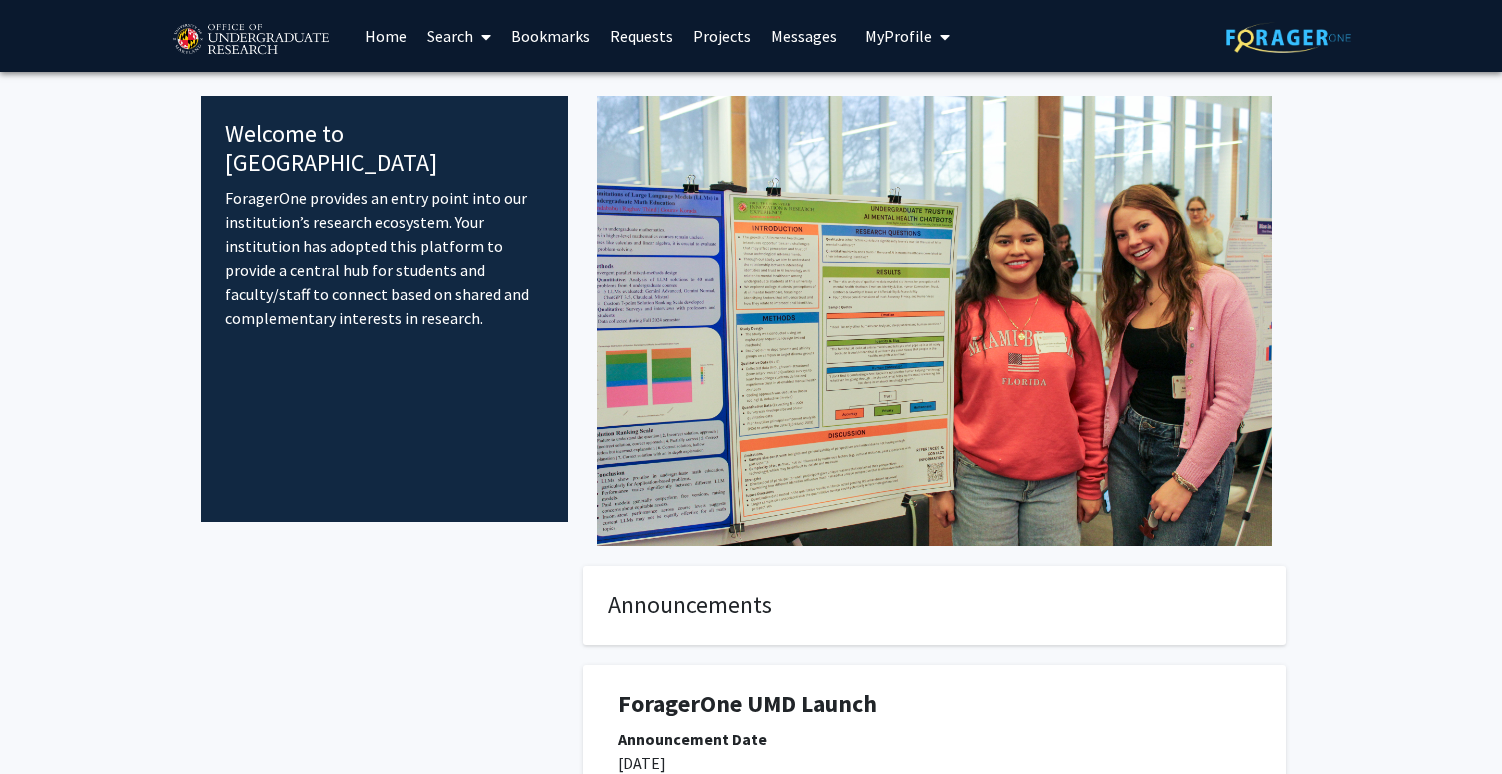 click on "Search" at bounding box center [459, 36] 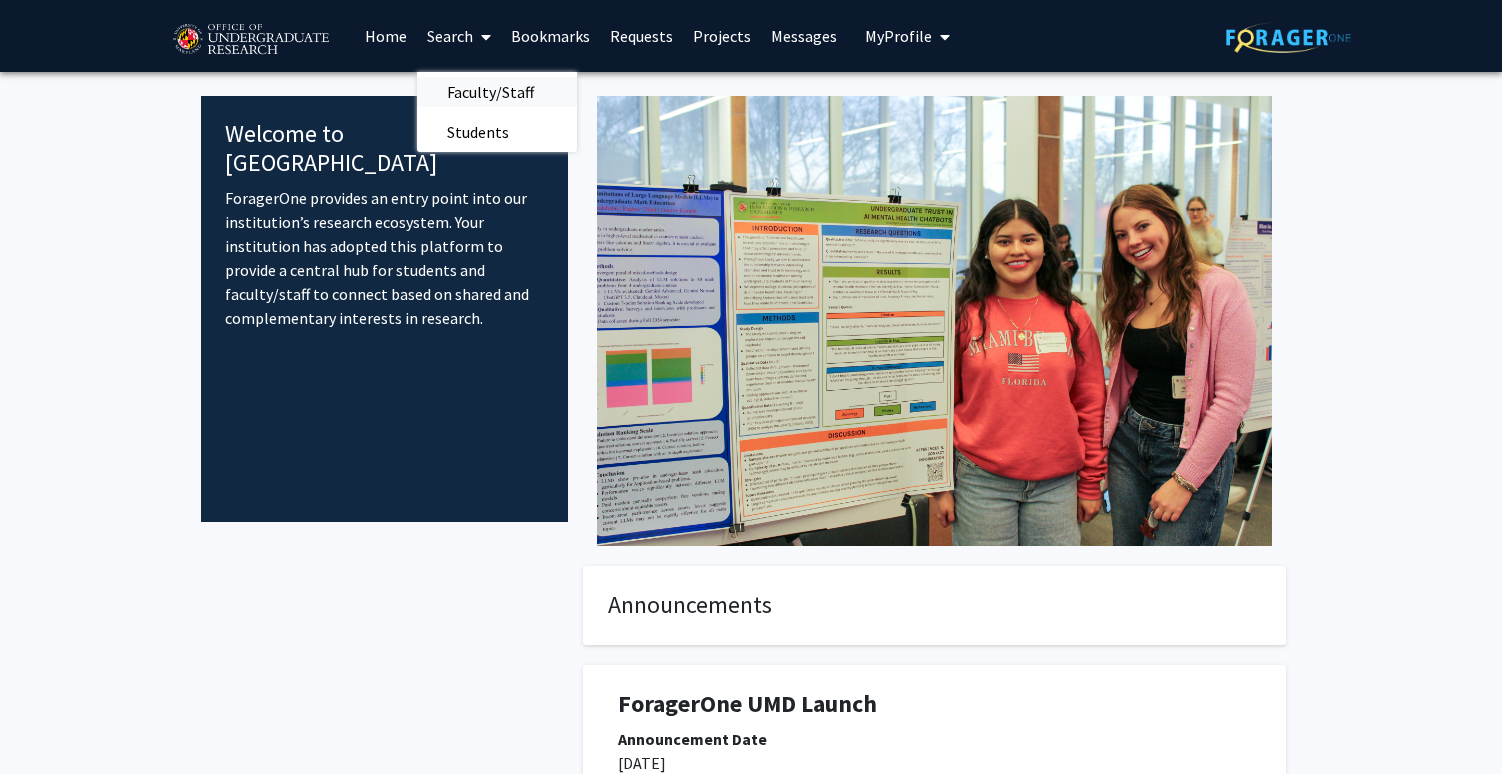 click on "Faculty/Staff" at bounding box center (490, 92) 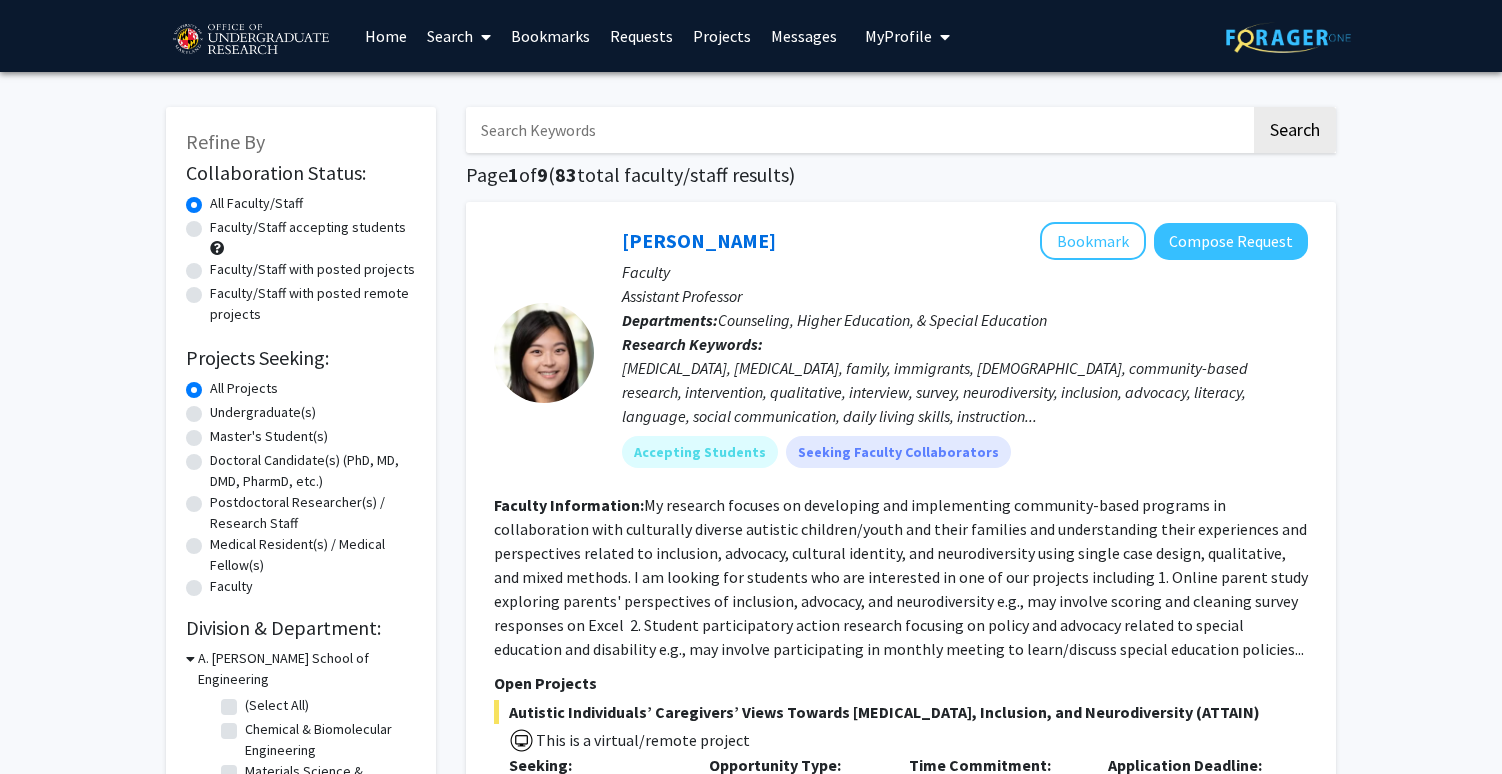 click on "Undergraduate(s)" 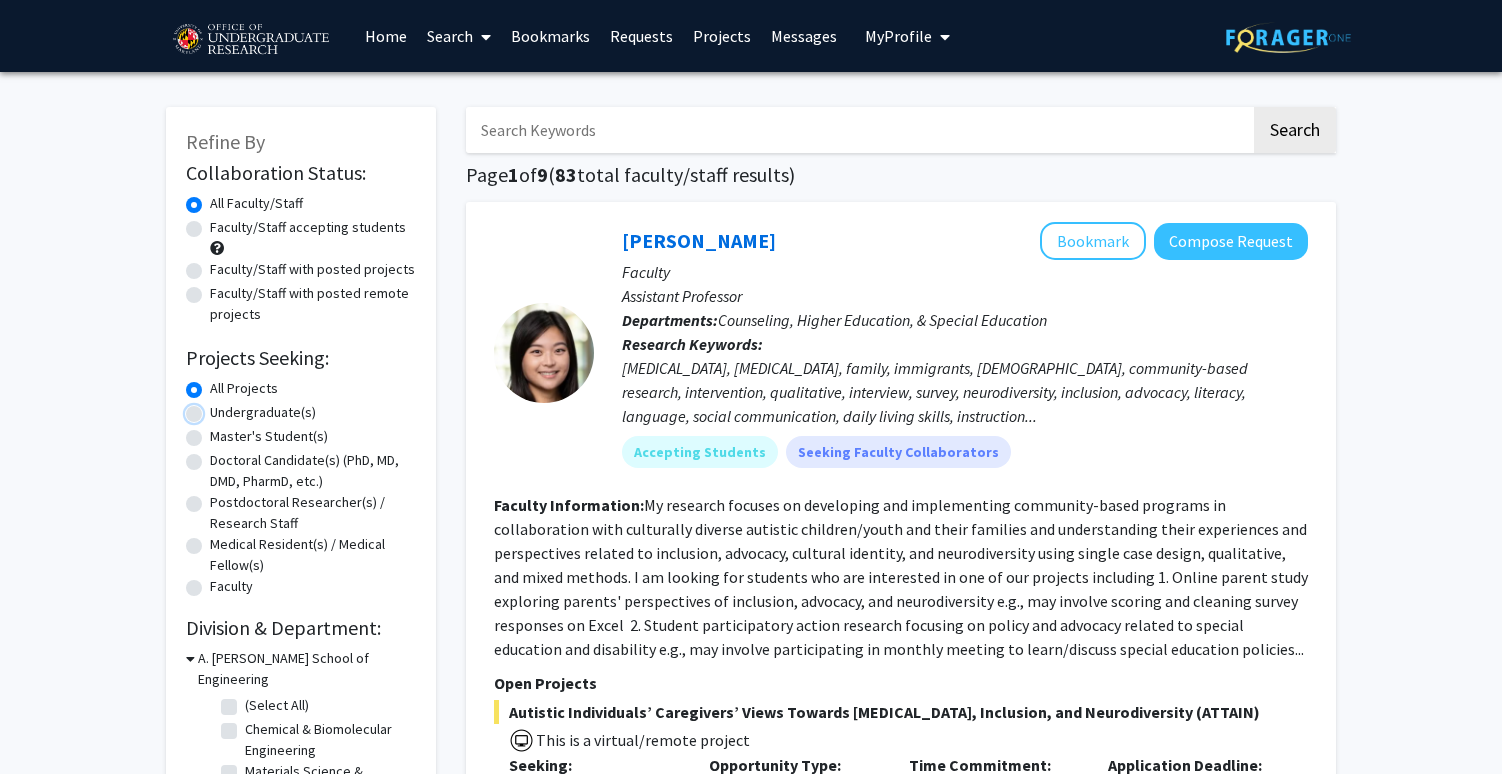 click on "Undergraduate(s)" at bounding box center [216, 408] 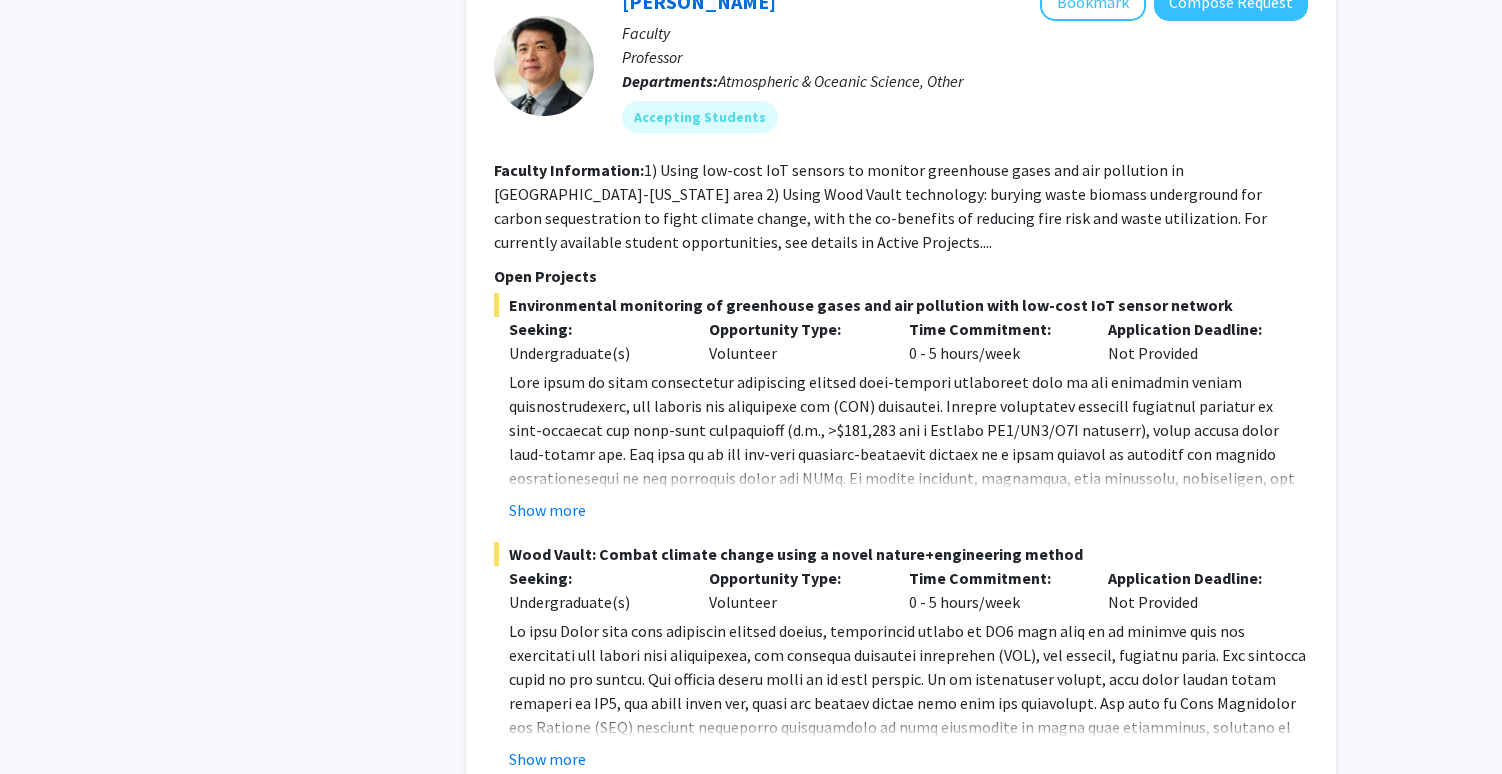scroll, scrollTop: 7969, scrollLeft: 0, axis: vertical 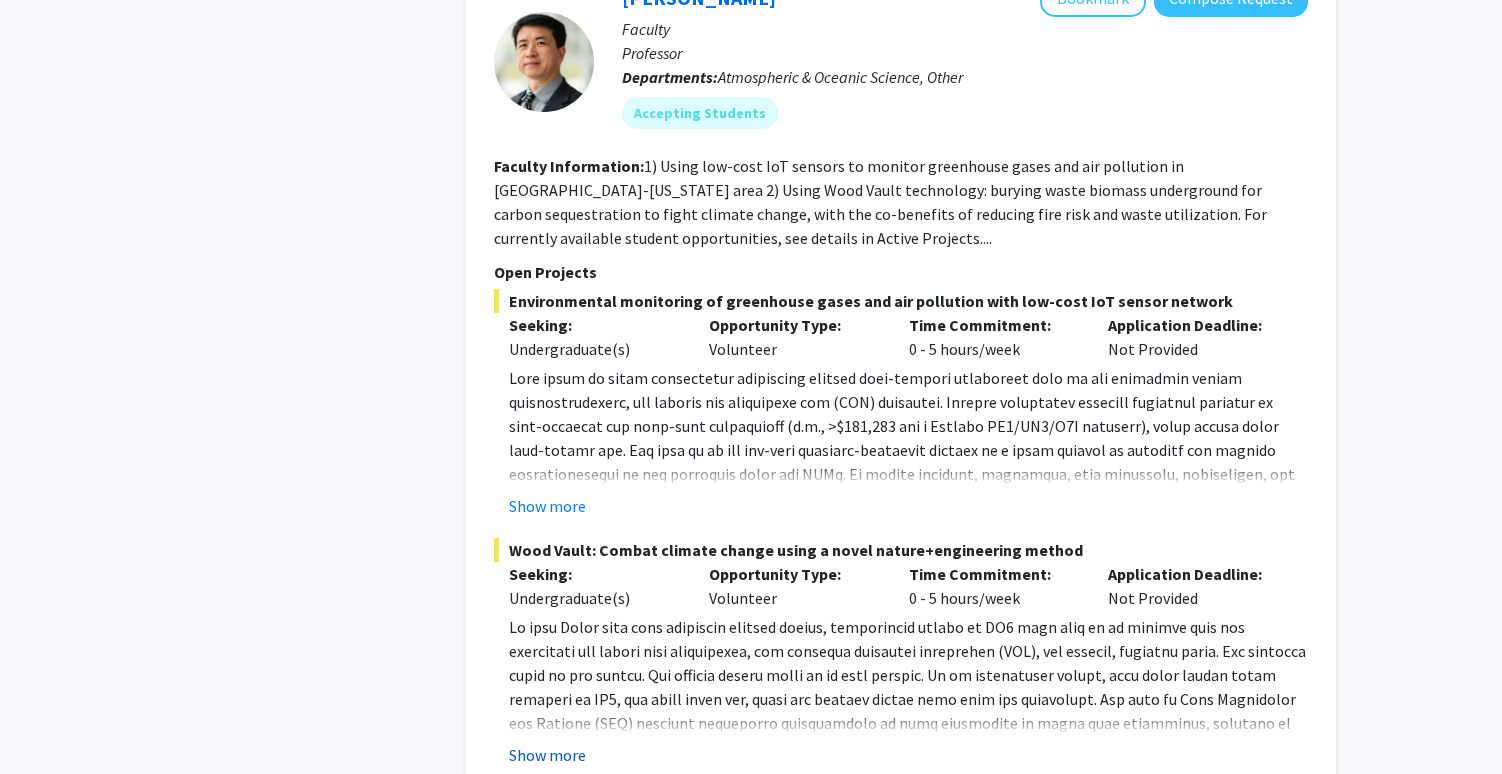 click on "Show more" 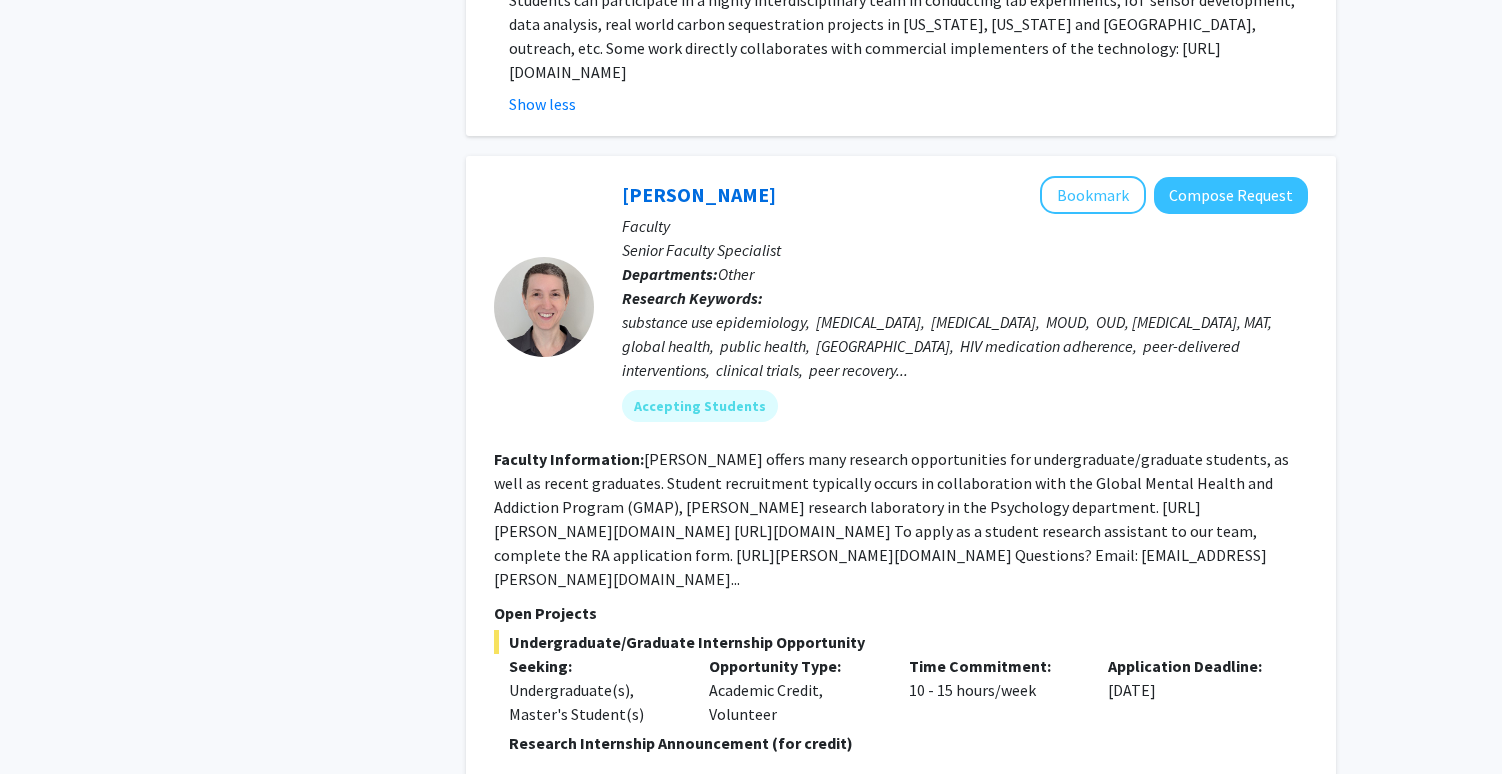 scroll, scrollTop: 9064, scrollLeft: 0, axis: vertical 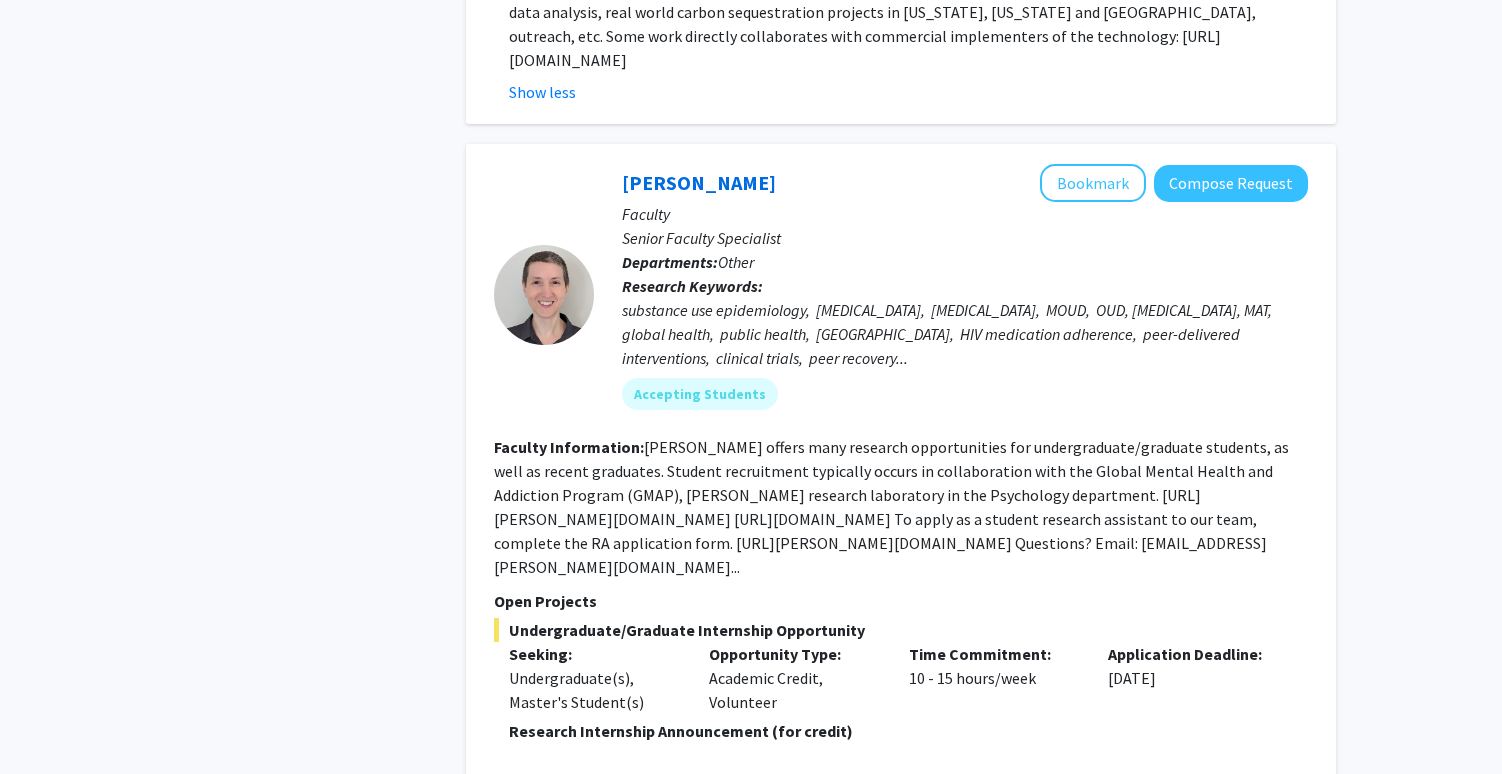 click on "Show more" 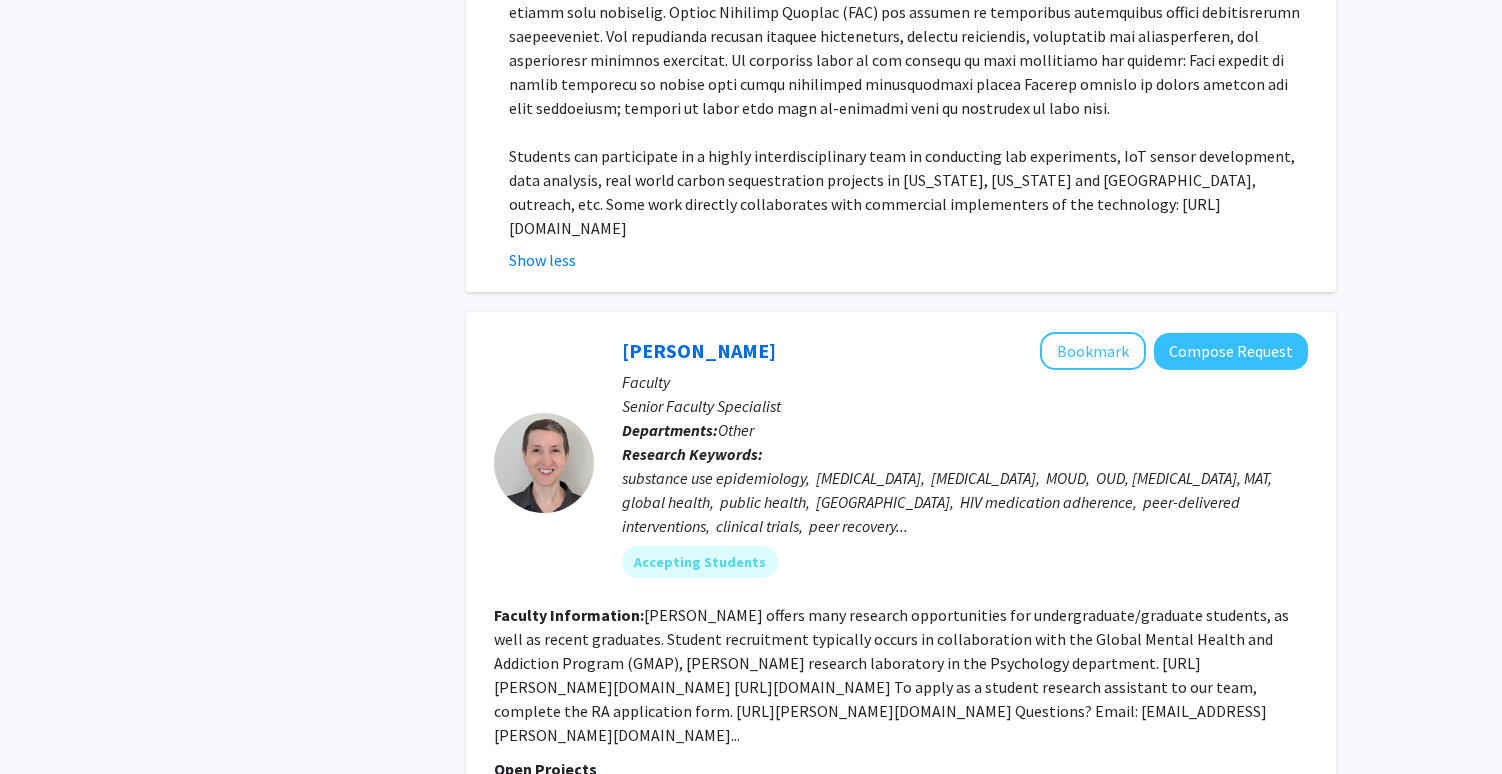 scroll, scrollTop: 8821, scrollLeft: 0, axis: vertical 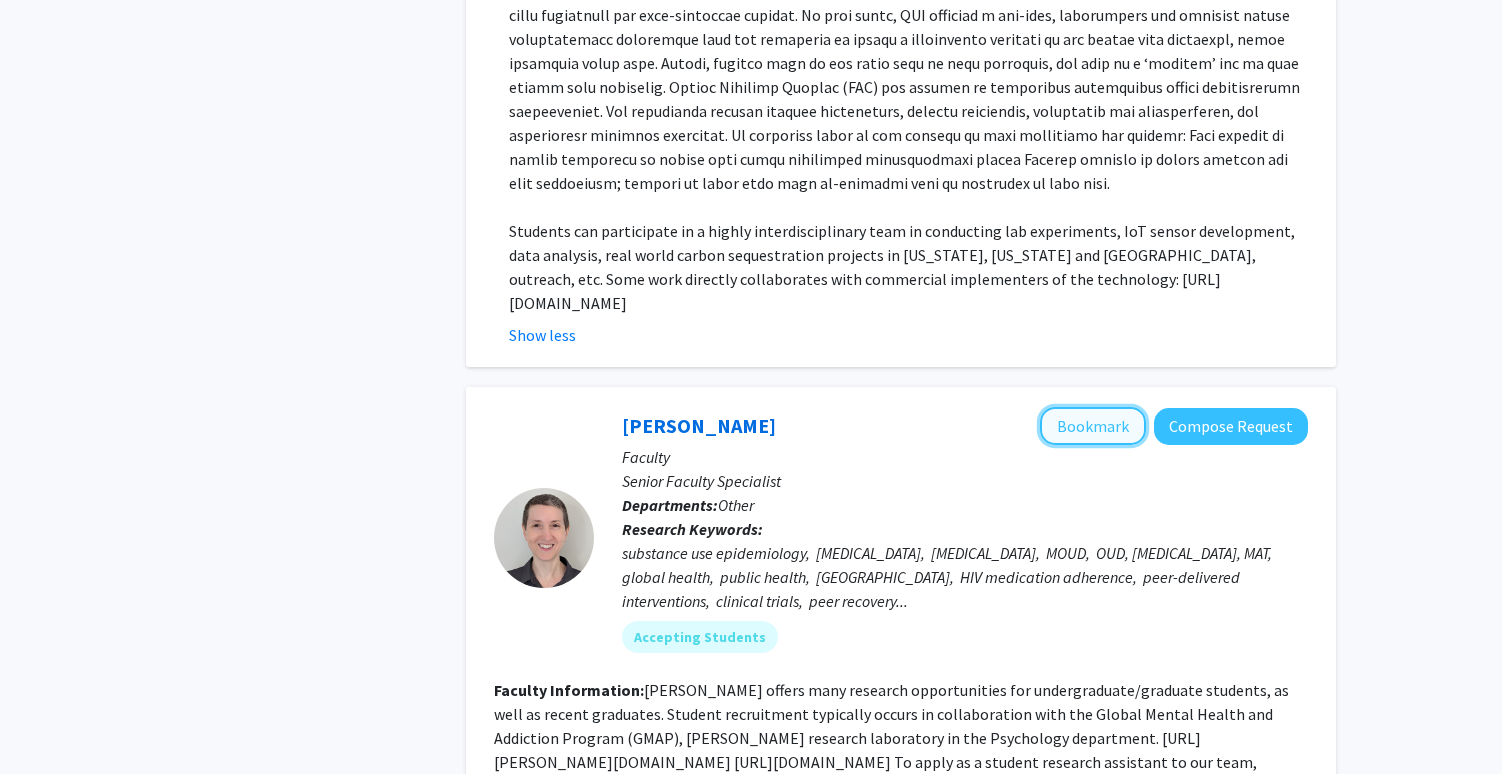 click on "Bookmark" 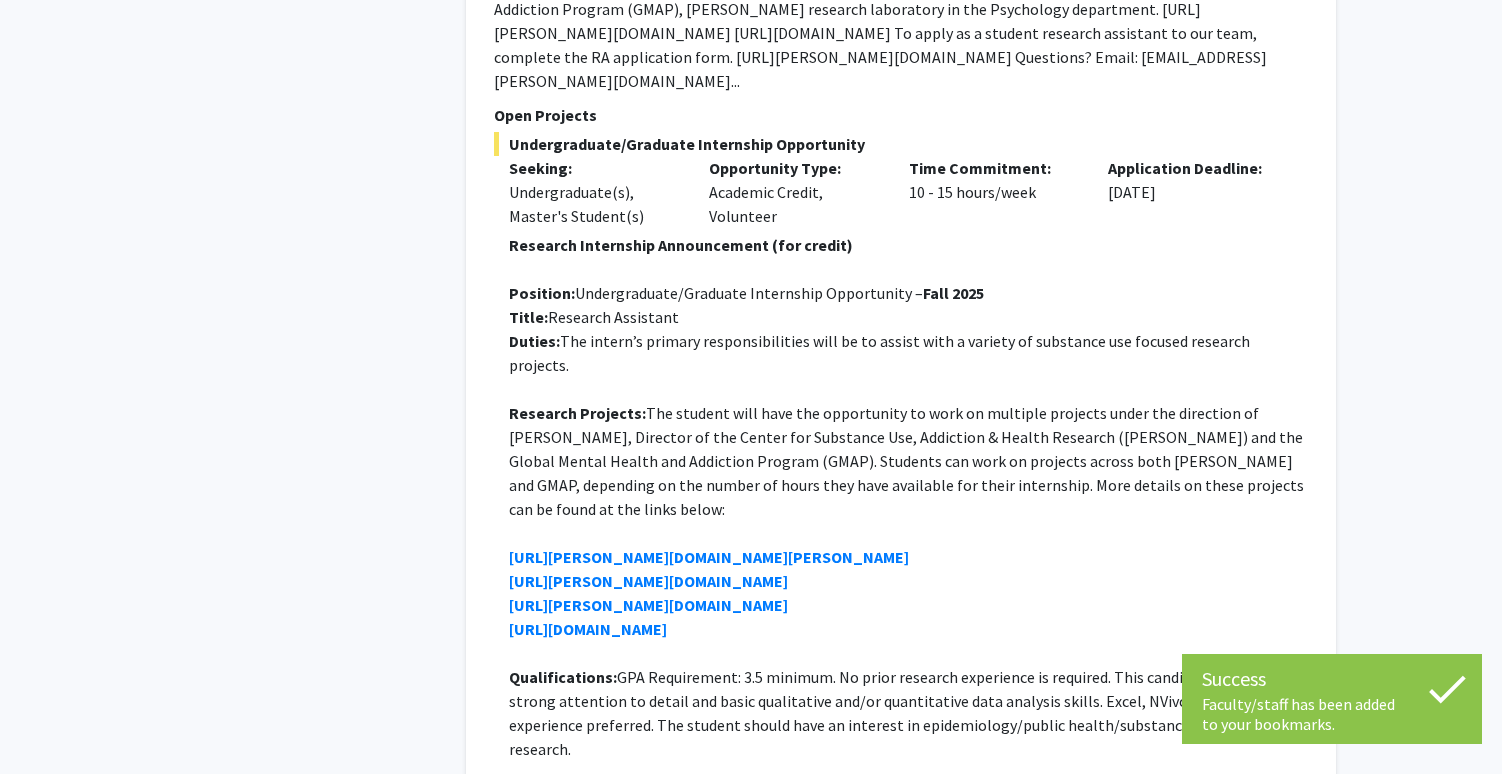 scroll, scrollTop: 9882, scrollLeft: 0, axis: vertical 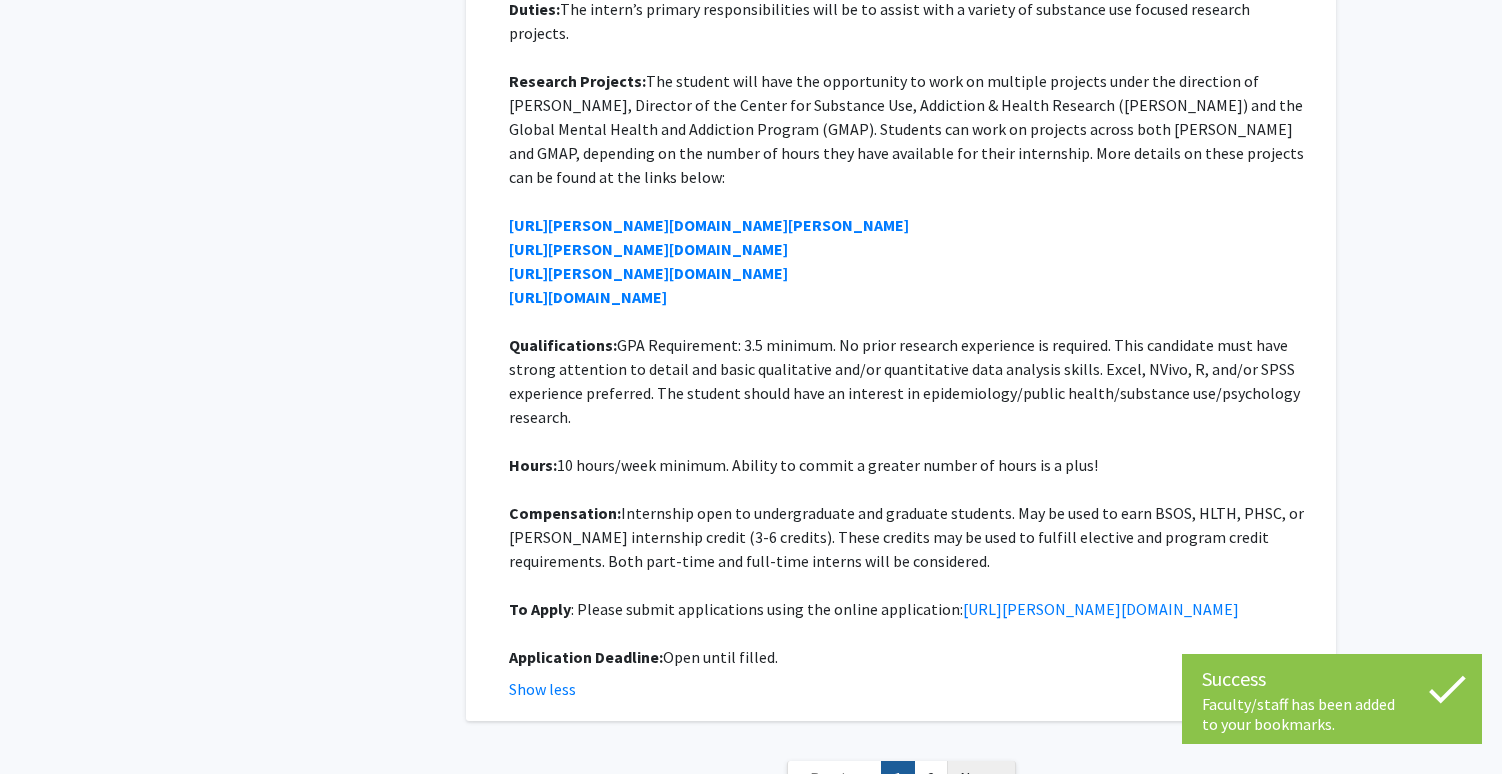 click on "Next »" 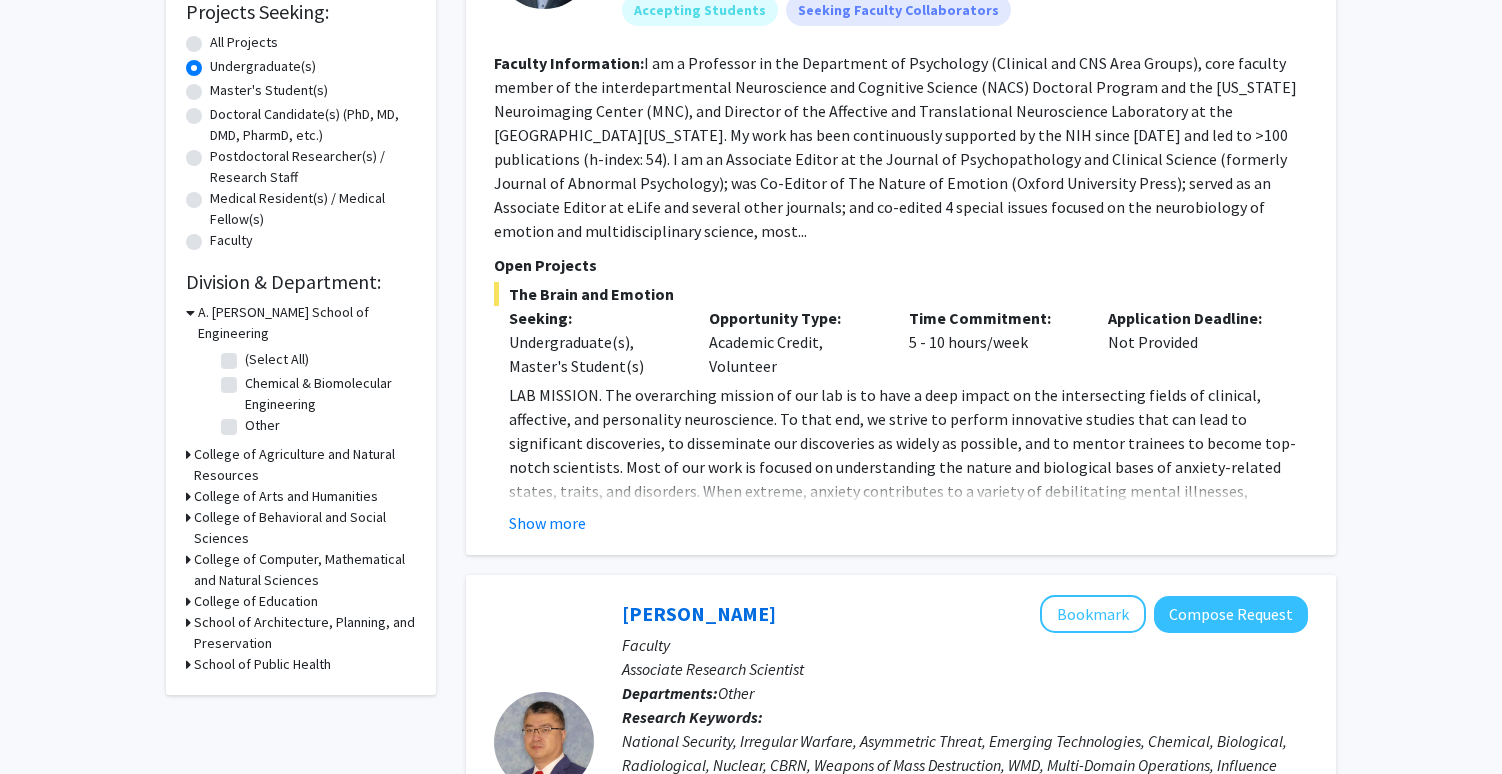 scroll, scrollTop: 286, scrollLeft: 0, axis: vertical 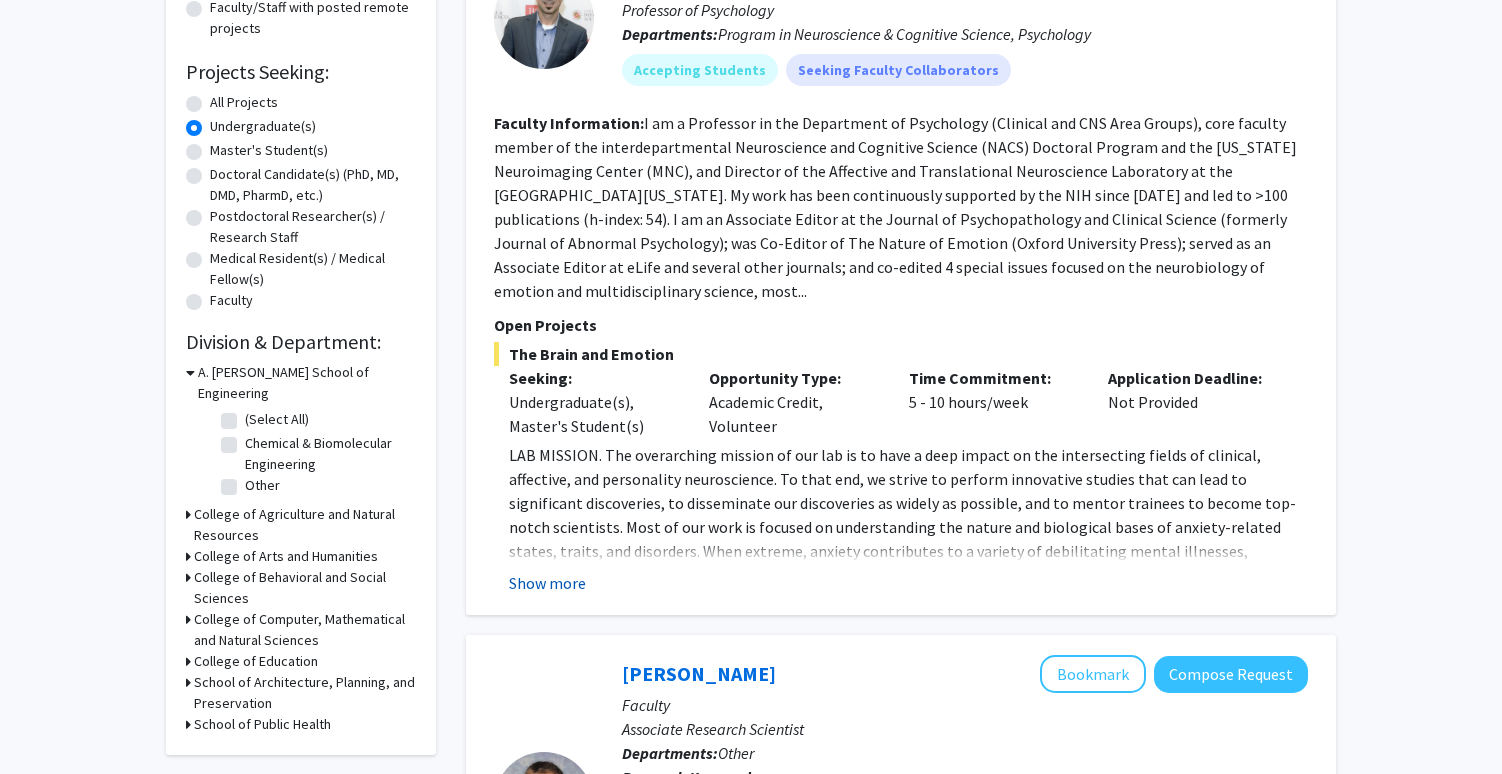 click on "Show more" 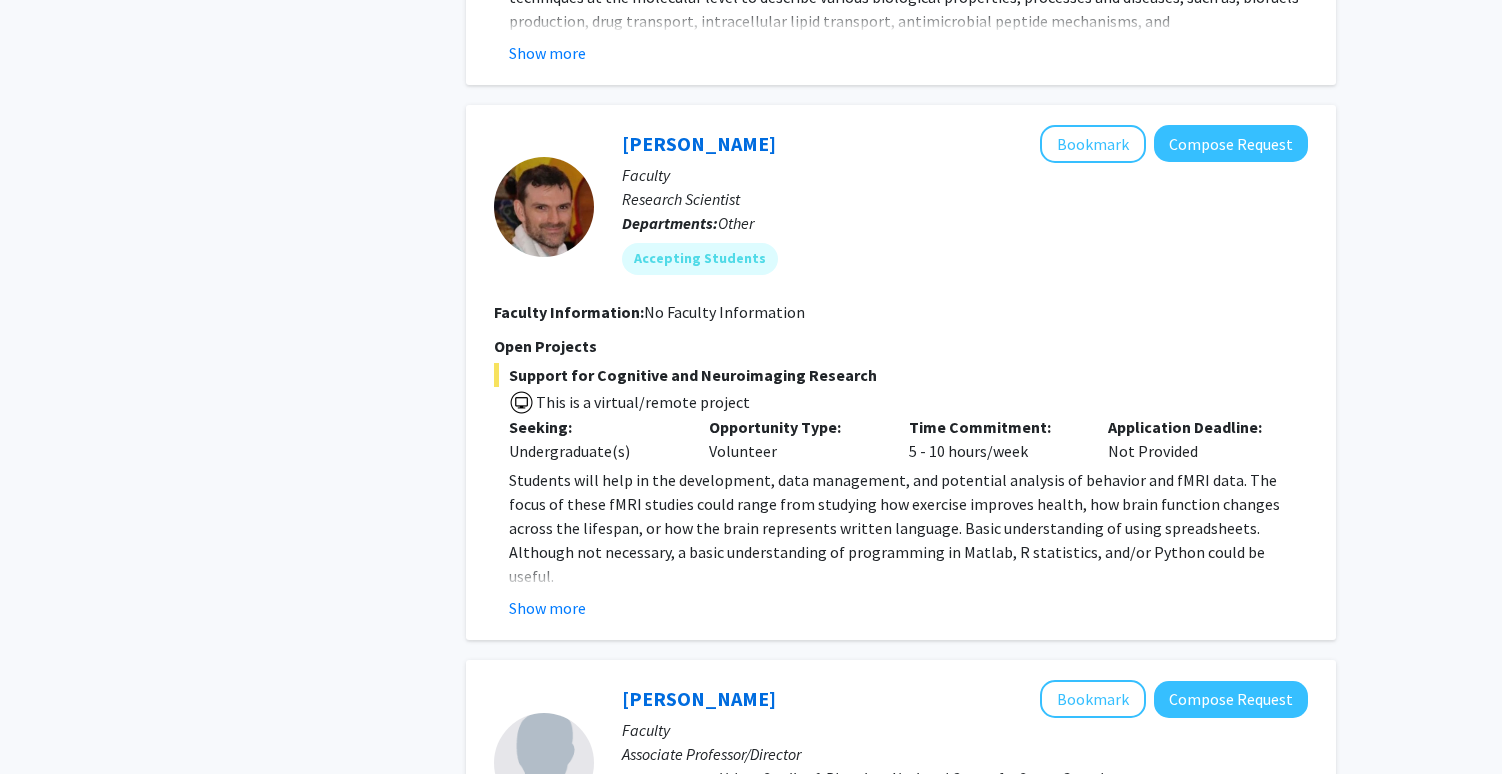 scroll, scrollTop: 3134, scrollLeft: 0, axis: vertical 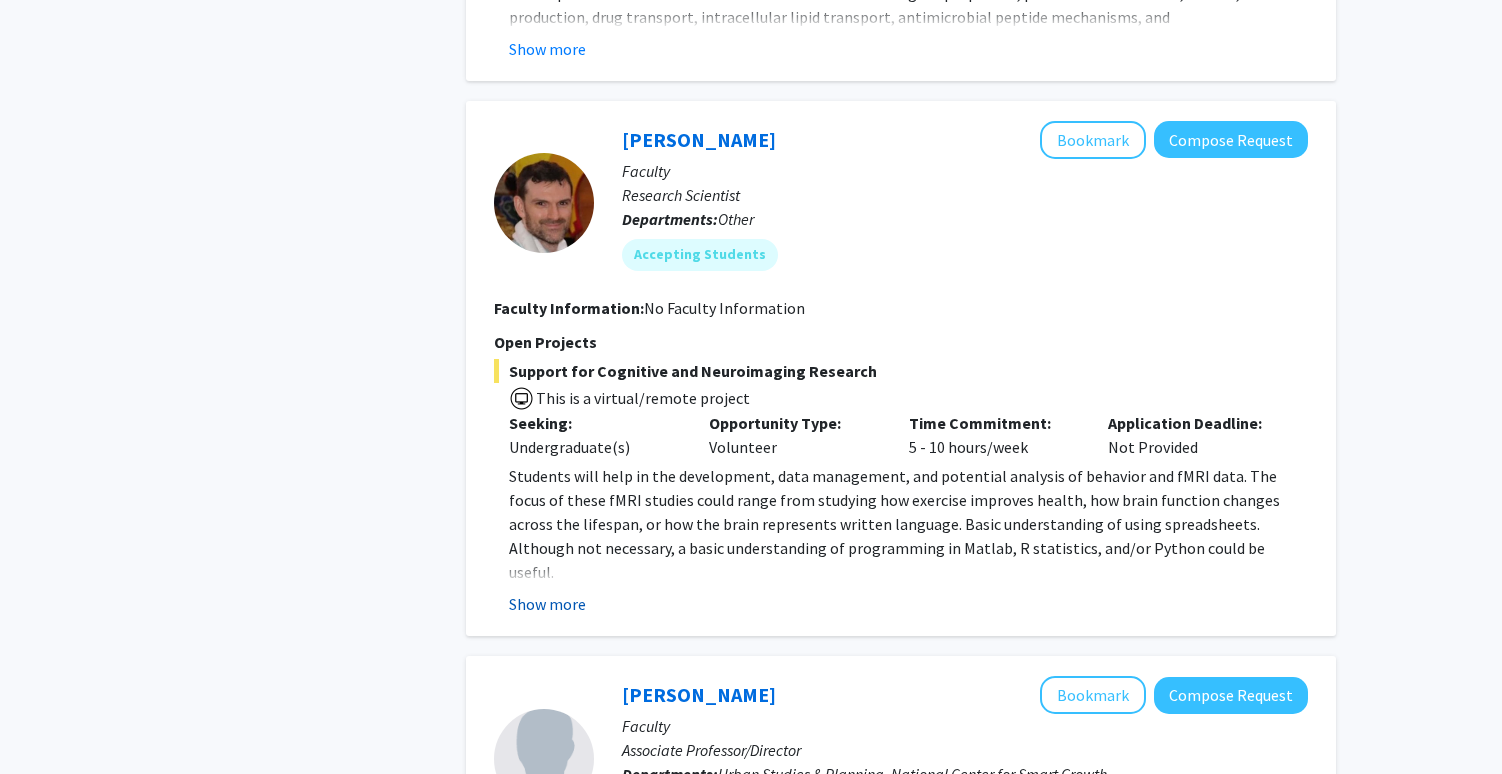 click on "Show more" 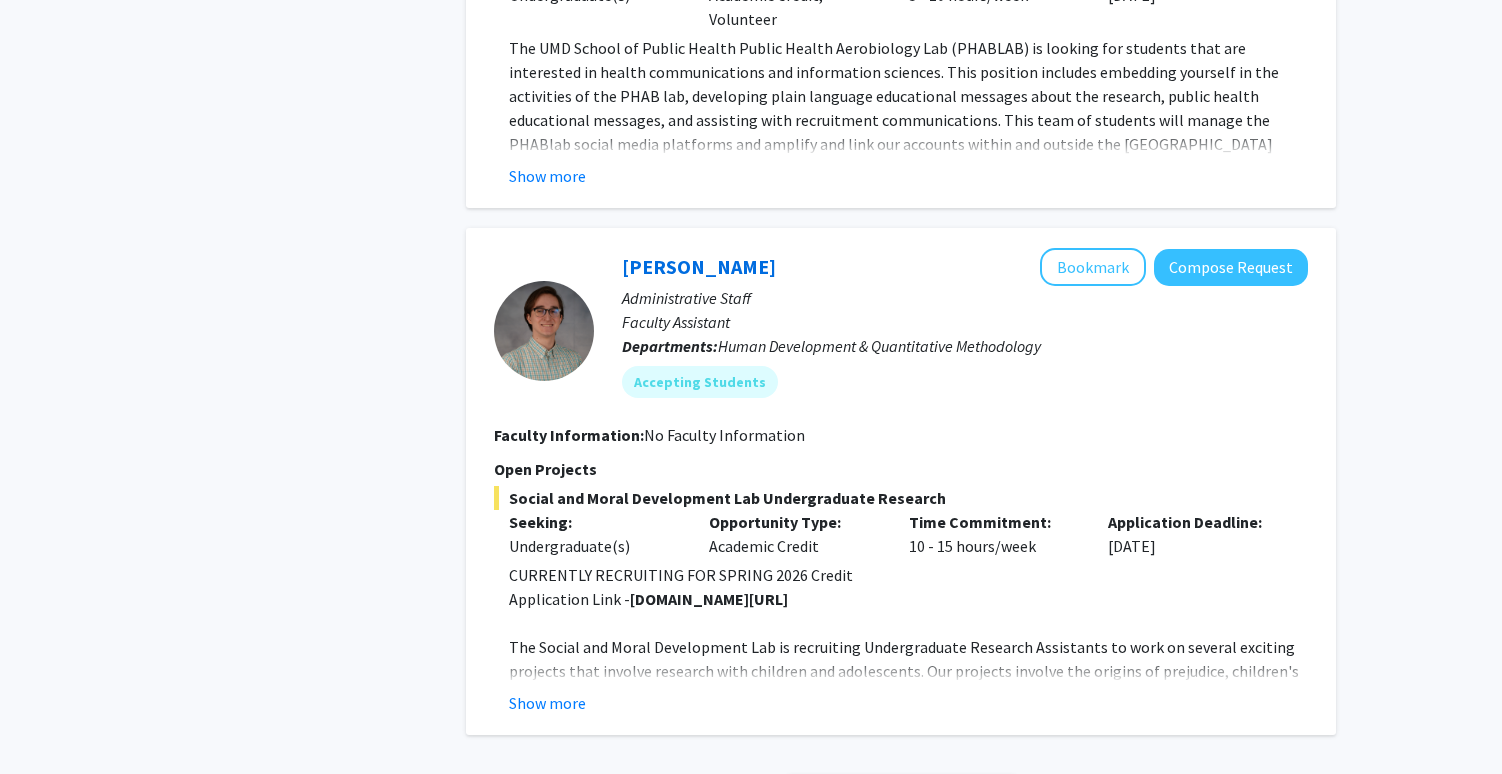 scroll, scrollTop: 6212, scrollLeft: 0, axis: vertical 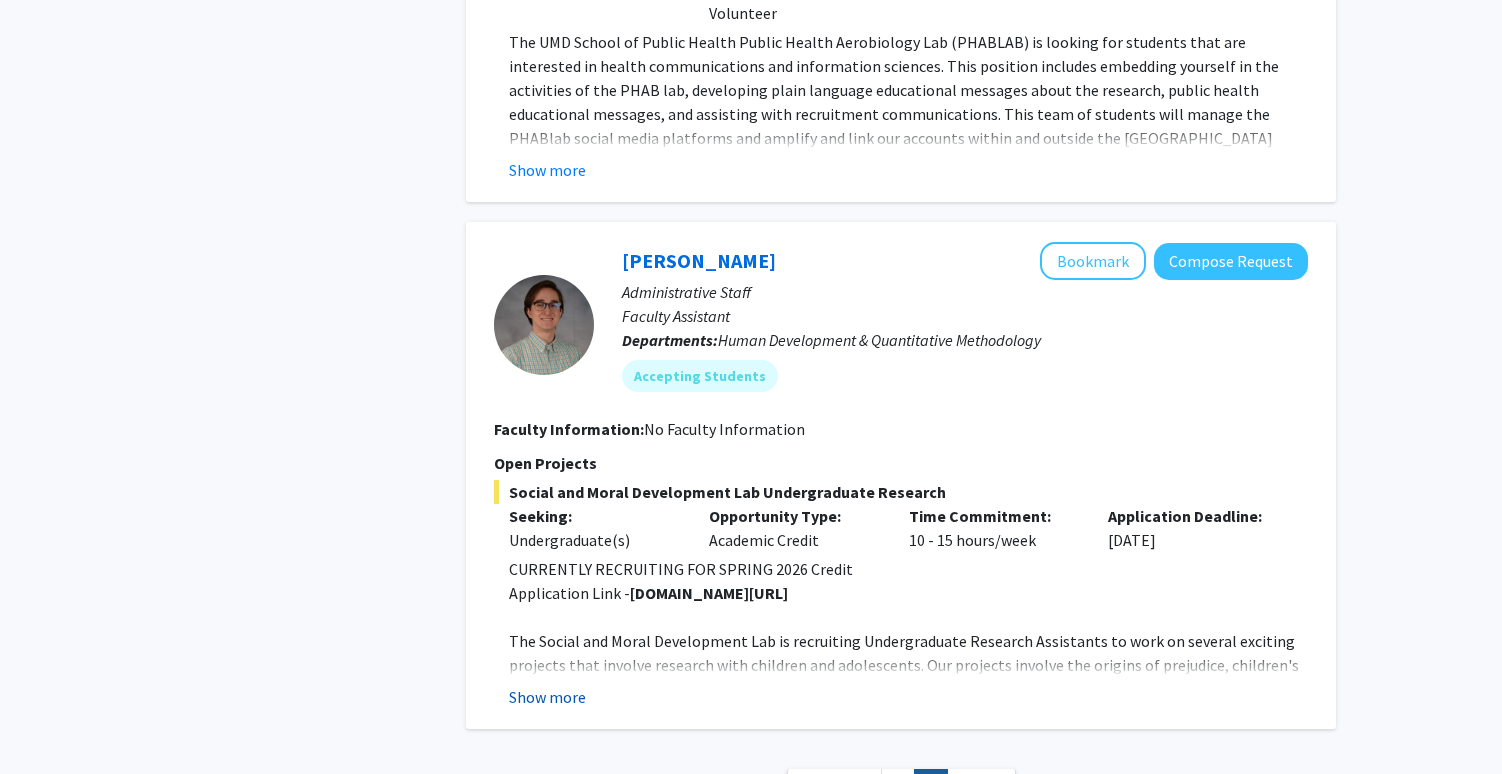 click on "Show more" 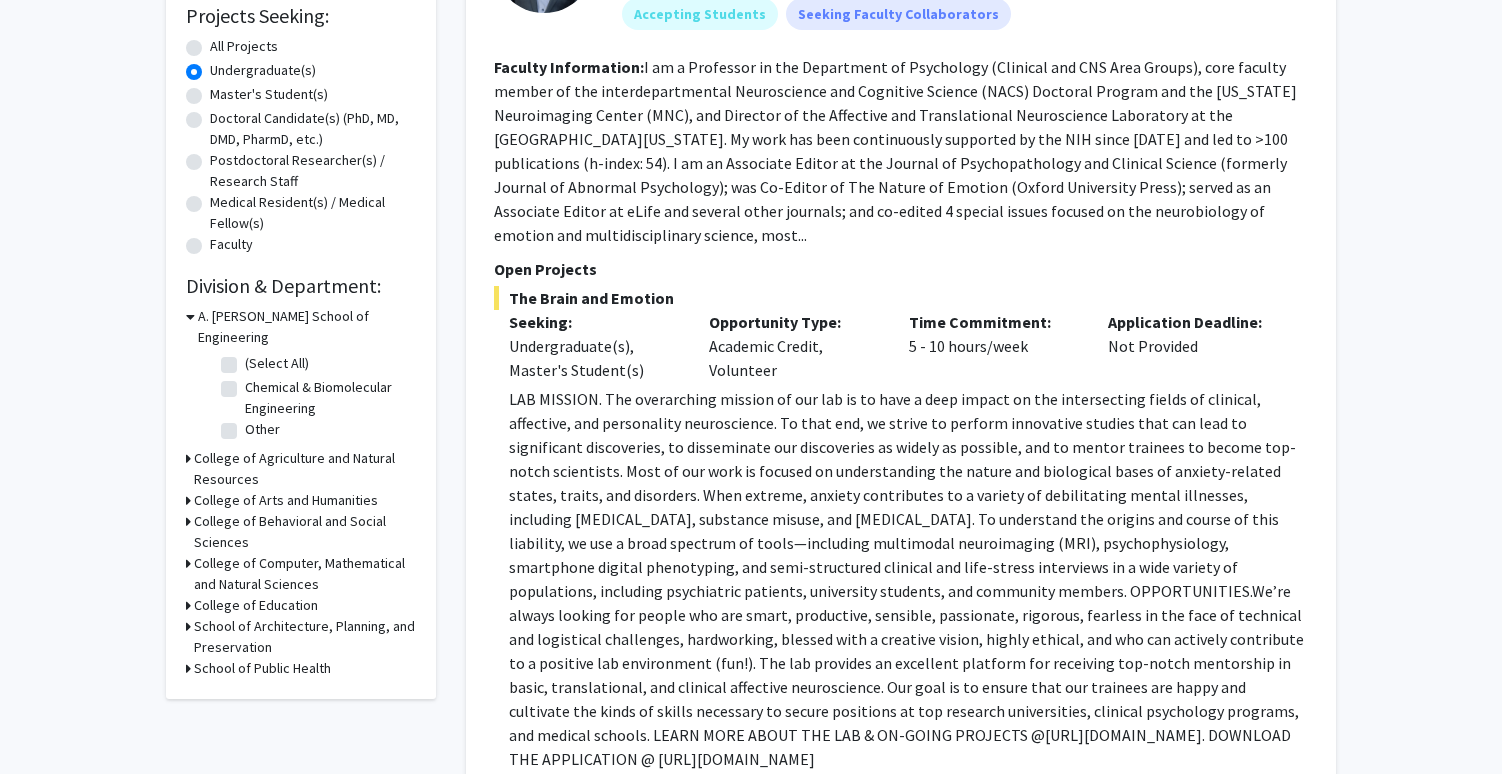 scroll, scrollTop: 0, scrollLeft: 0, axis: both 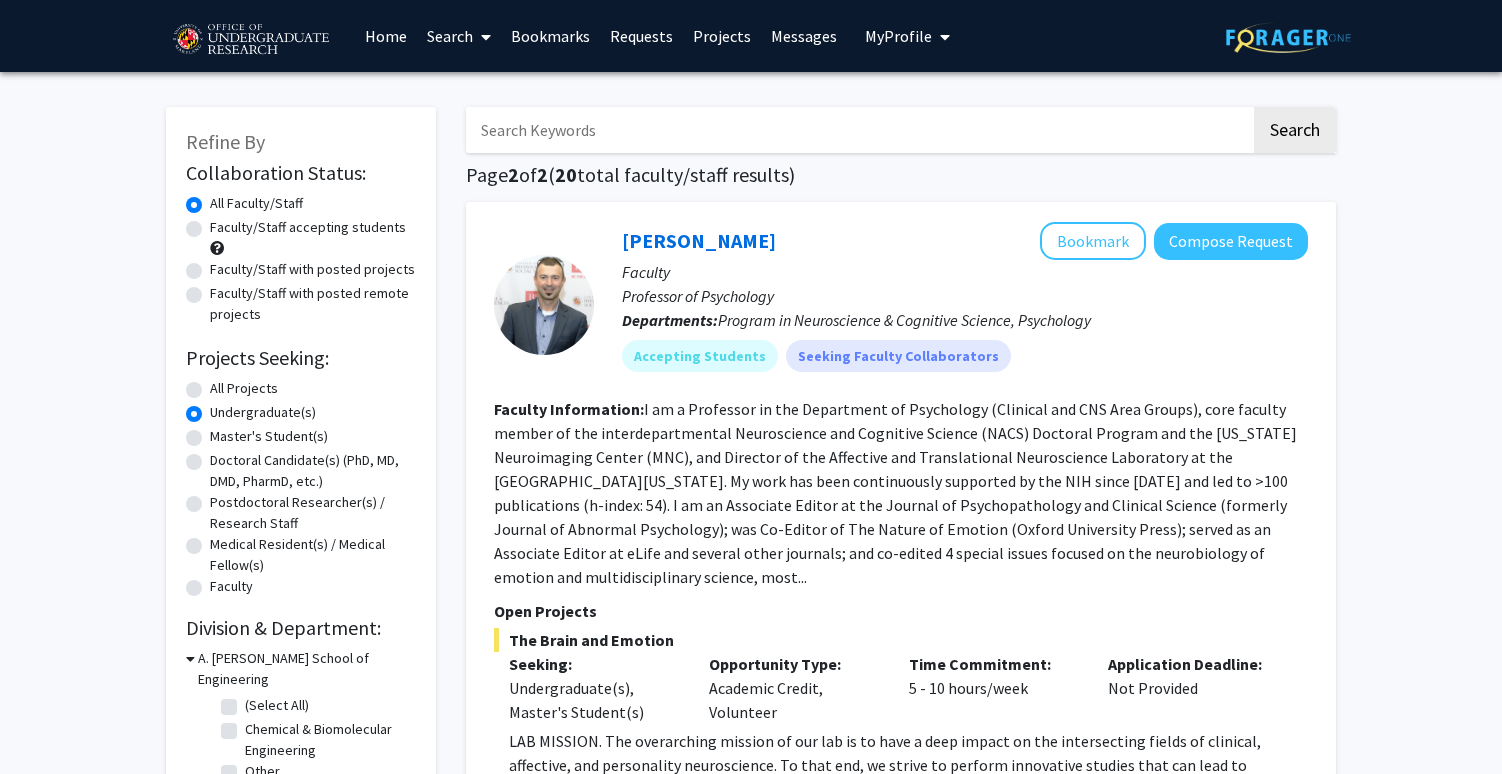 click at bounding box center [858, 130] 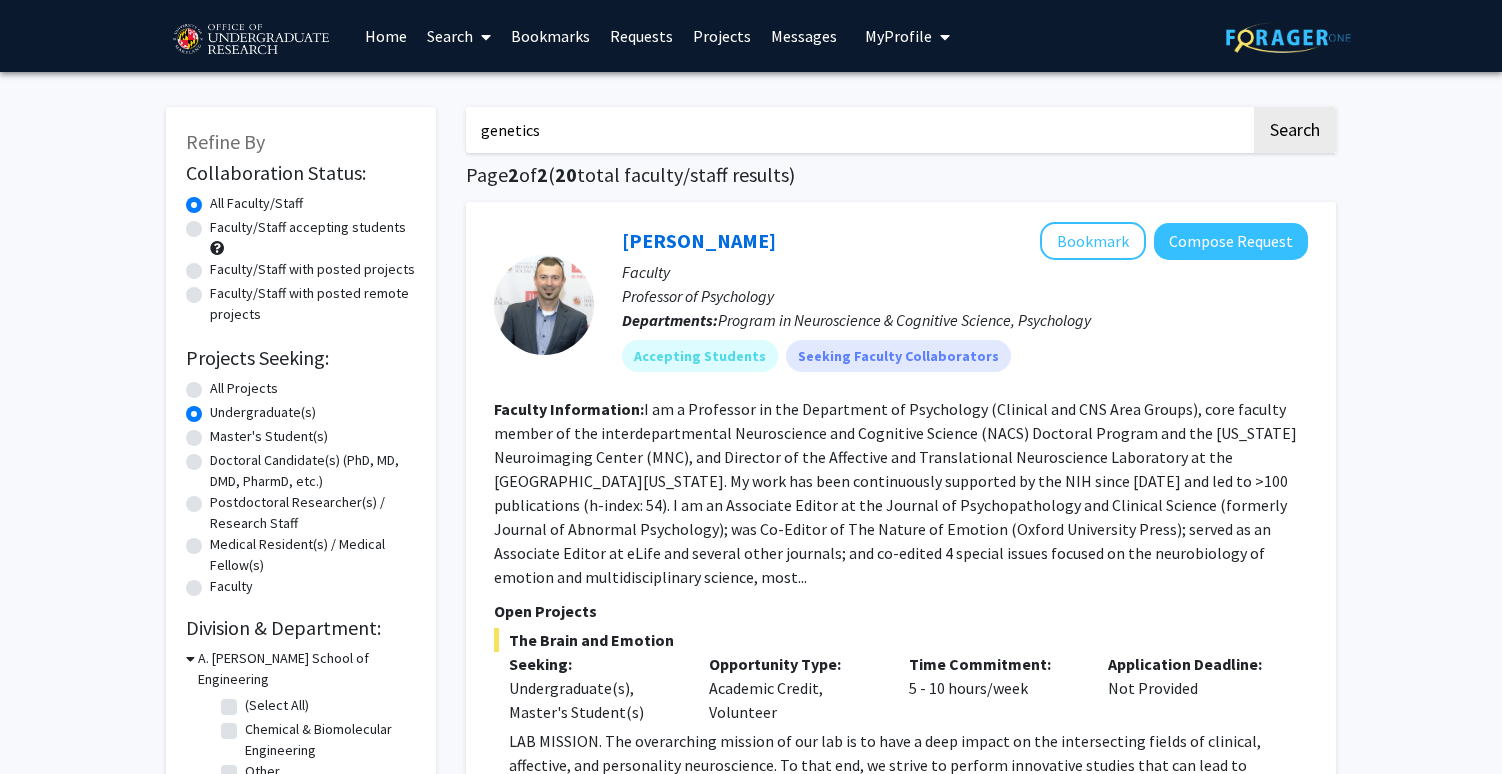 type on "genetics" 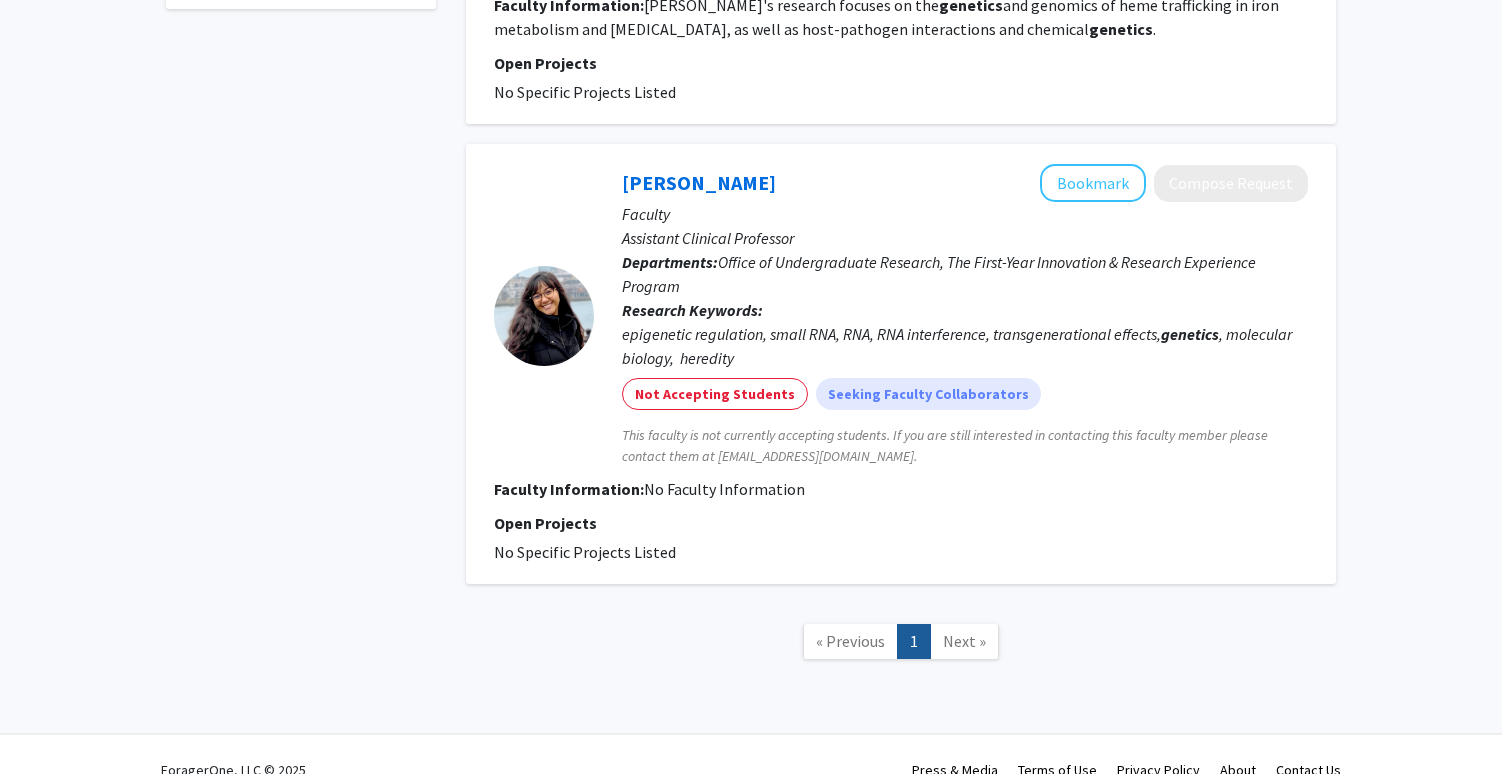 scroll, scrollTop: 853, scrollLeft: 0, axis: vertical 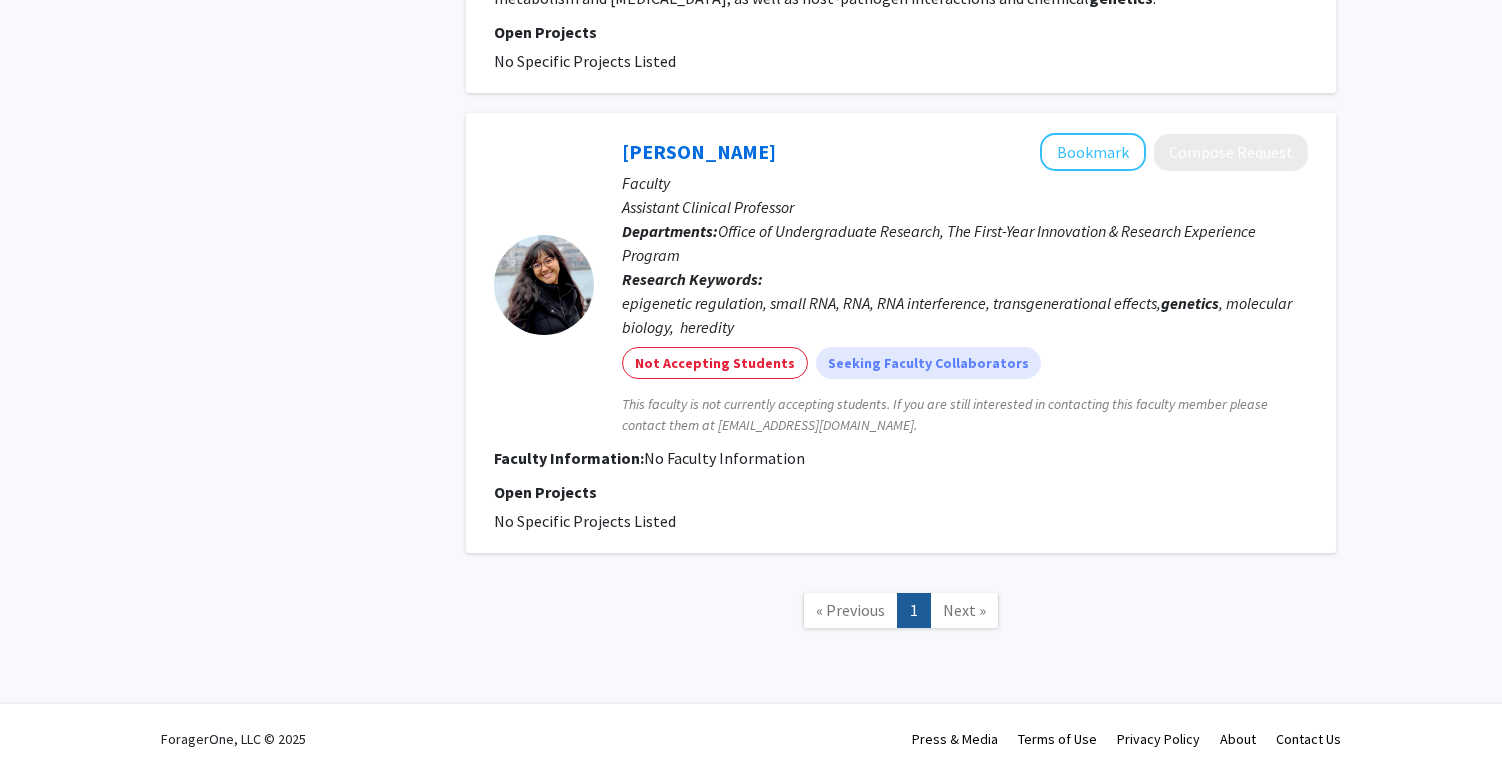 click on "« Previous  1  Next »" 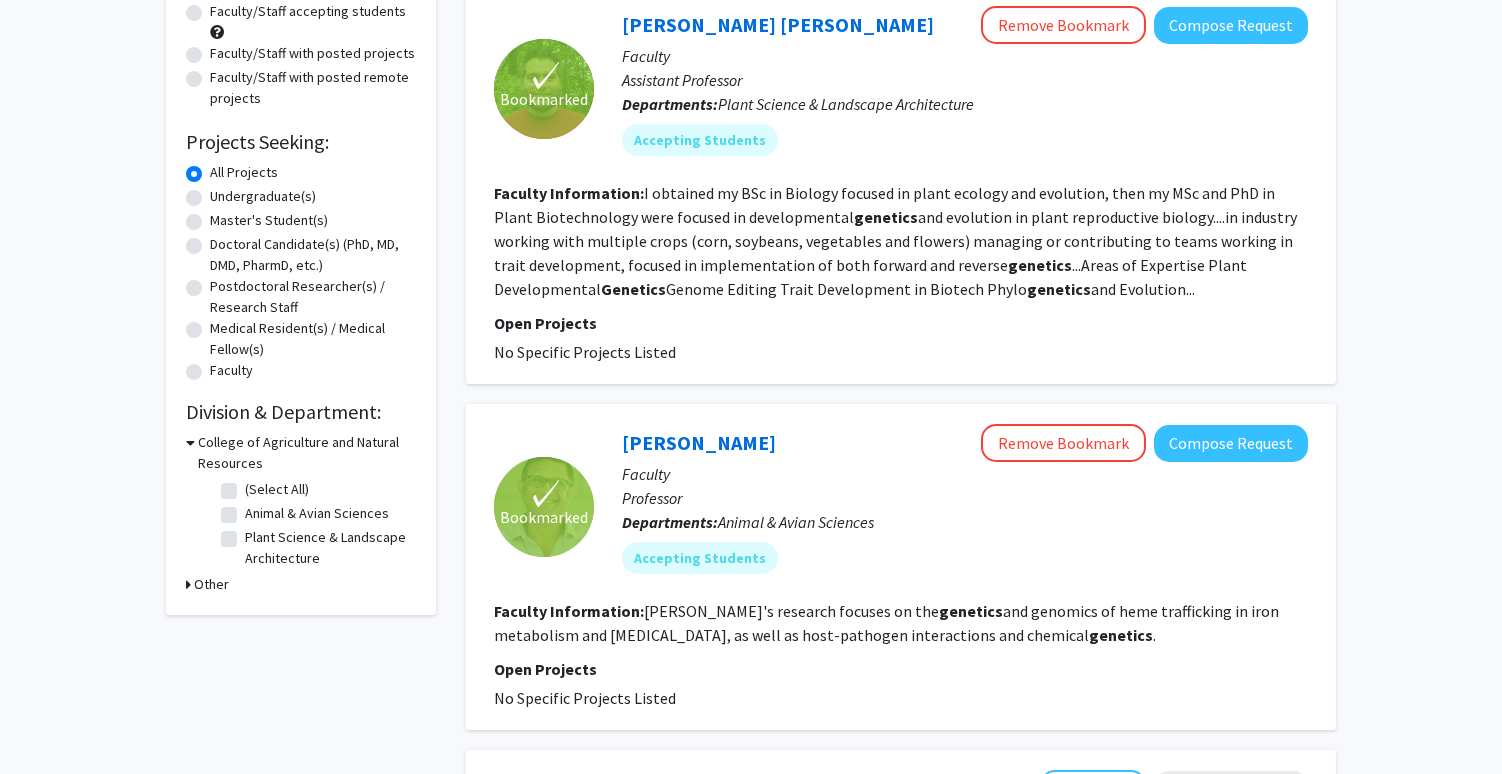 scroll, scrollTop: 0, scrollLeft: 0, axis: both 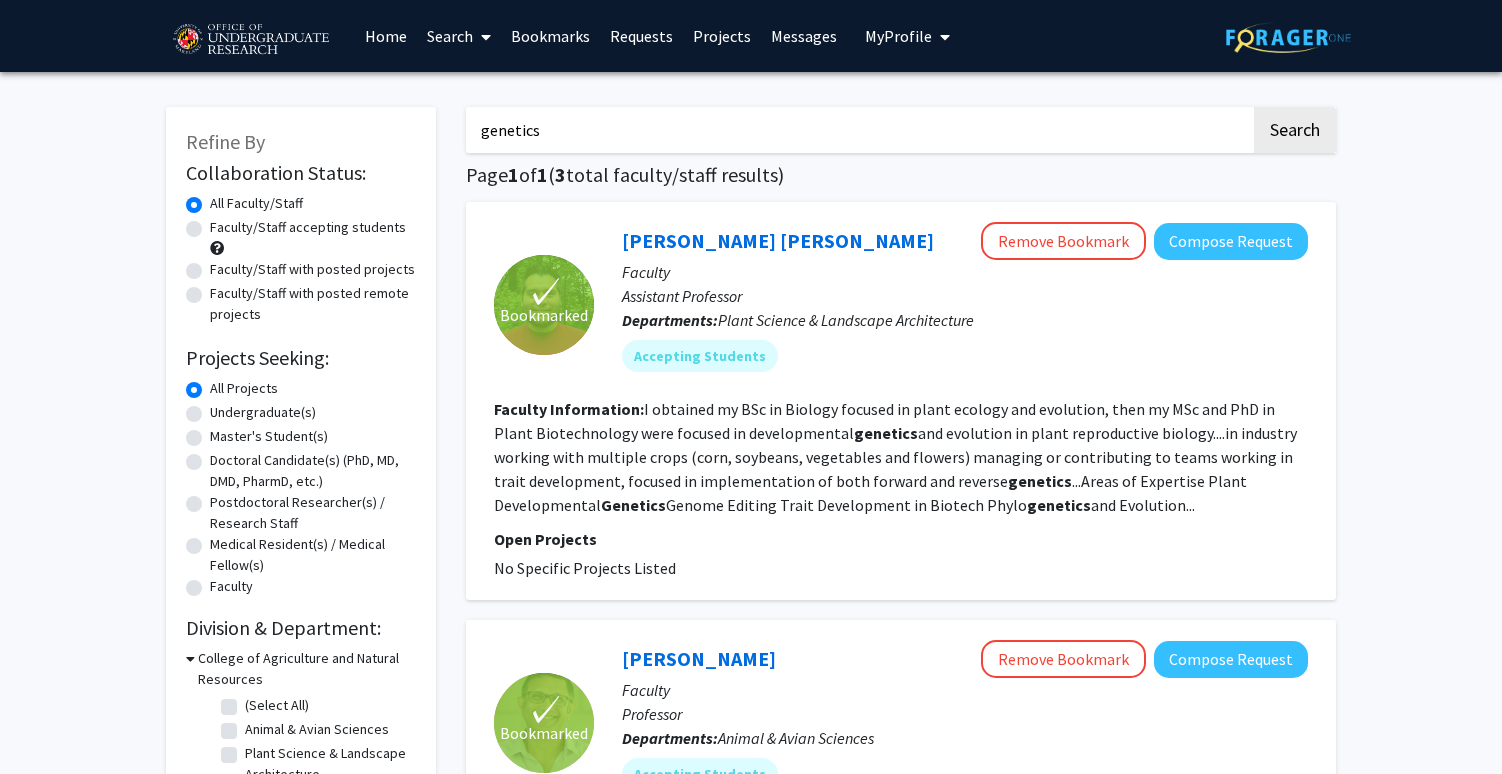 click on "genetics" at bounding box center (858, 130) 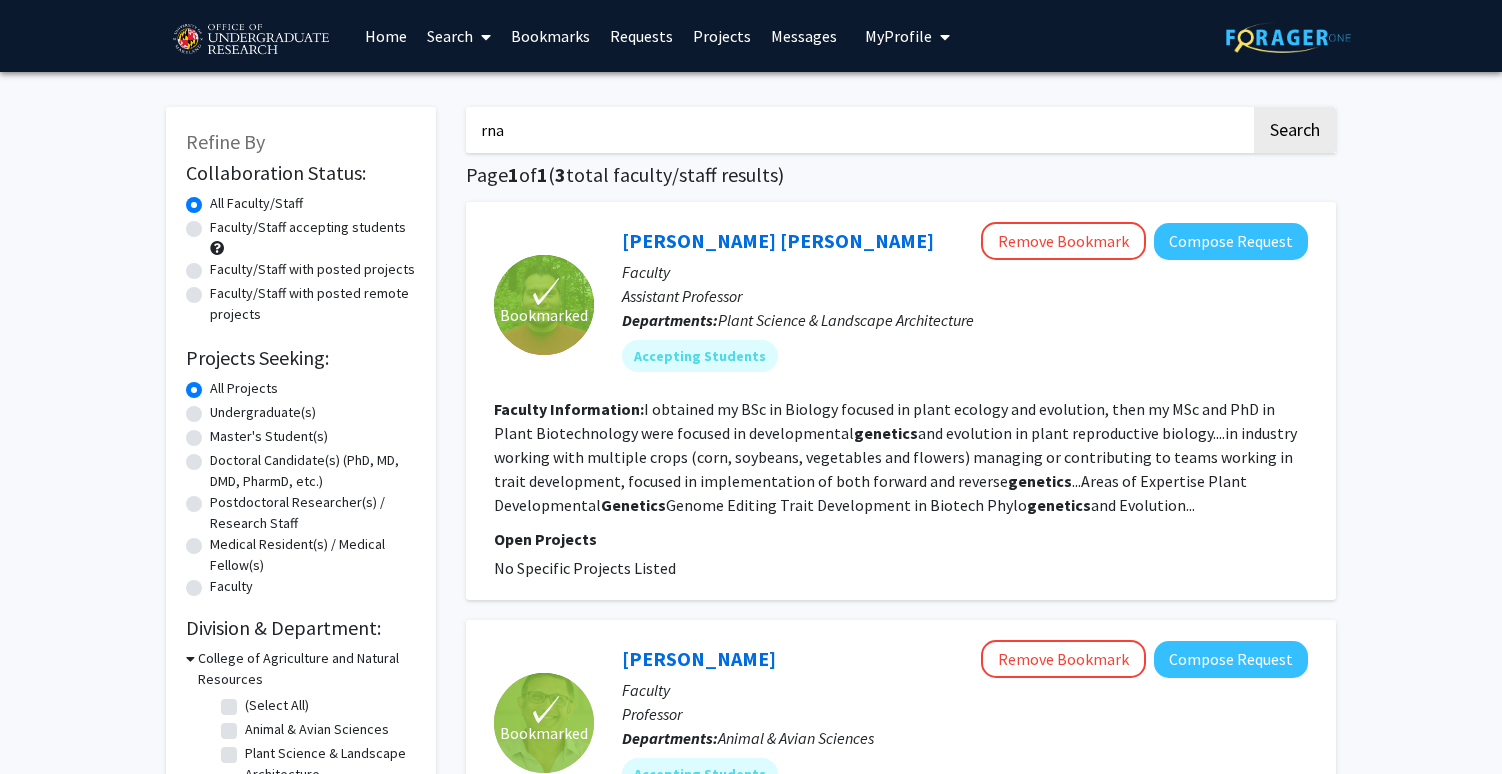 click on "Search" 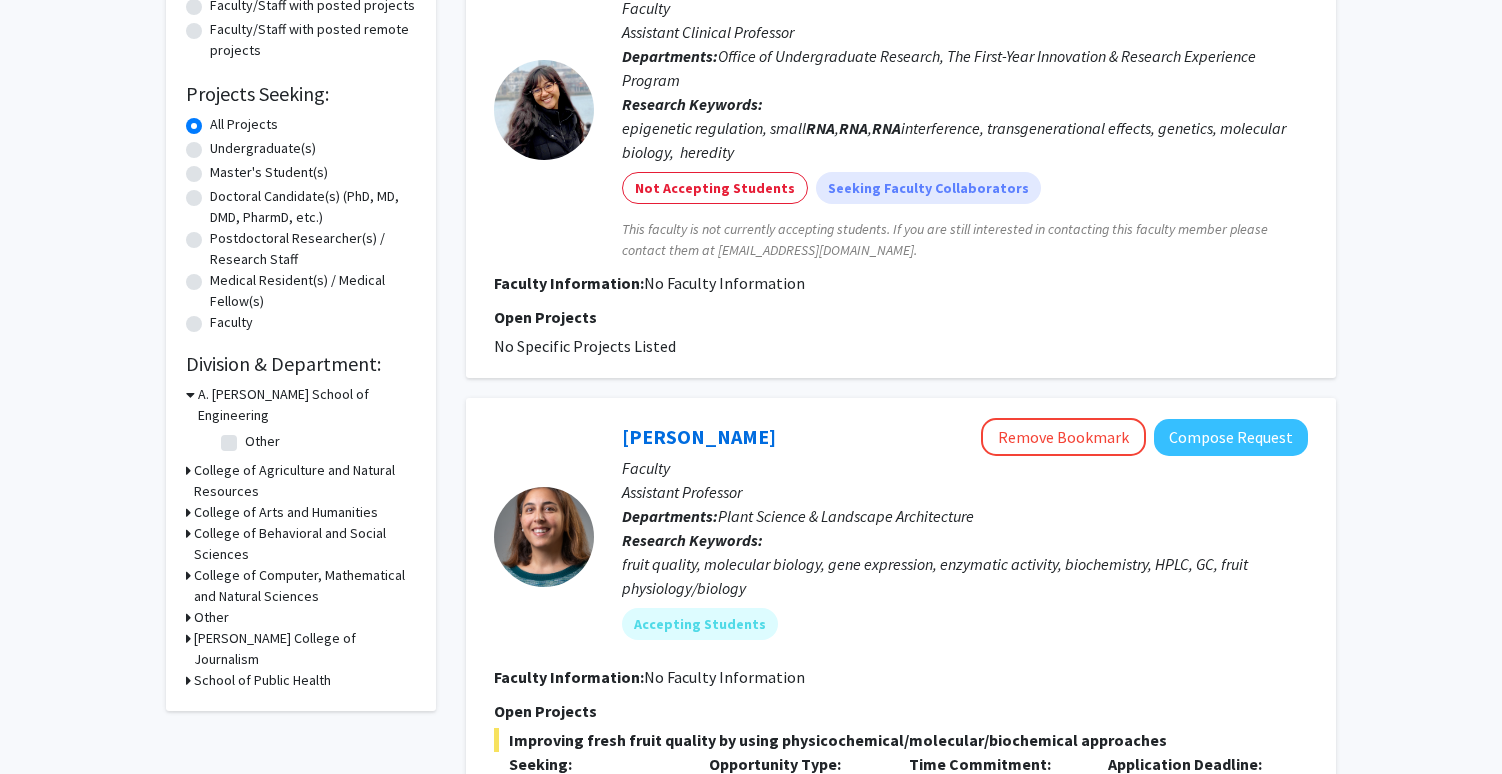 scroll, scrollTop: 0, scrollLeft: 0, axis: both 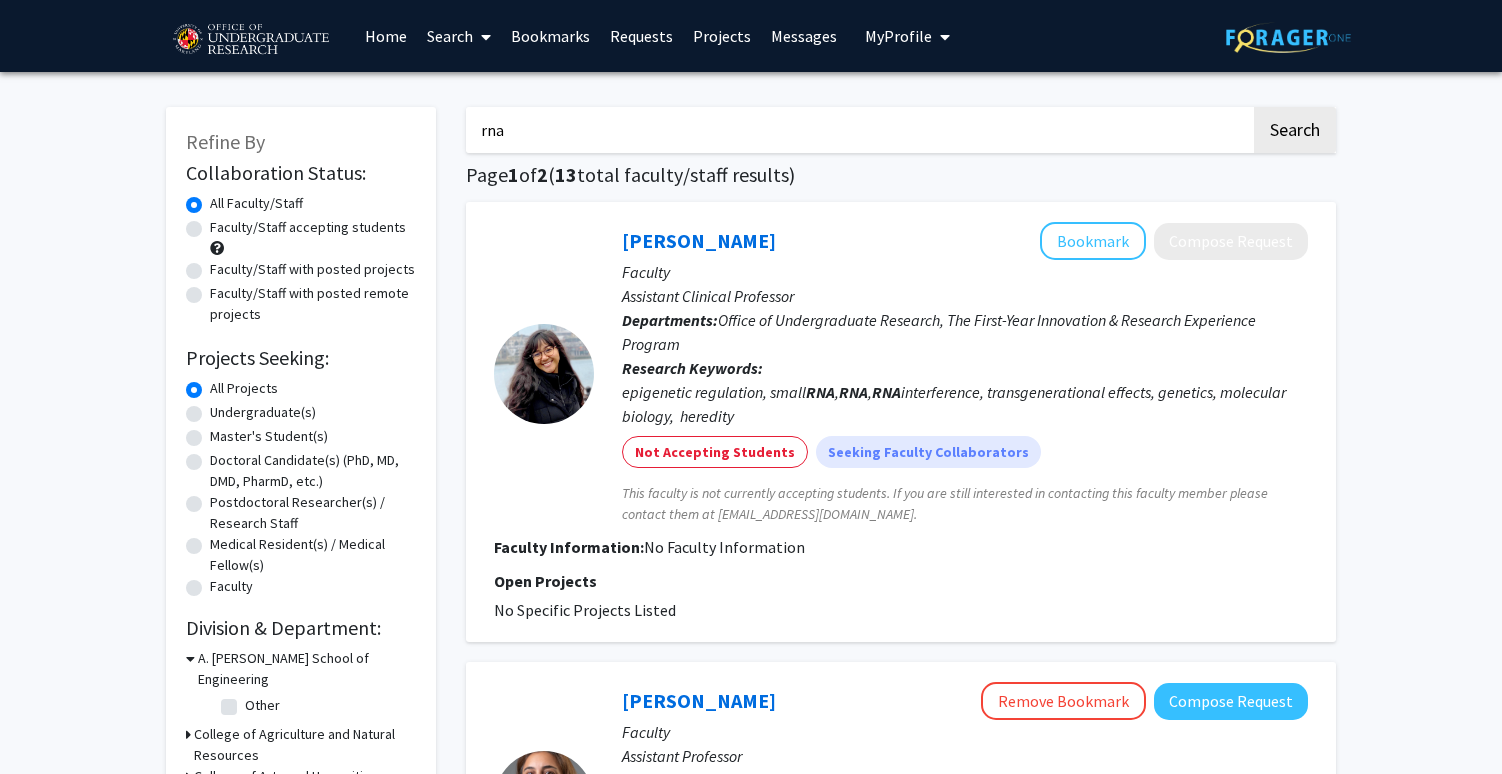 click on "rna" at bounding box center (858, 130) 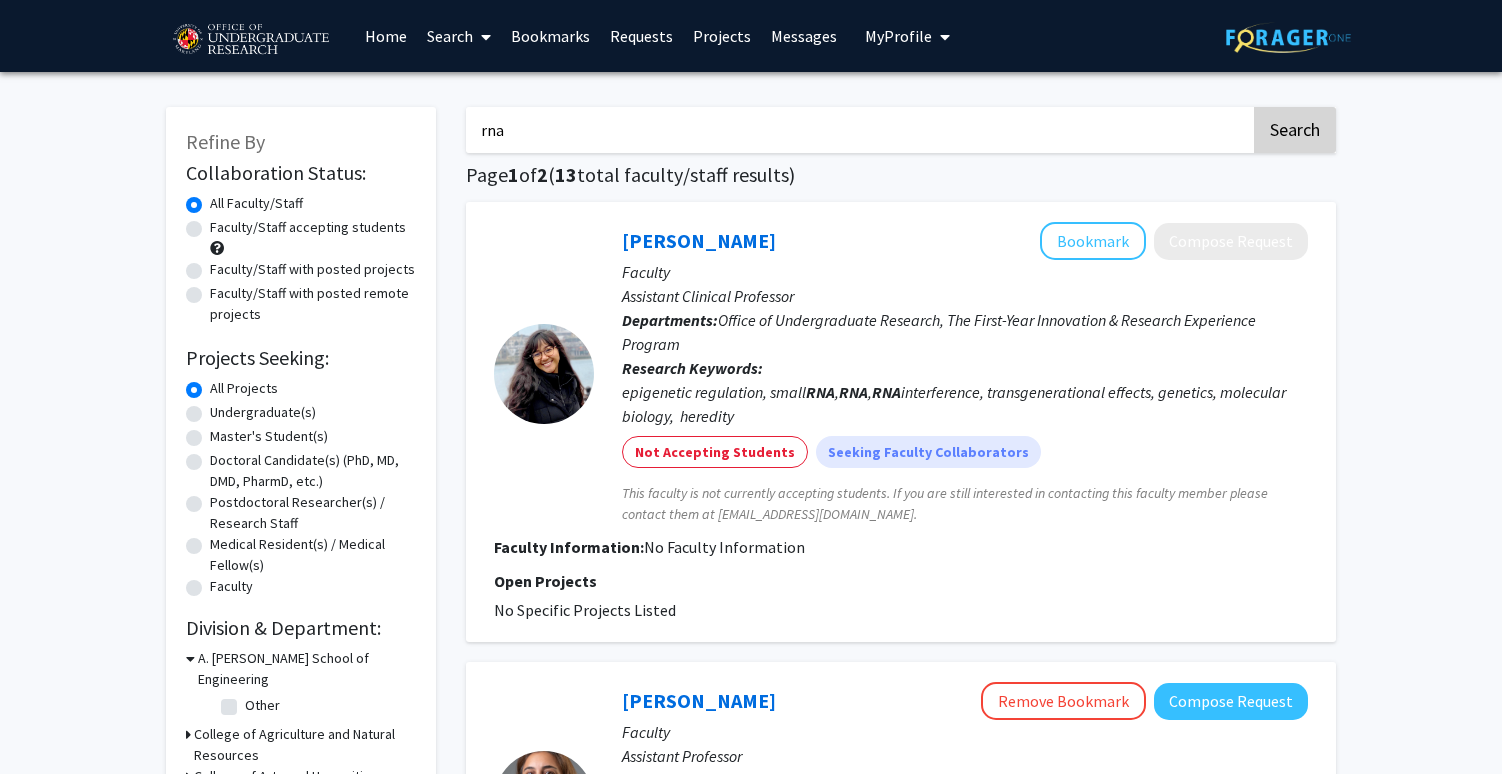type on "rna" 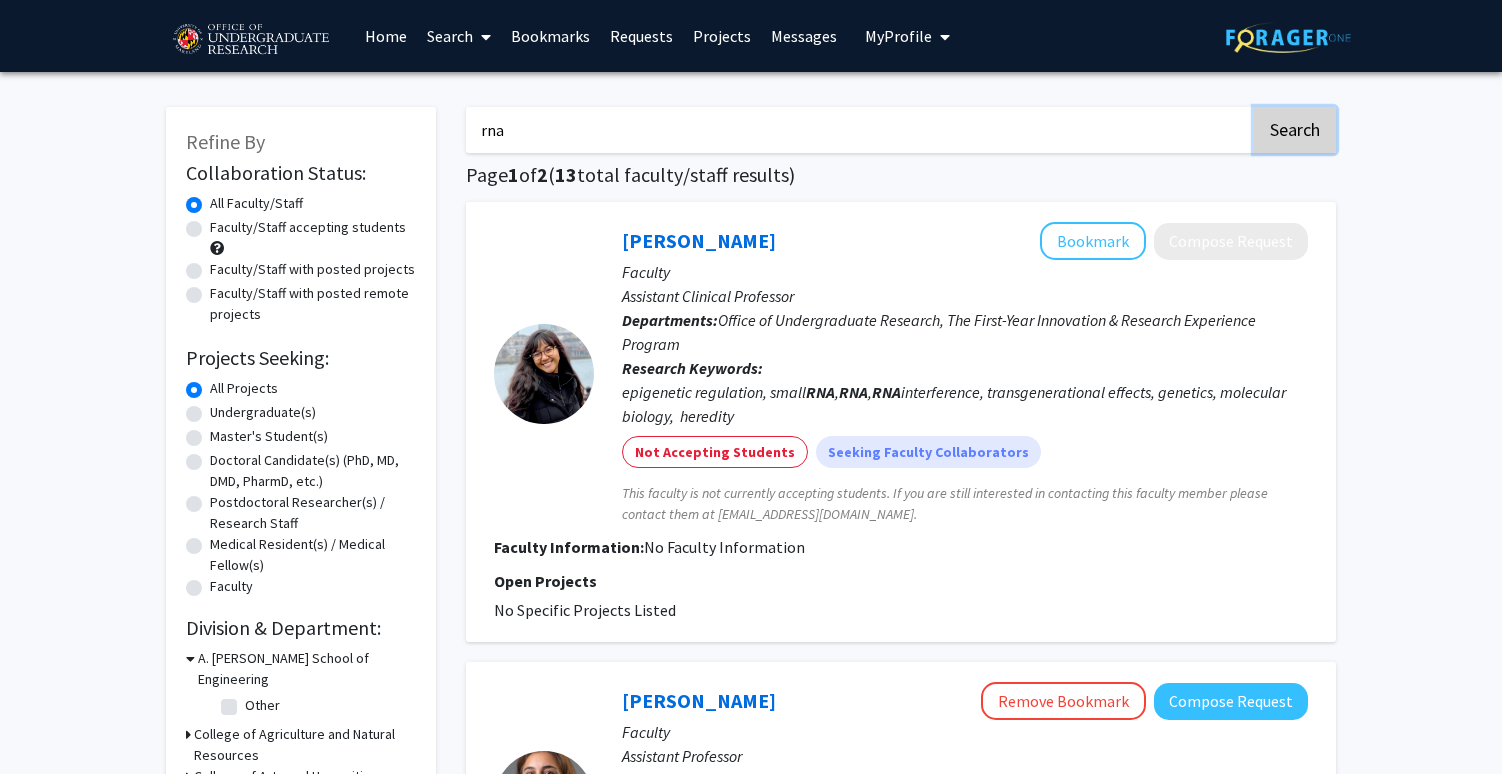 click on "Search" 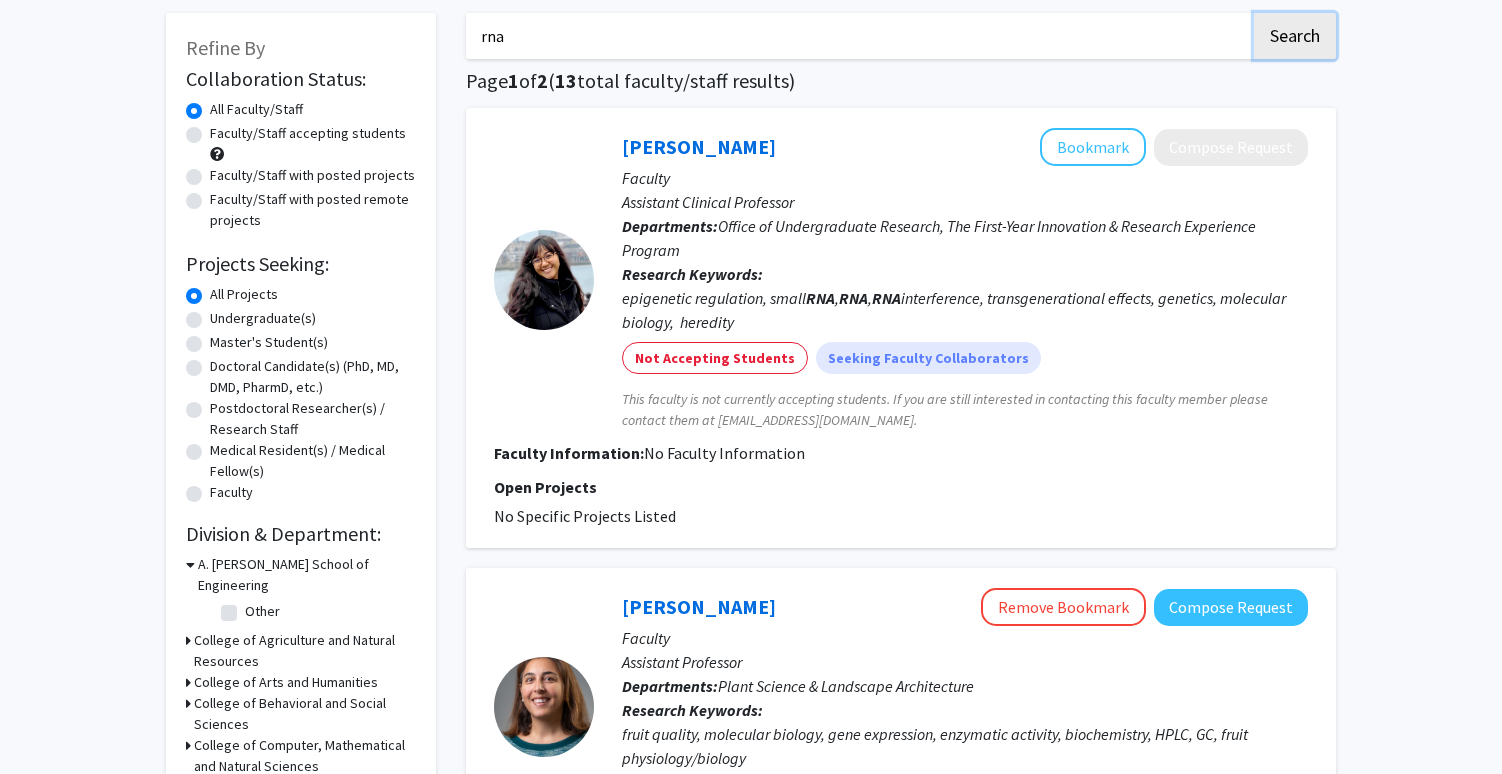scroll, scrollTop: 0, scrollLeft: 0, axis: both 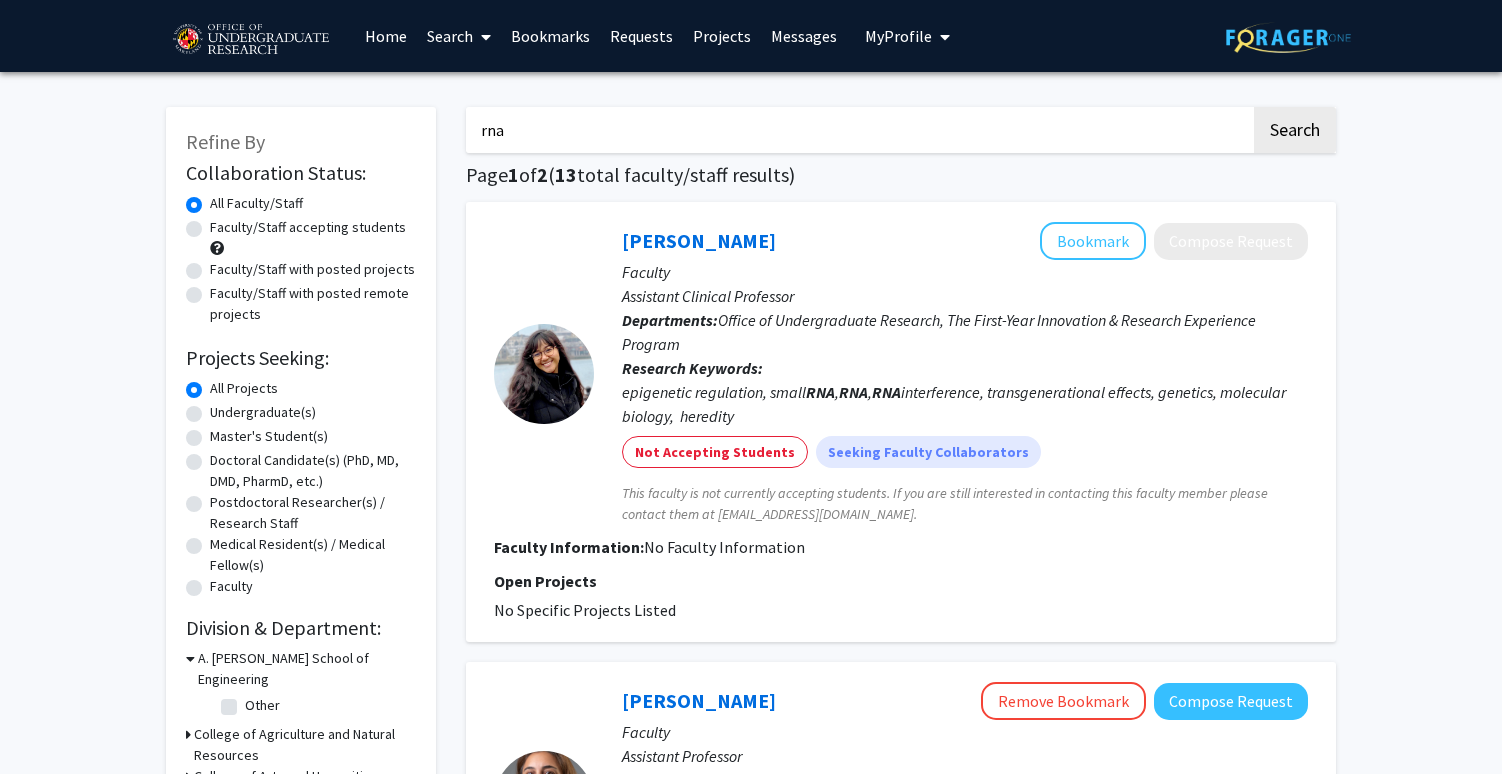 click on "Faculty/Staff accepting students" 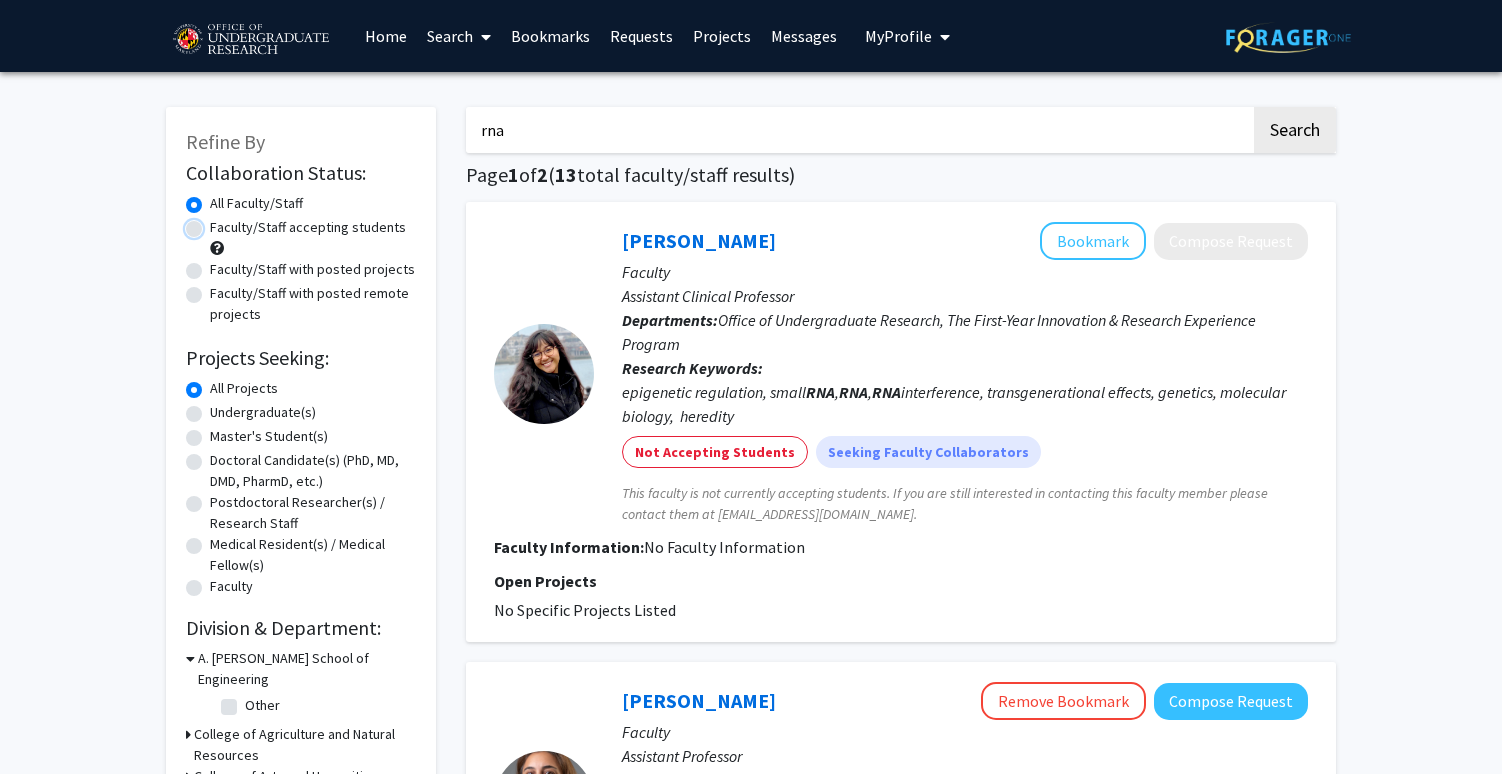 click on "Faculty/Staff accepting students" at bounding box center (216, 223) 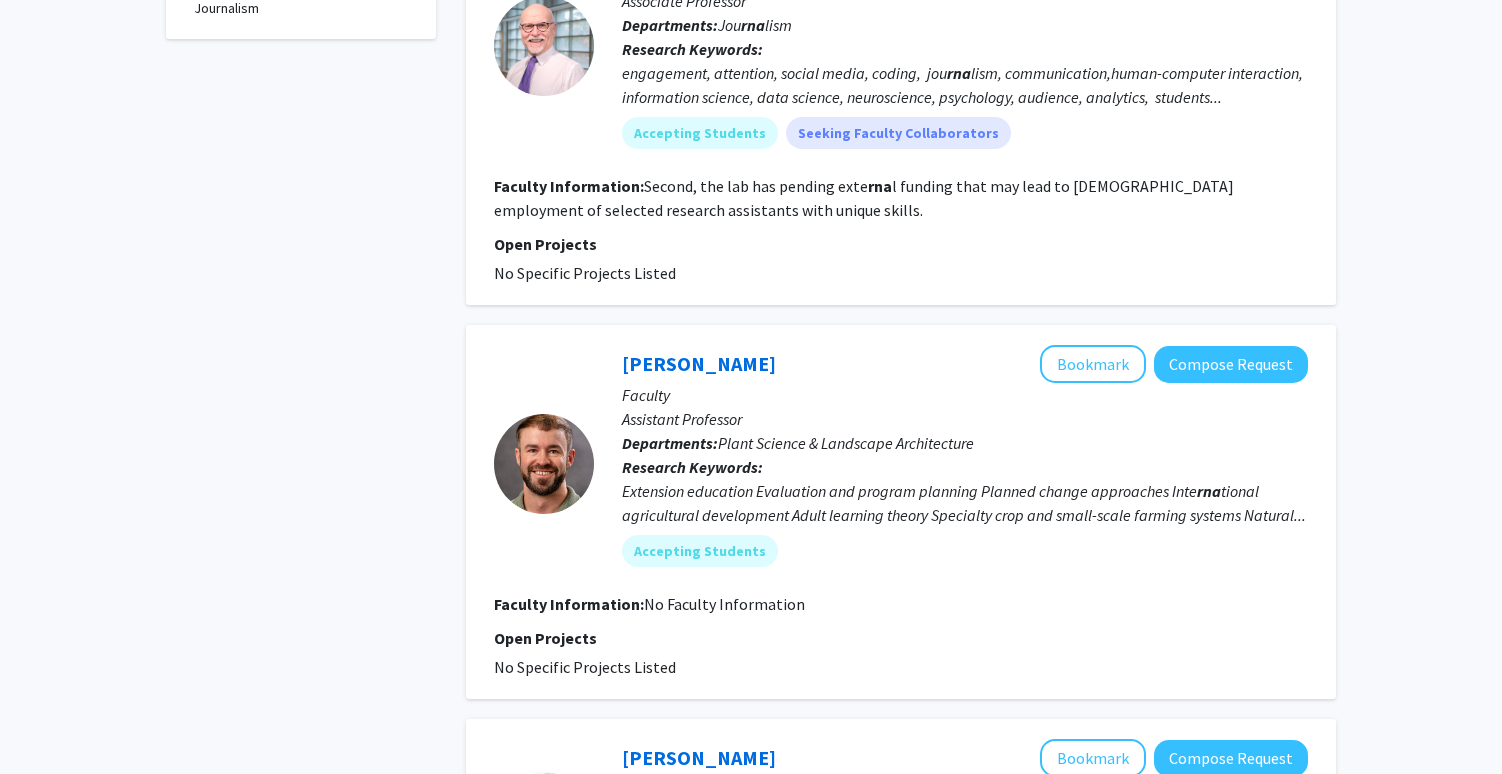 scroll, scrollTop: 0, scrollLeft: 0, axis: both 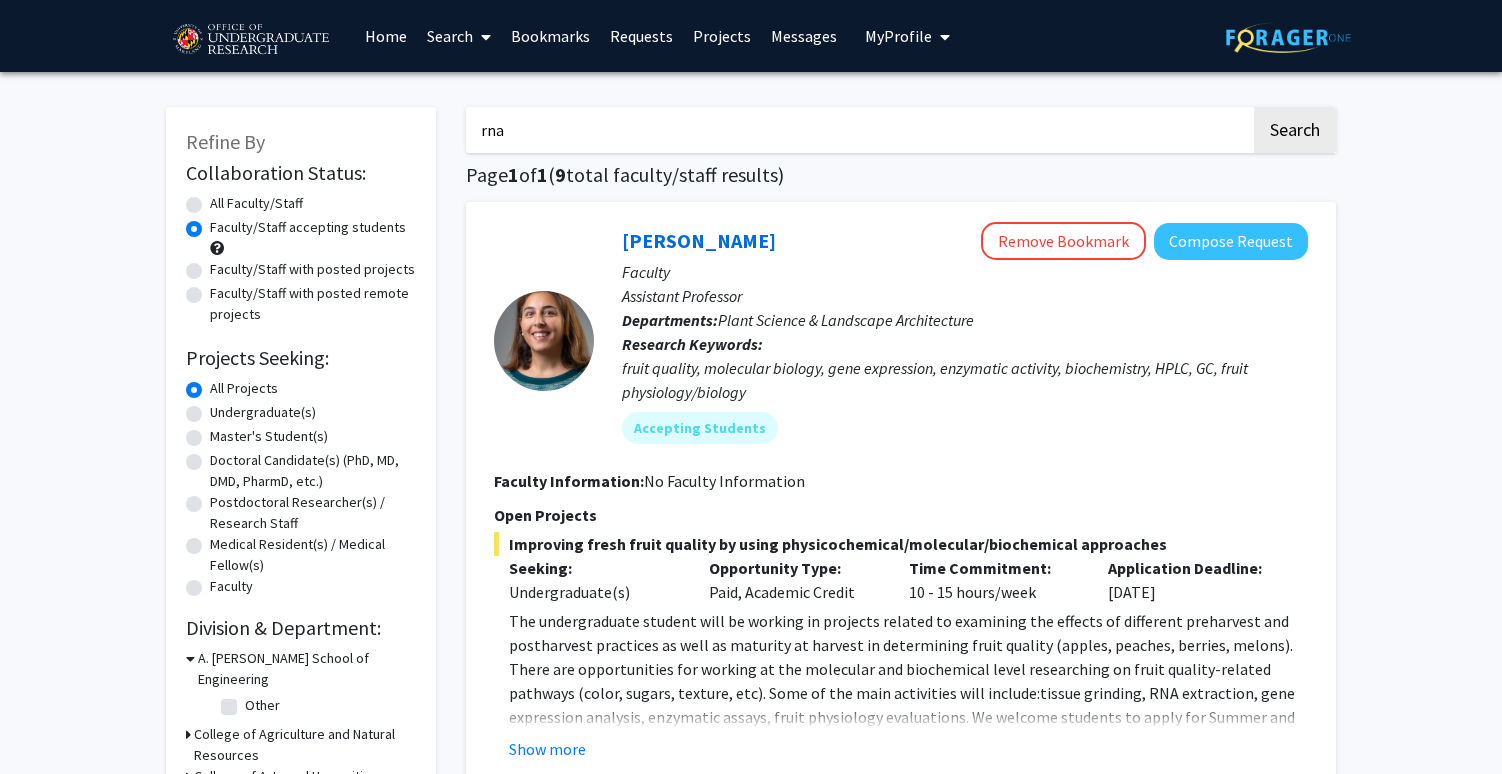 click on "rna" at bounding box center (858, 130) 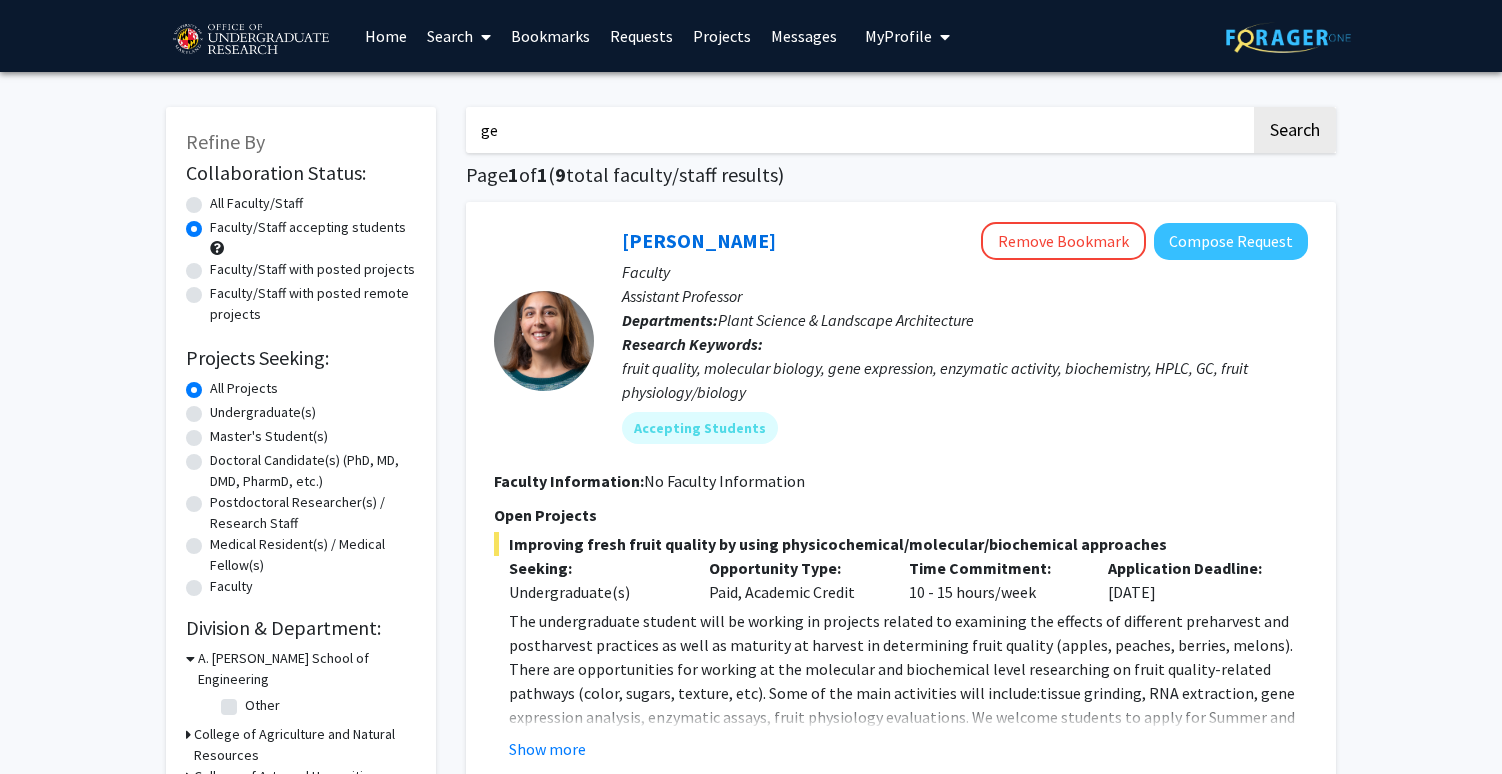 type on "g" 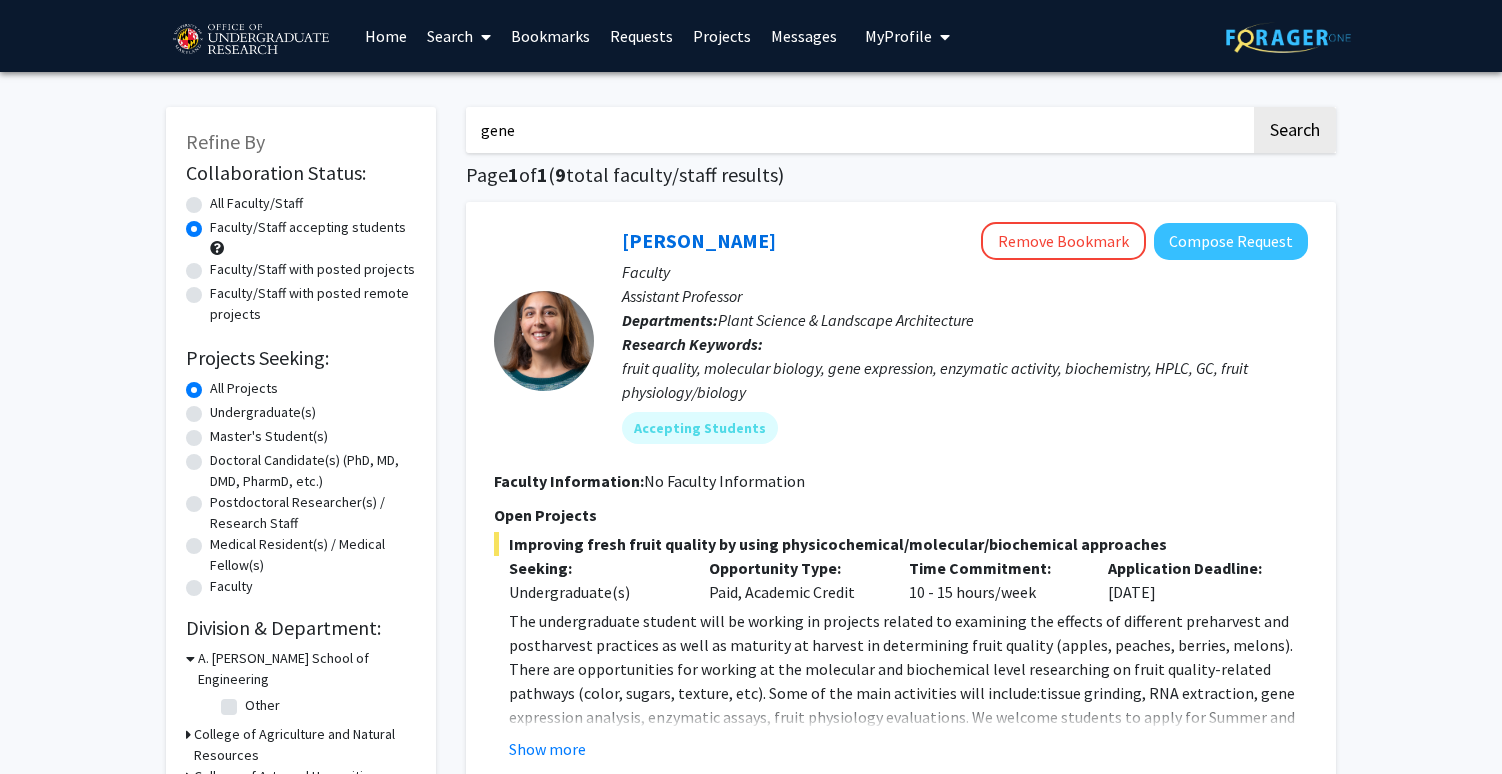 type on "gene" 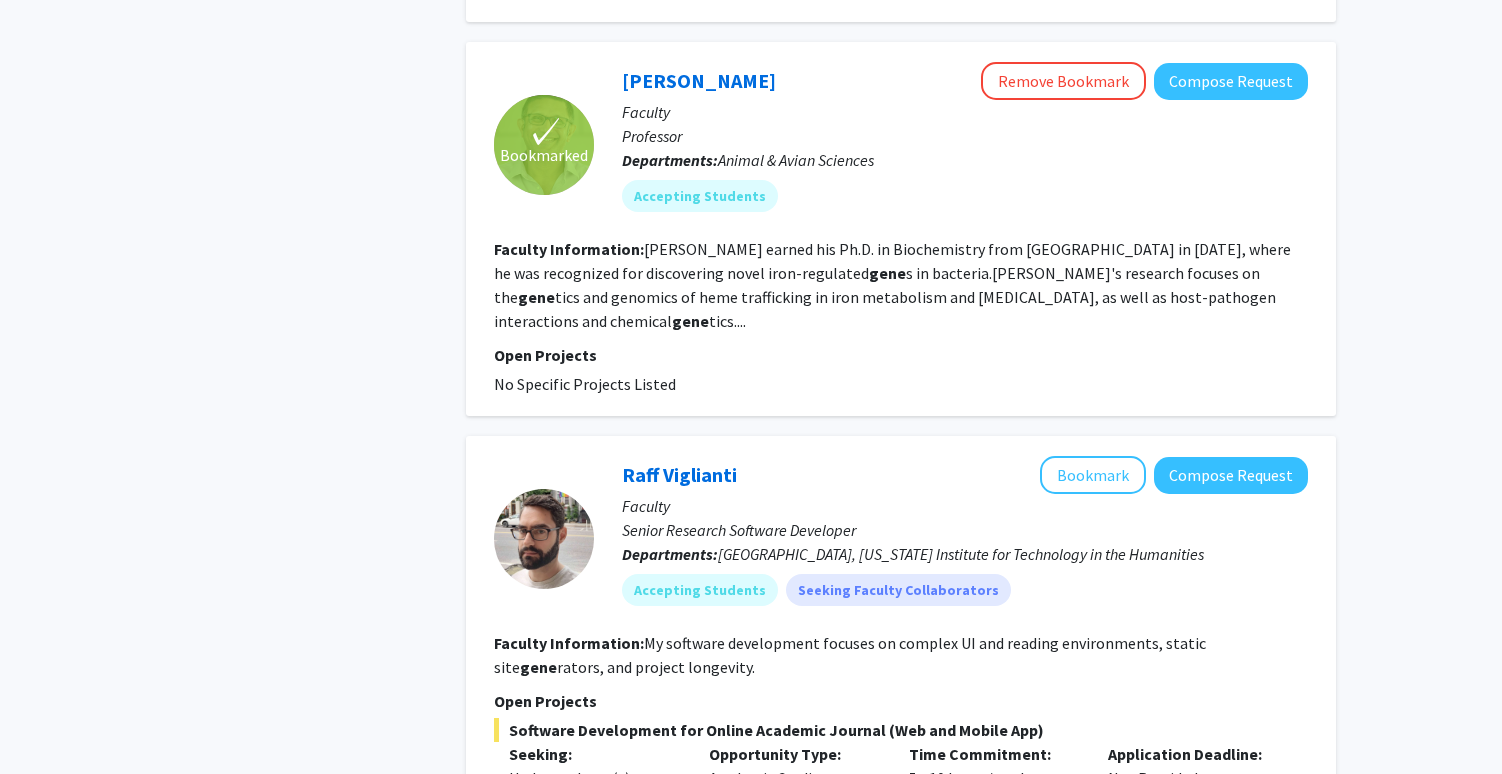 scroll, scrollTop: 0, scrollLeft: 0, axis: both 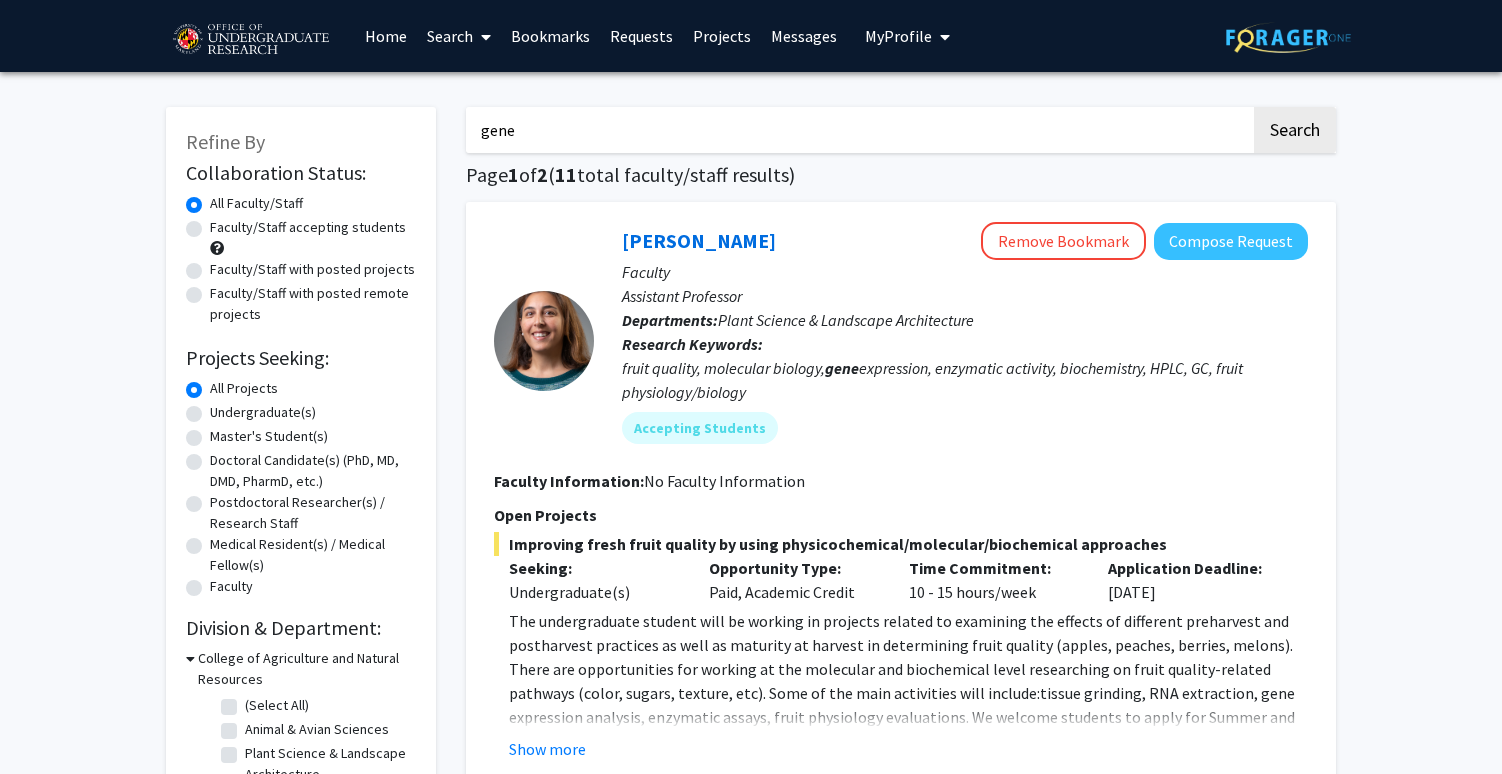 click on "gene" at bounding box center (858, 130) 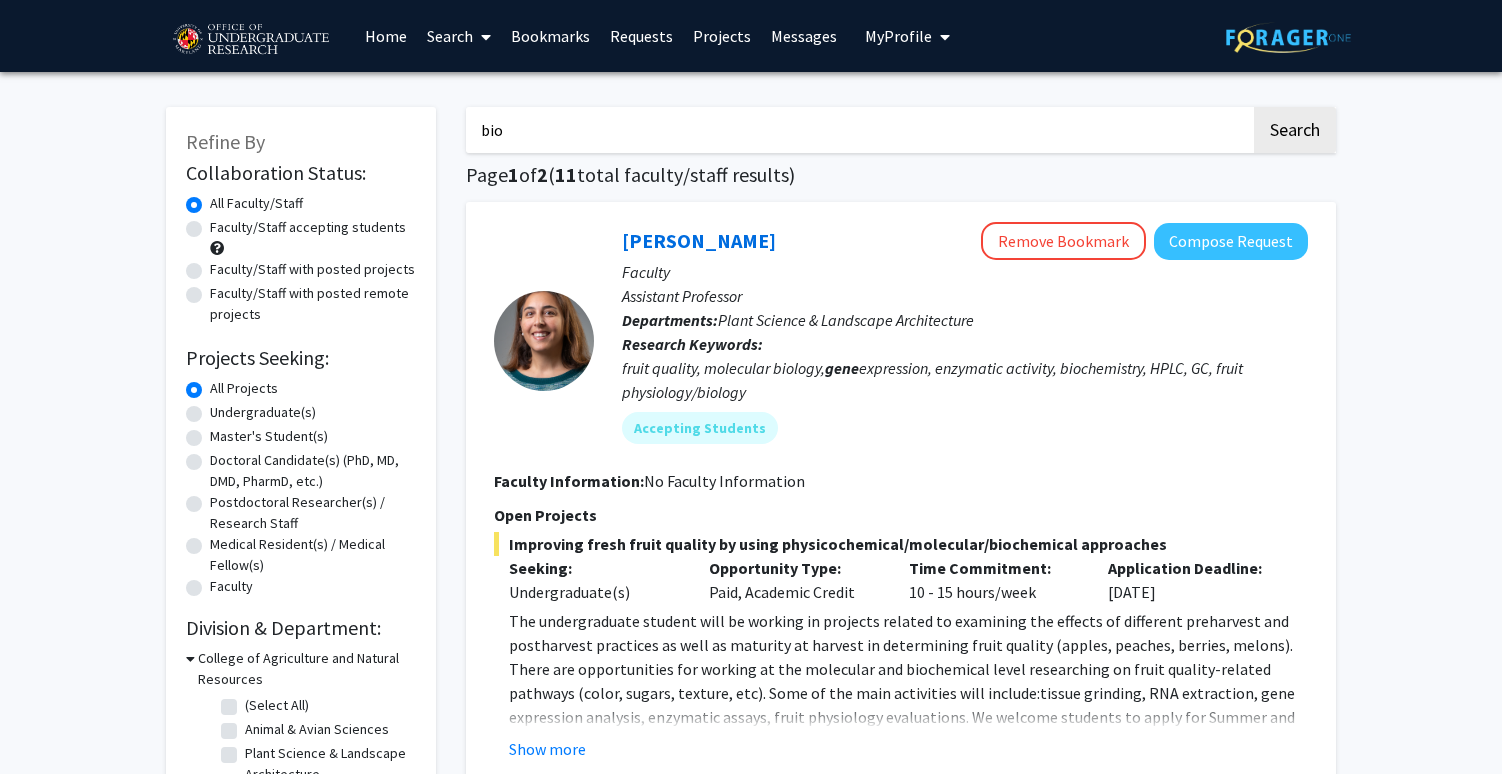 type on "bio" 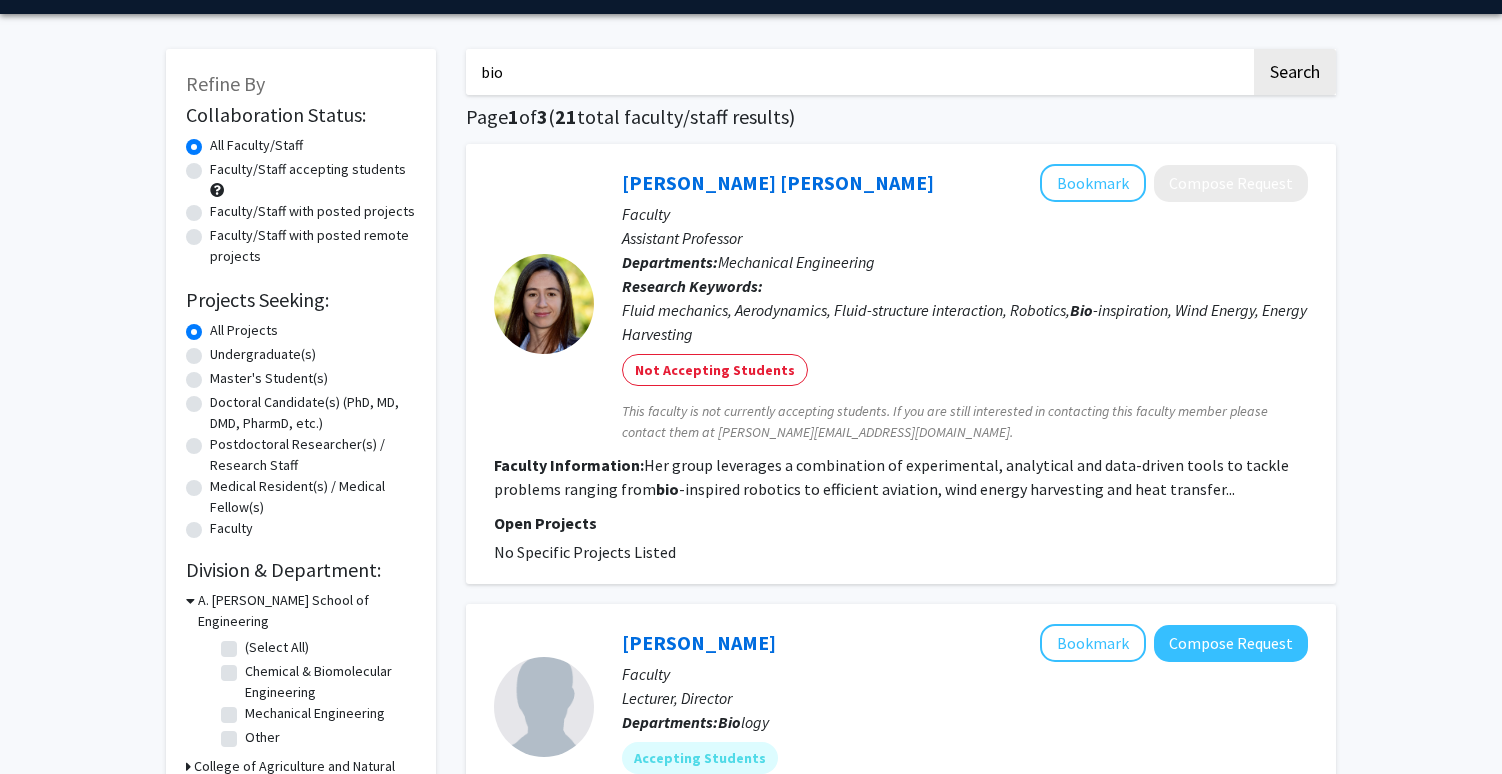 scroll, scrollTop: 60, scrollLeft: 0, axis: vertical 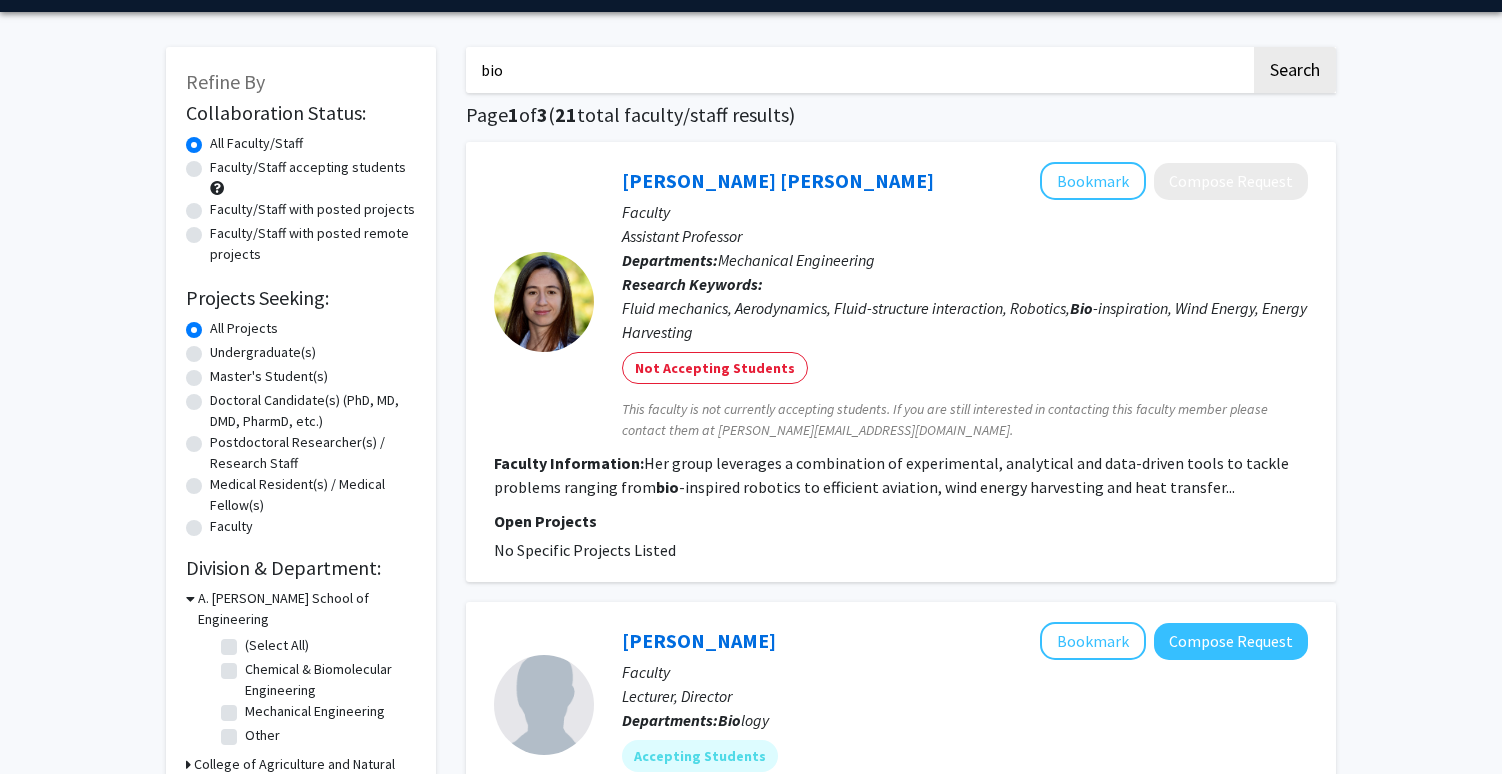 click on "Faculty/Staff accepting students" 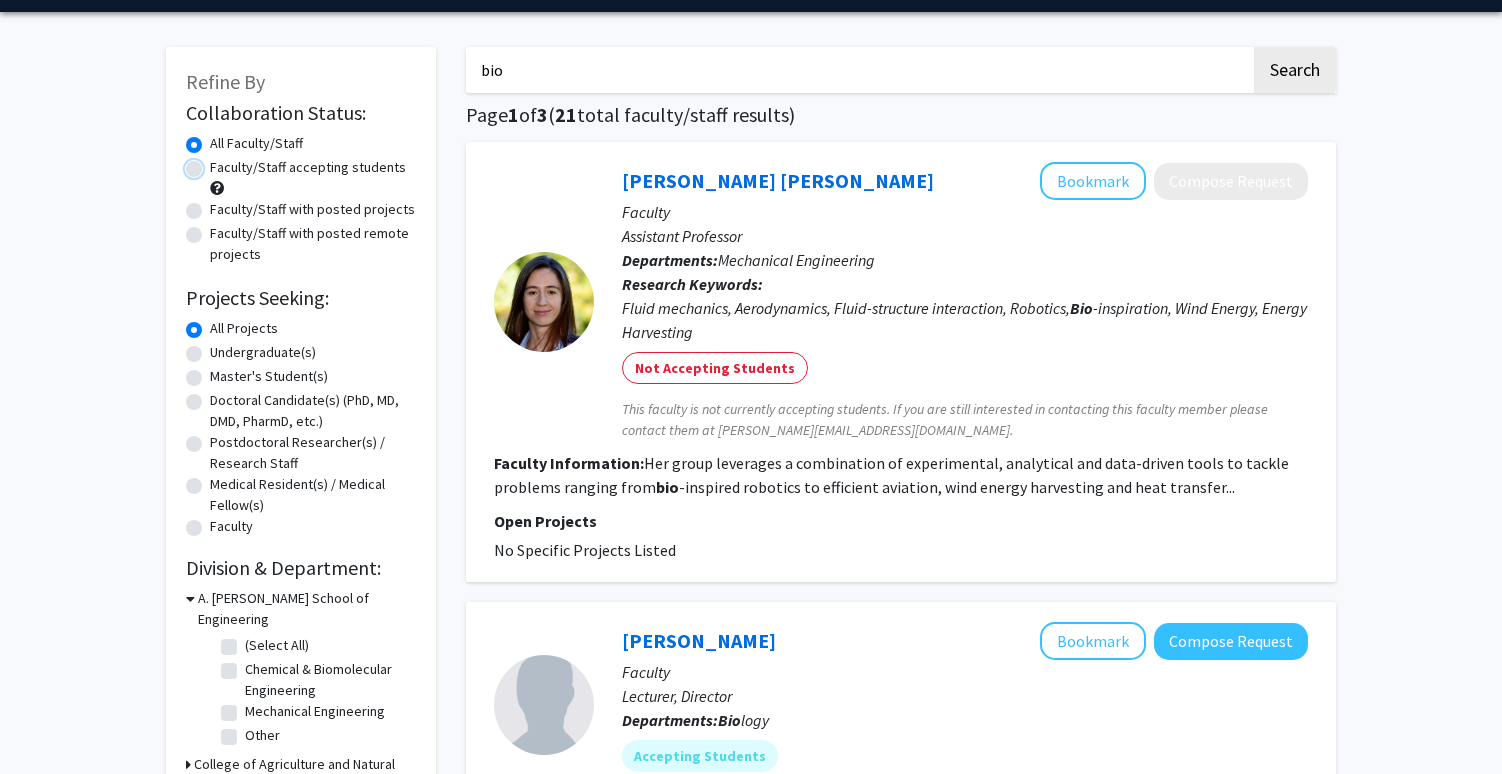 click on "Faculty/Staff accepting students" at bounding box center [216, 163] 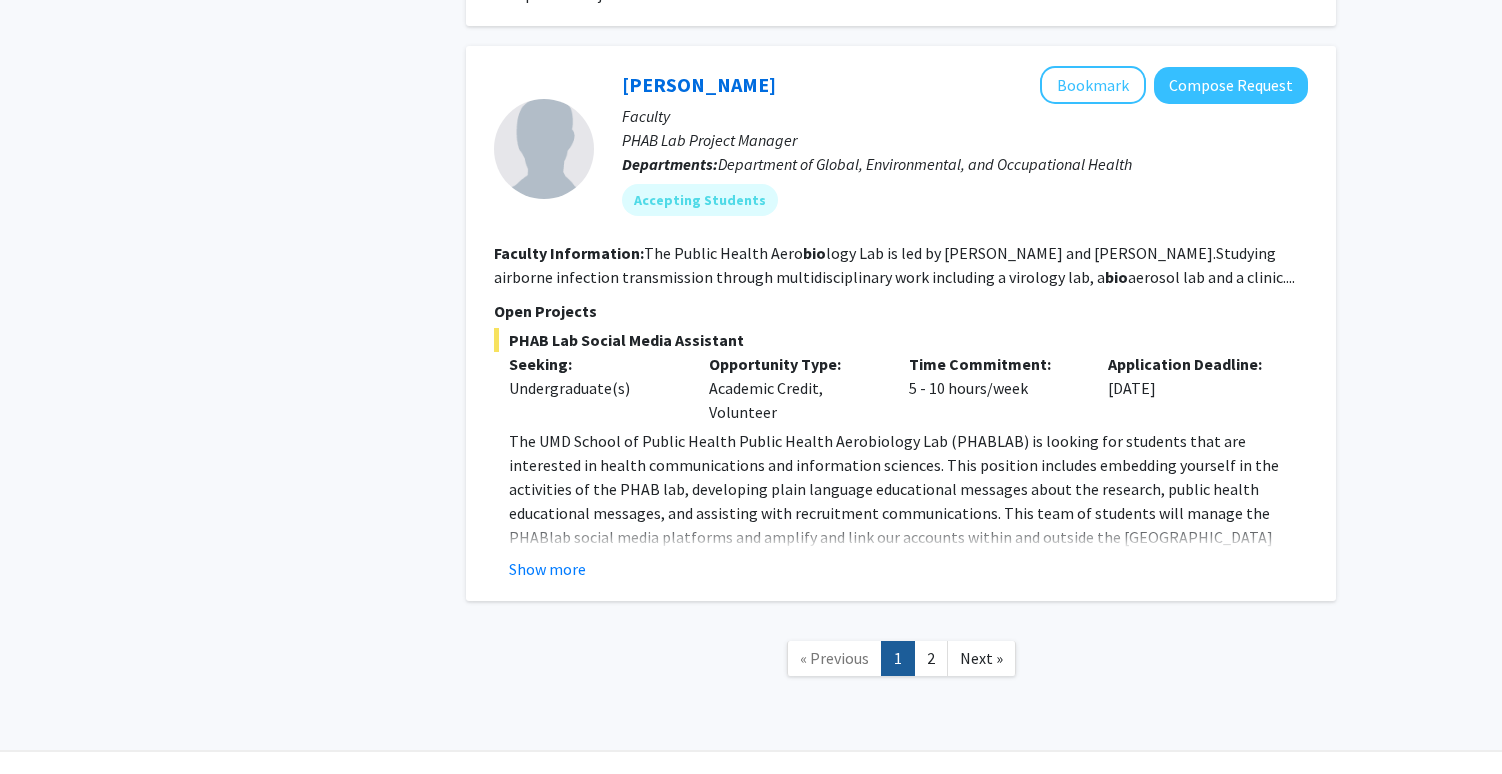 scroll, scrollTop: 4229, scrollLeft: 0, axis: vertical 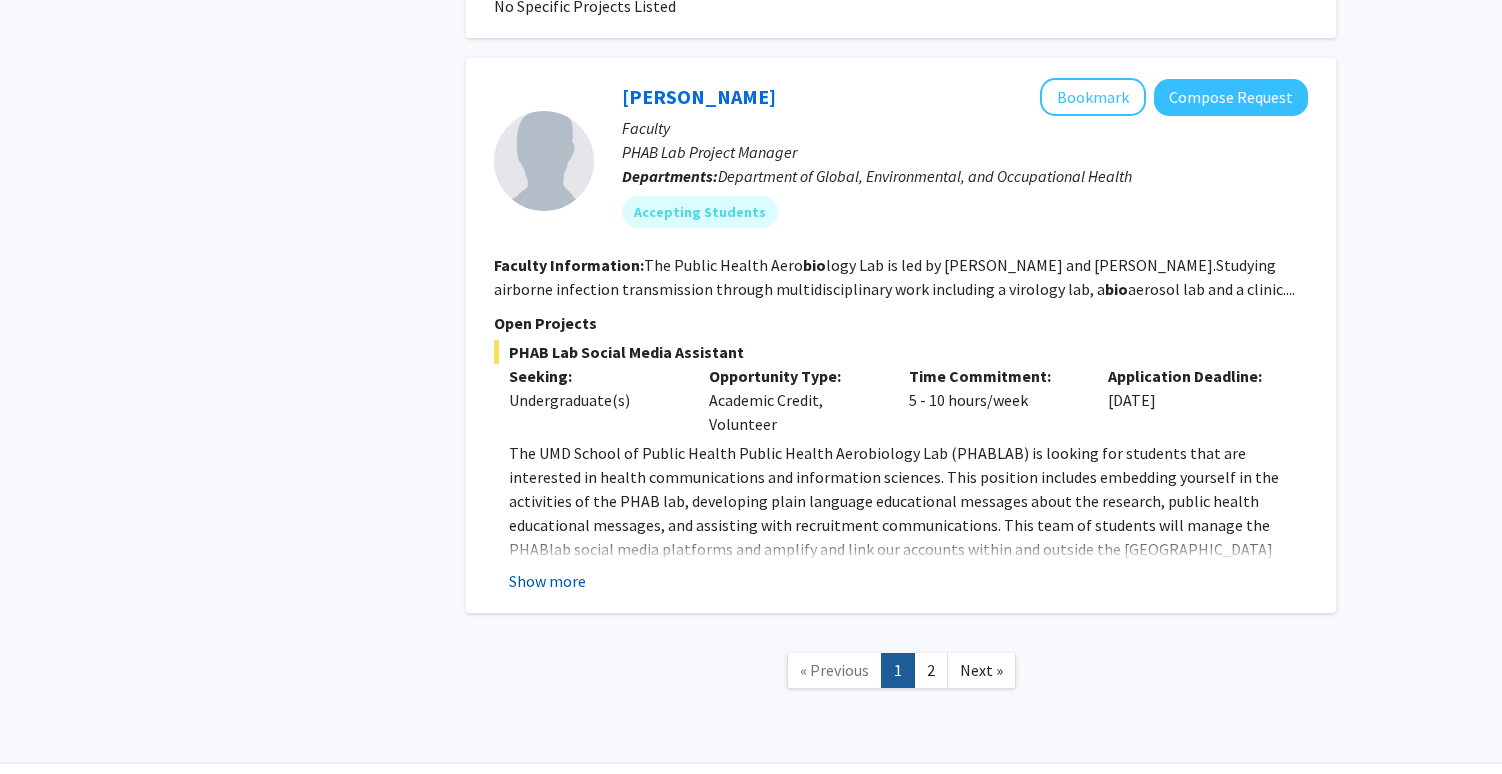 click on "Show more" 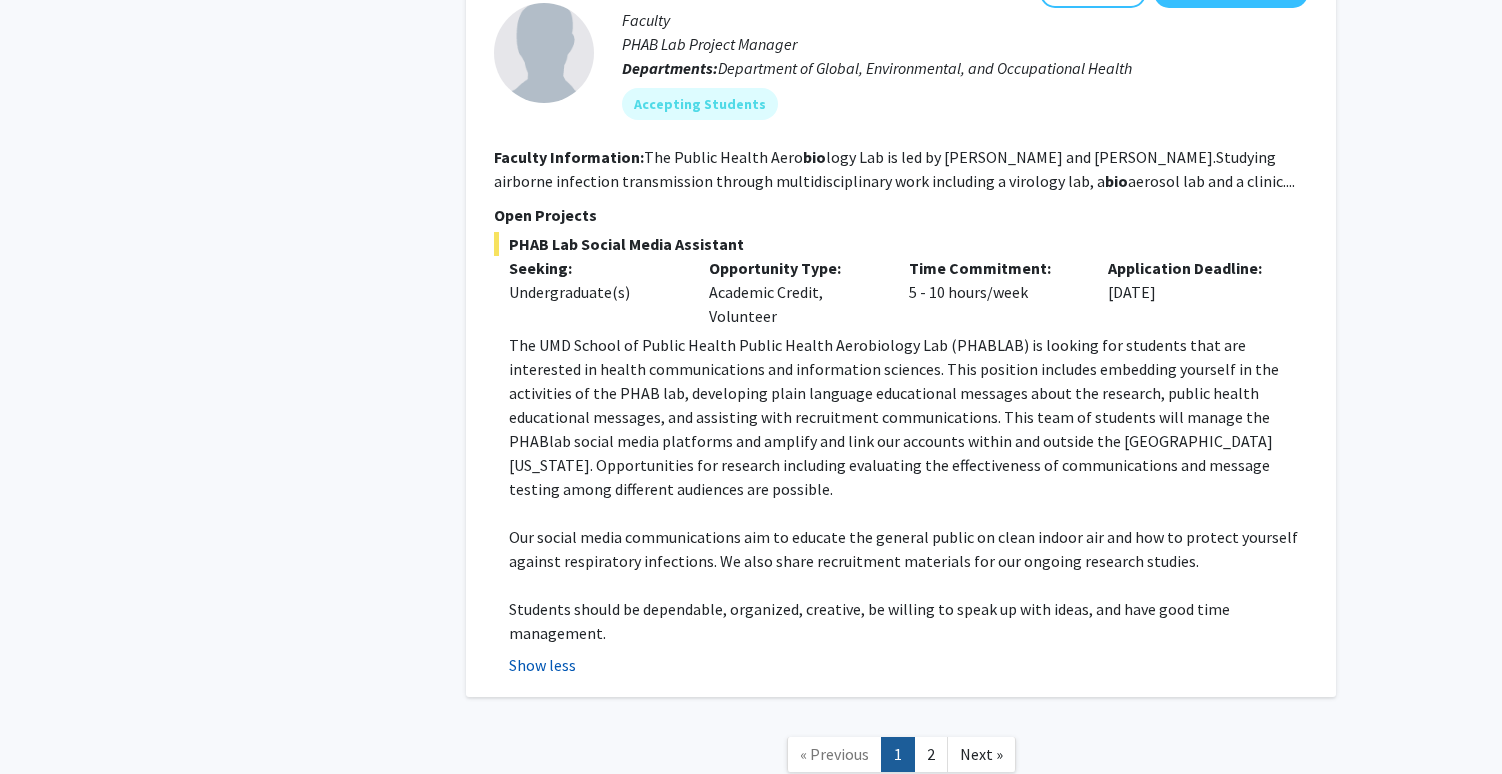 scroll, scrollTop: 4338, scrollLeft: 0, axis: vertical 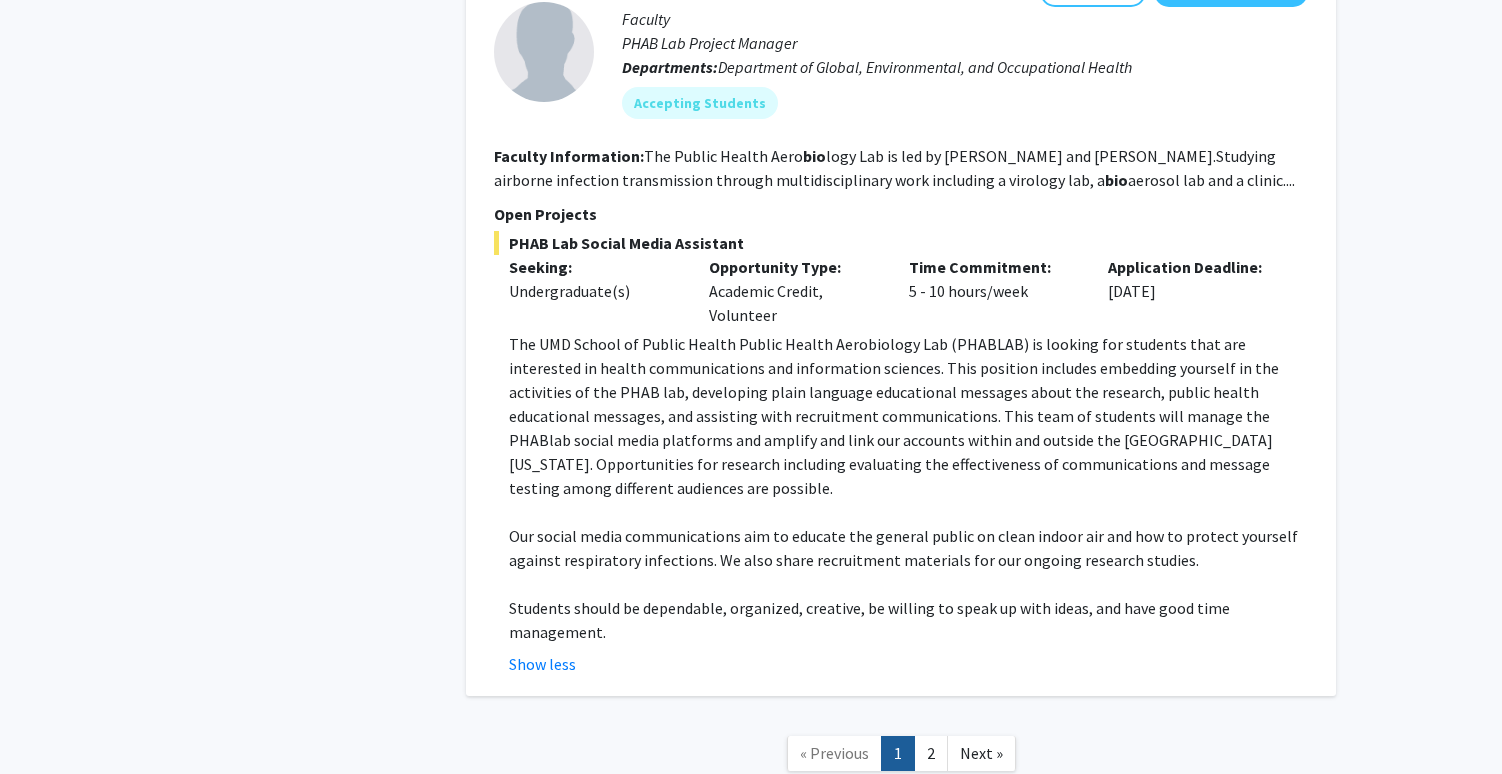 click on "1" 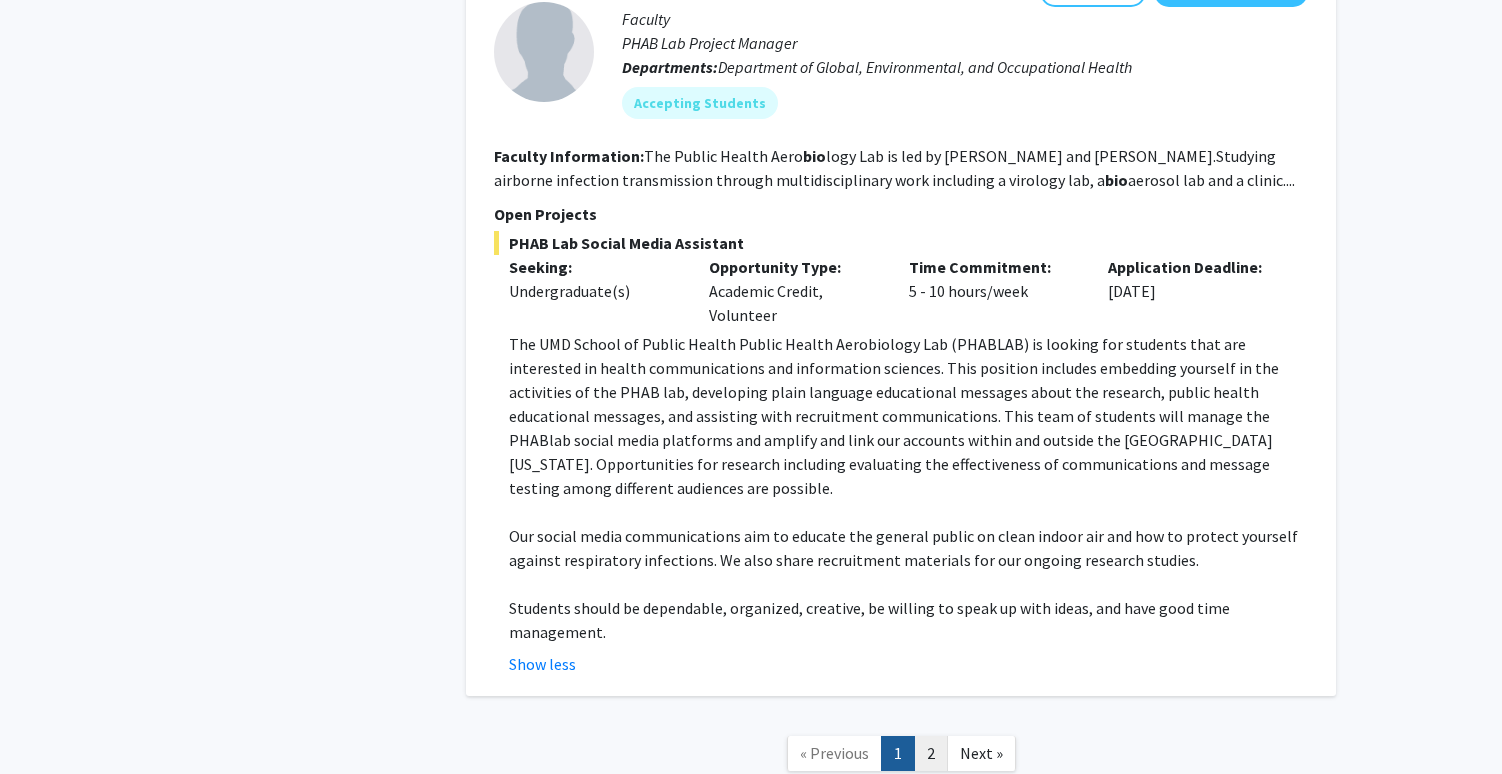 click on "2" 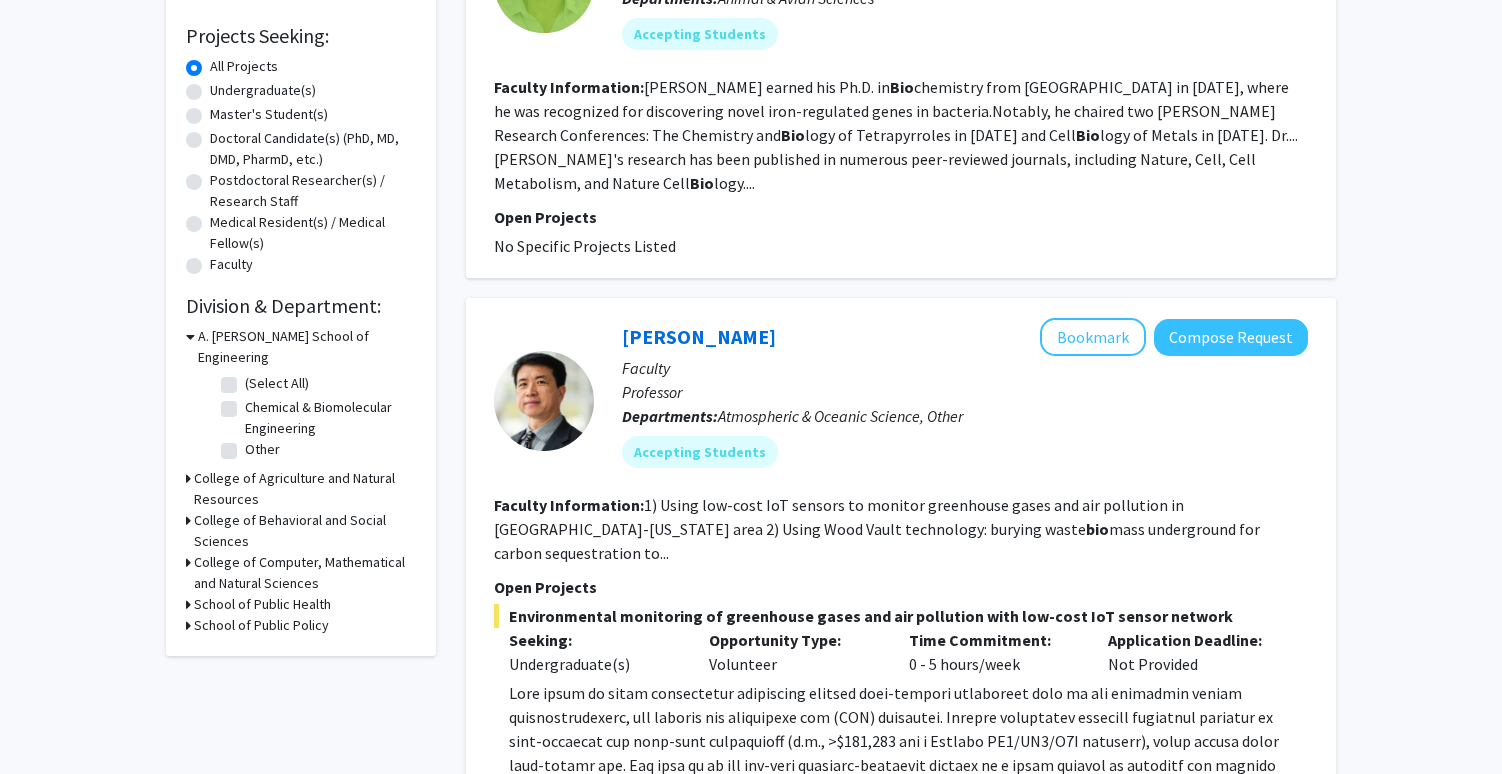 scroll, scrollTop: 0, scrollLeft: 0, axis: both 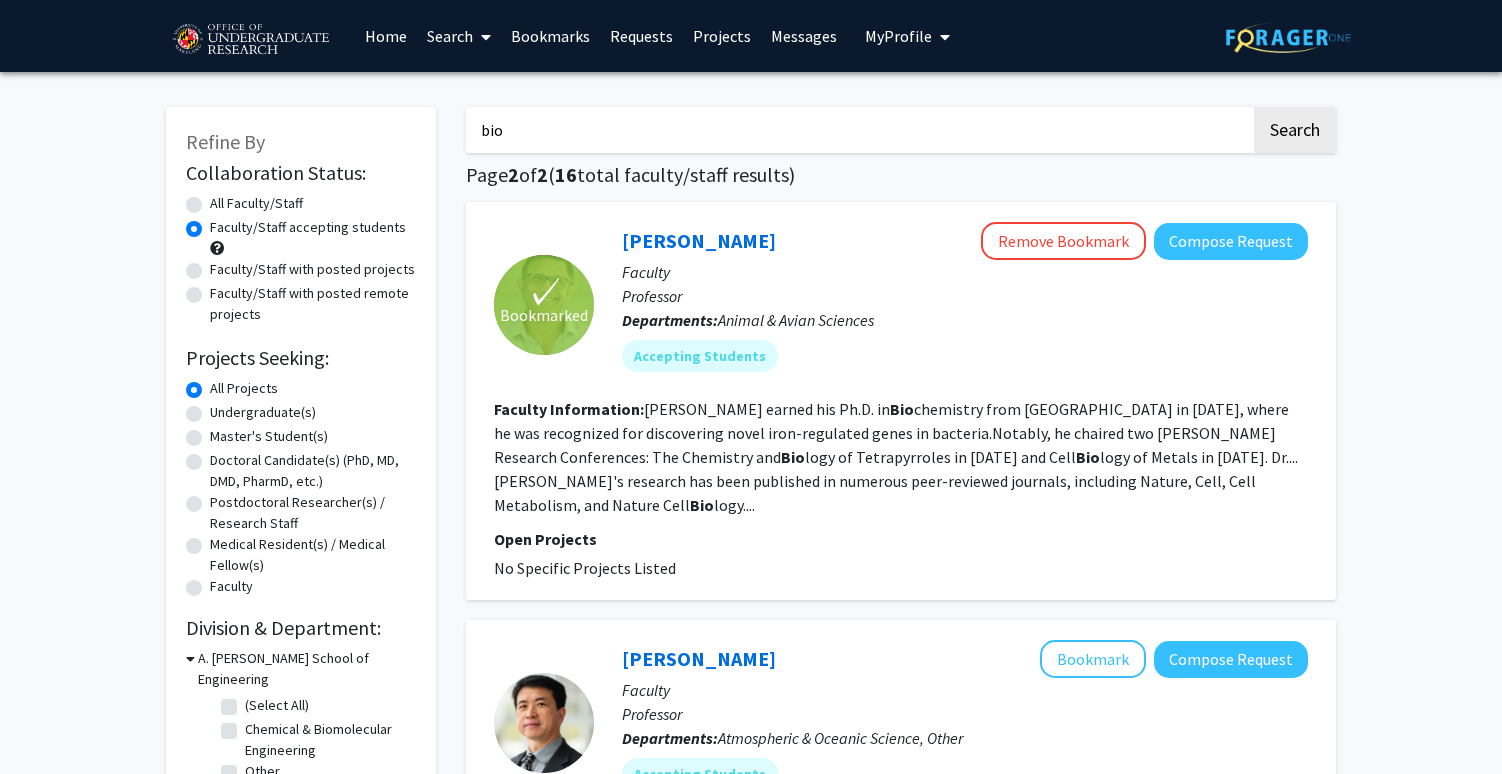 click on "Projects" at bounding box center [722, 36] 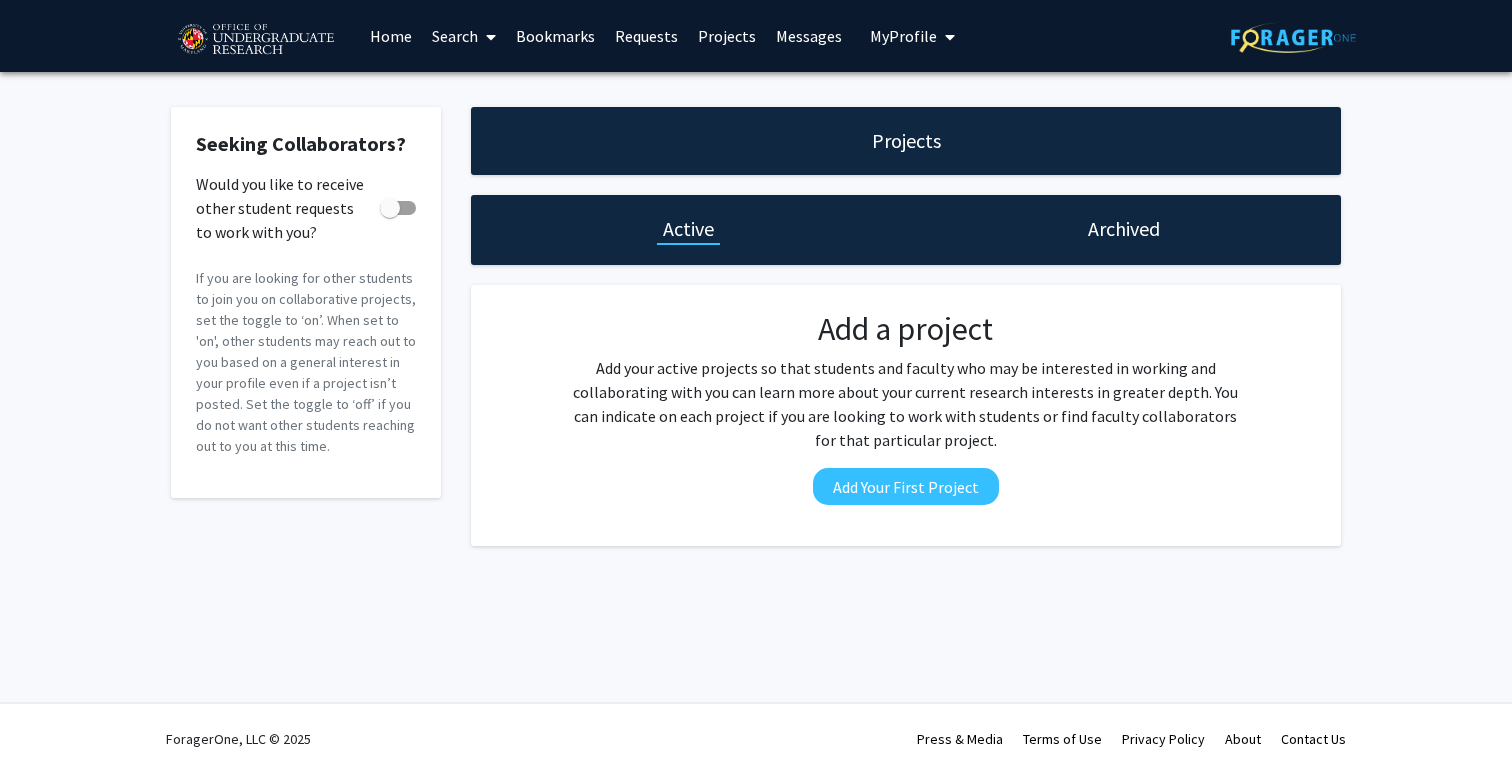 click on "Messages" at bounding box center [809, 36] 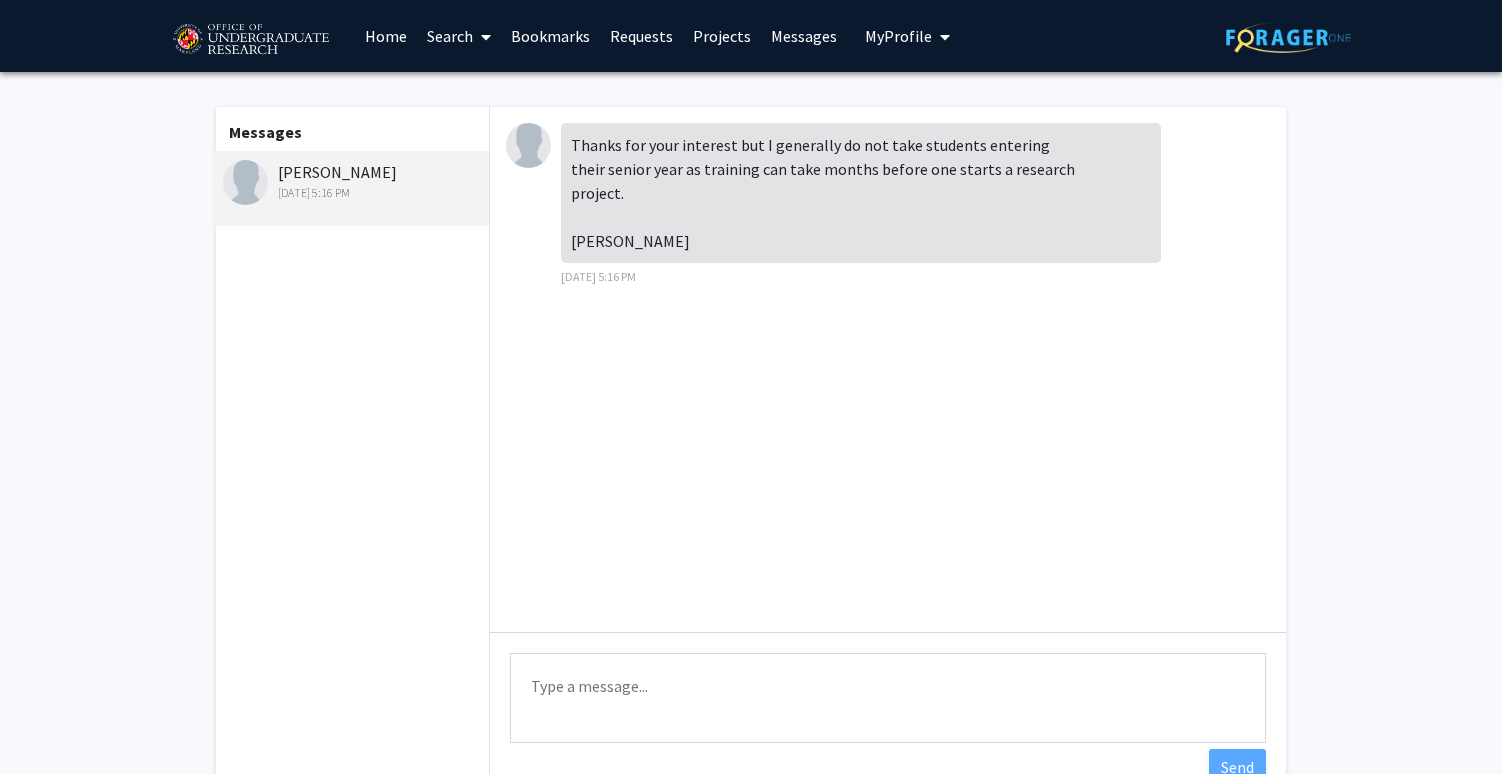 click on "Requests" at bounding box center (641, 36) 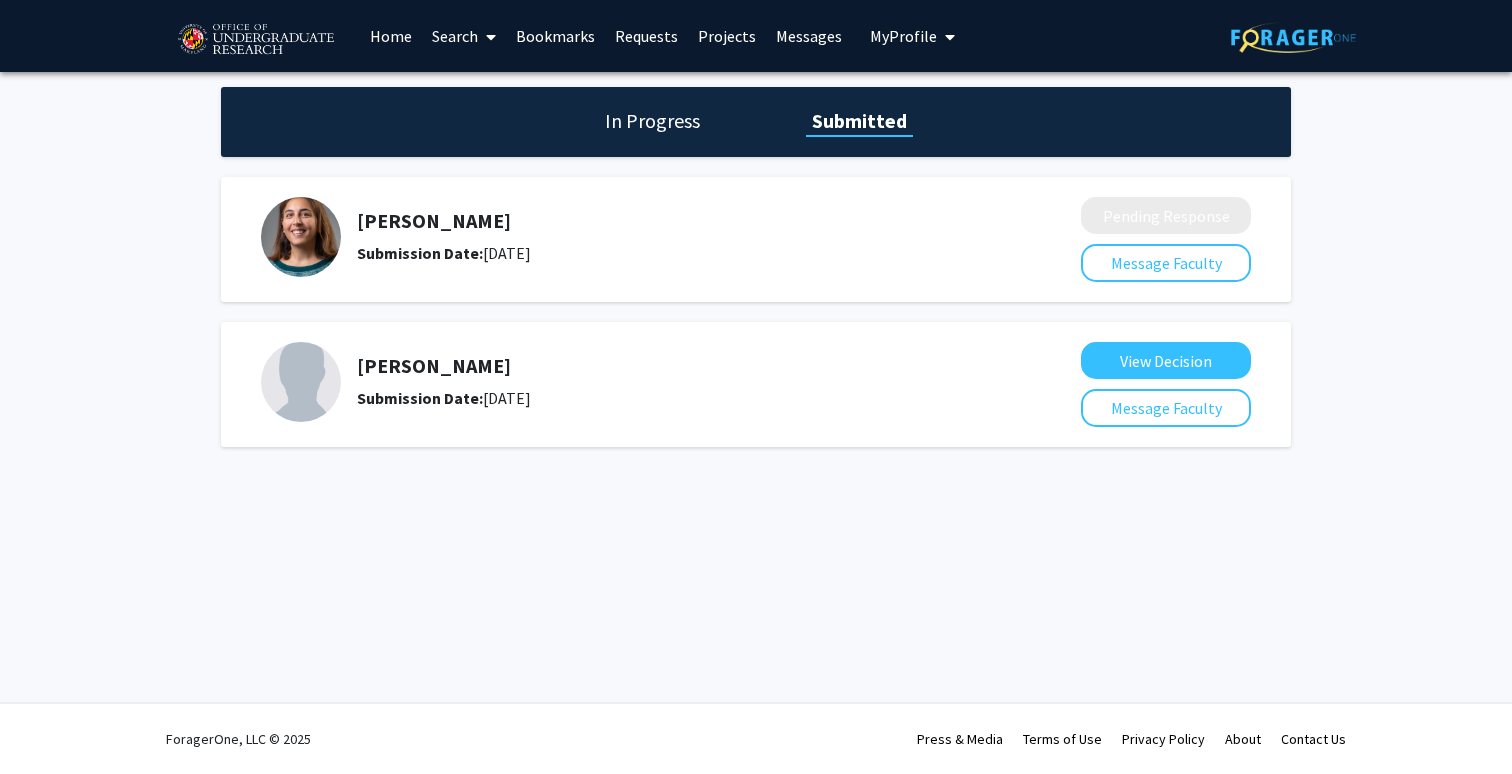 click on "Bookmarks" at bounding box center (555, 36) 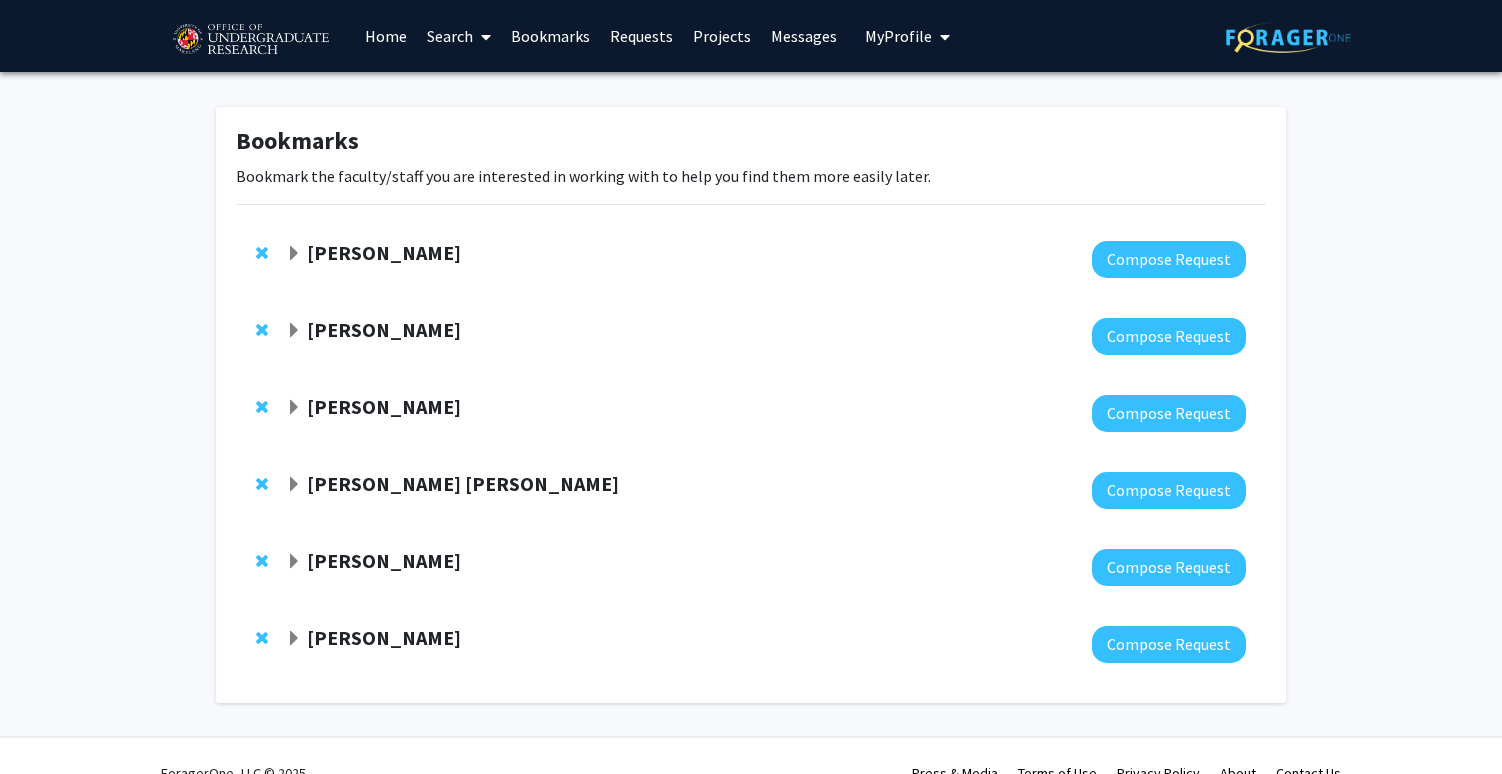 click on "Home" at bounding box center [386, 36] 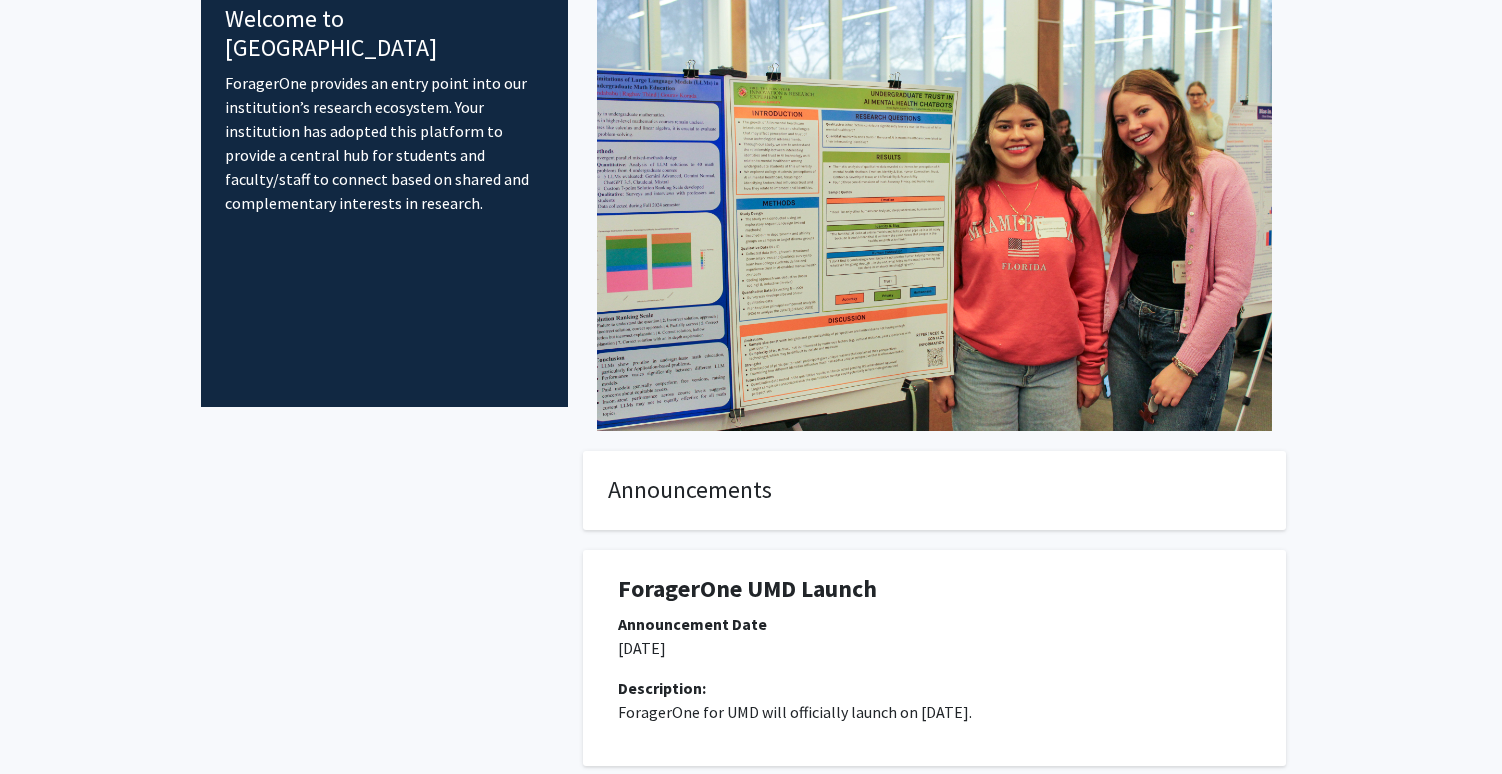 scroll, scrollTop: 0, scrollLeft: 0, axis: both 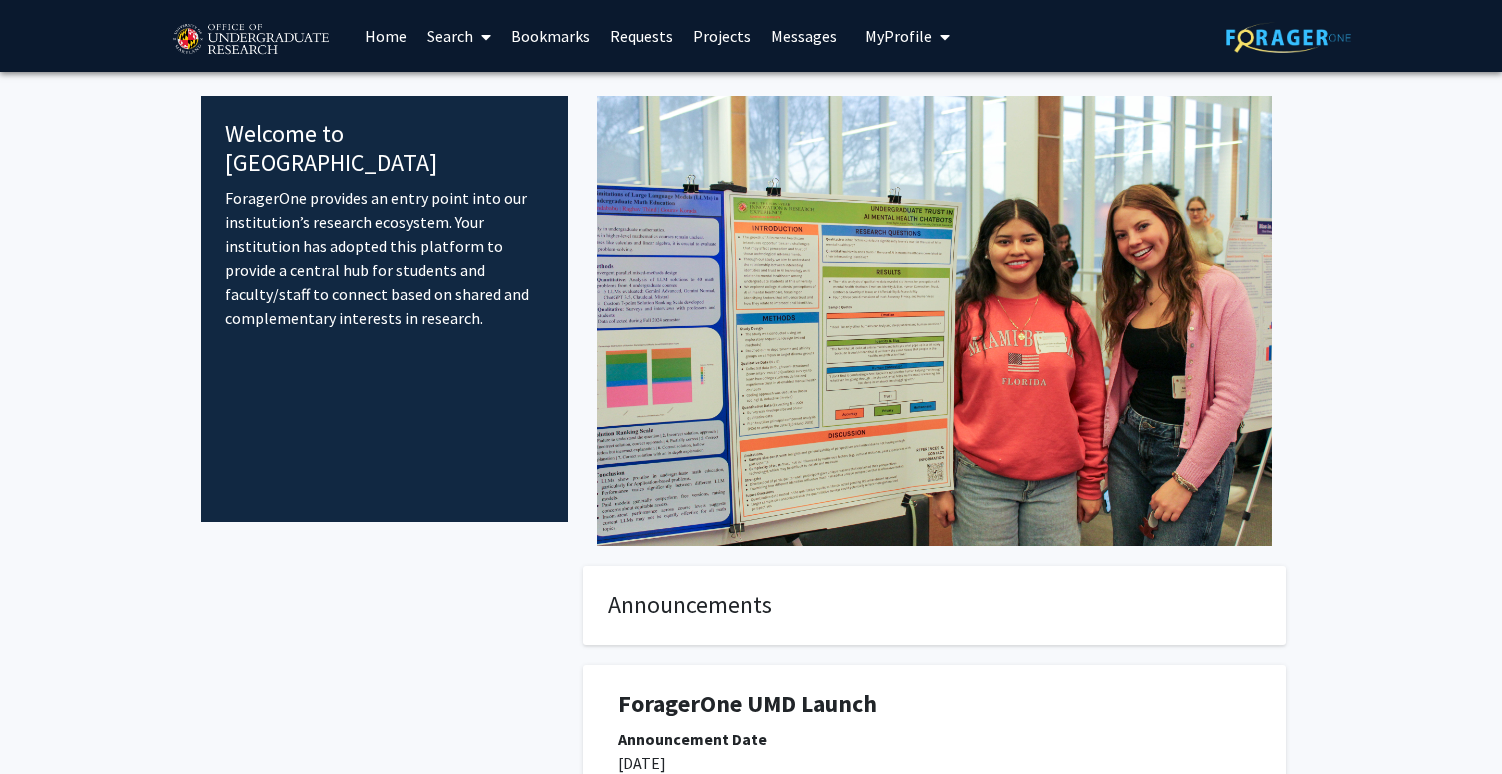 click at bounding box center [250, 40] 